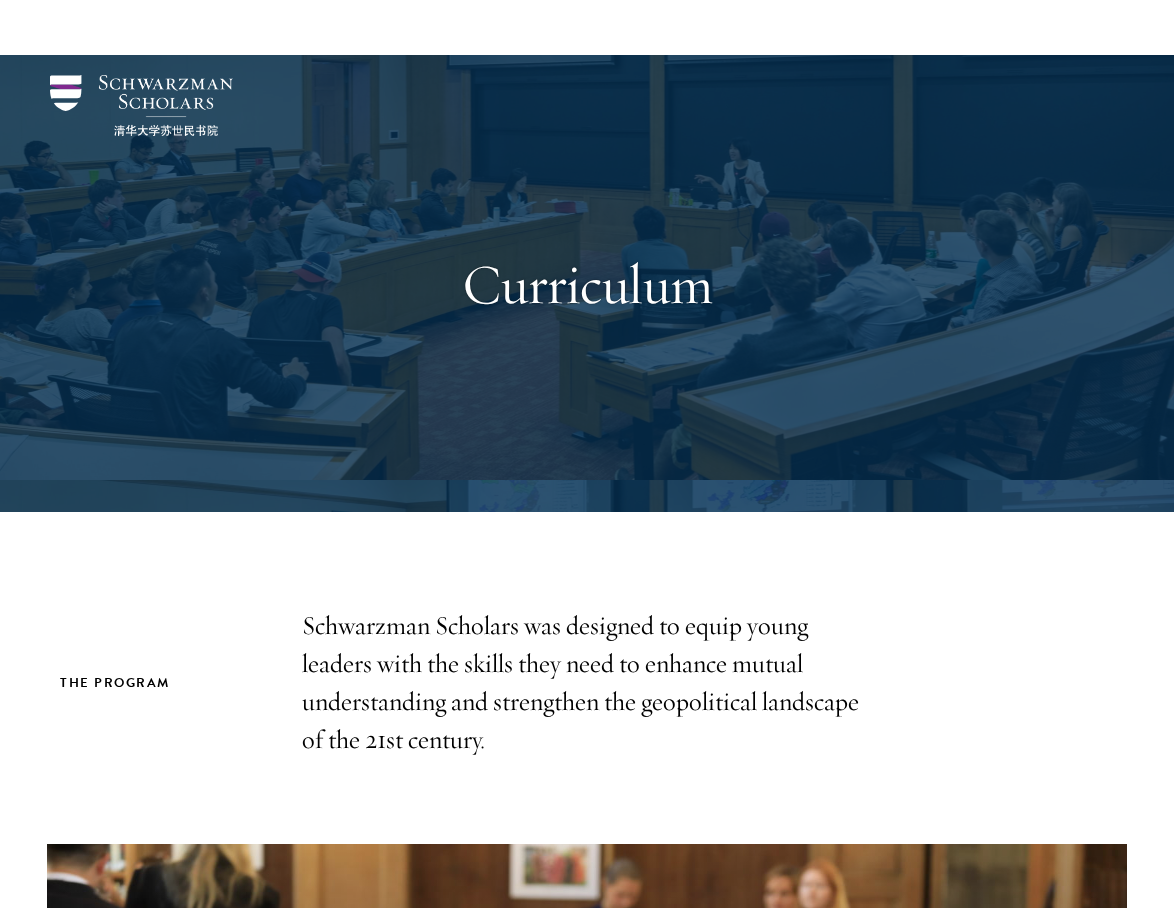 scroll, scrollTop: 8361, scrollLeft: 0, axis: vertical 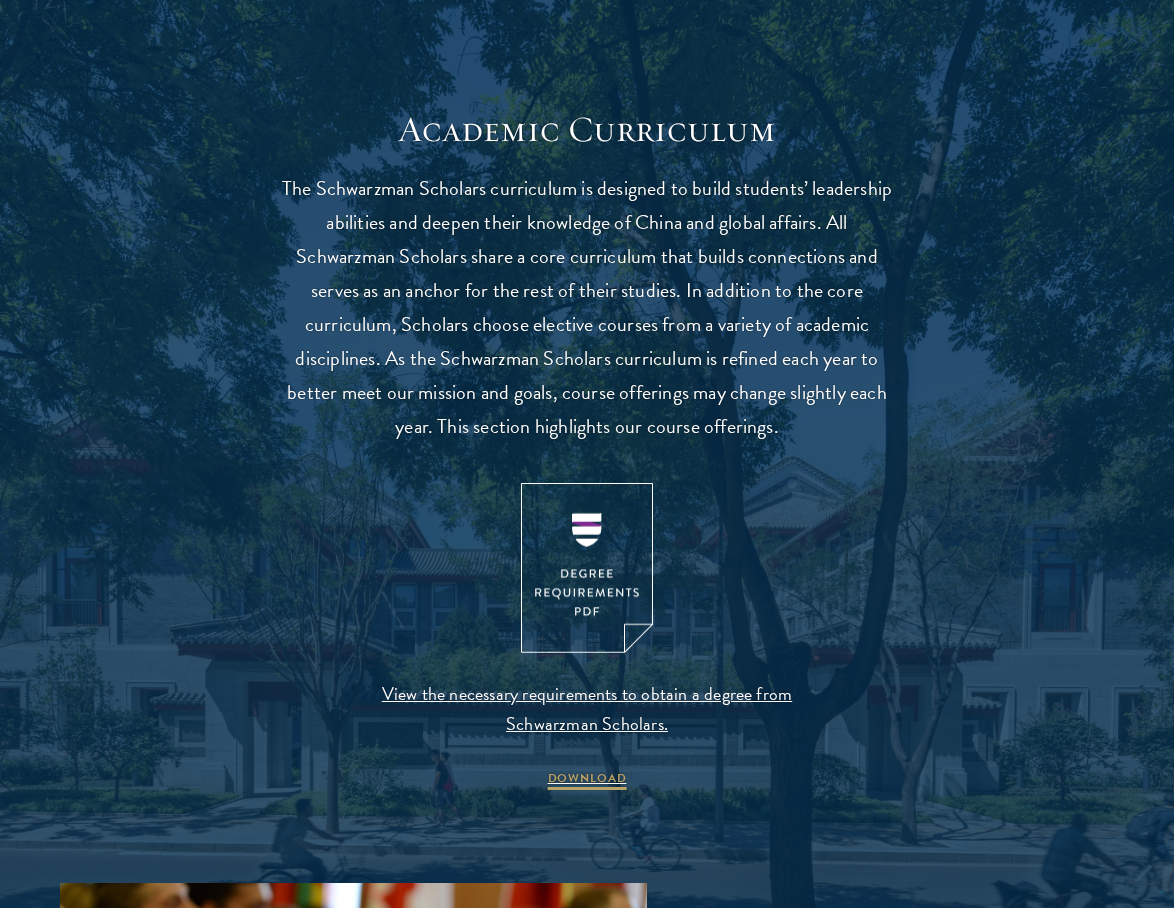 click at bounding box center (587, 568) 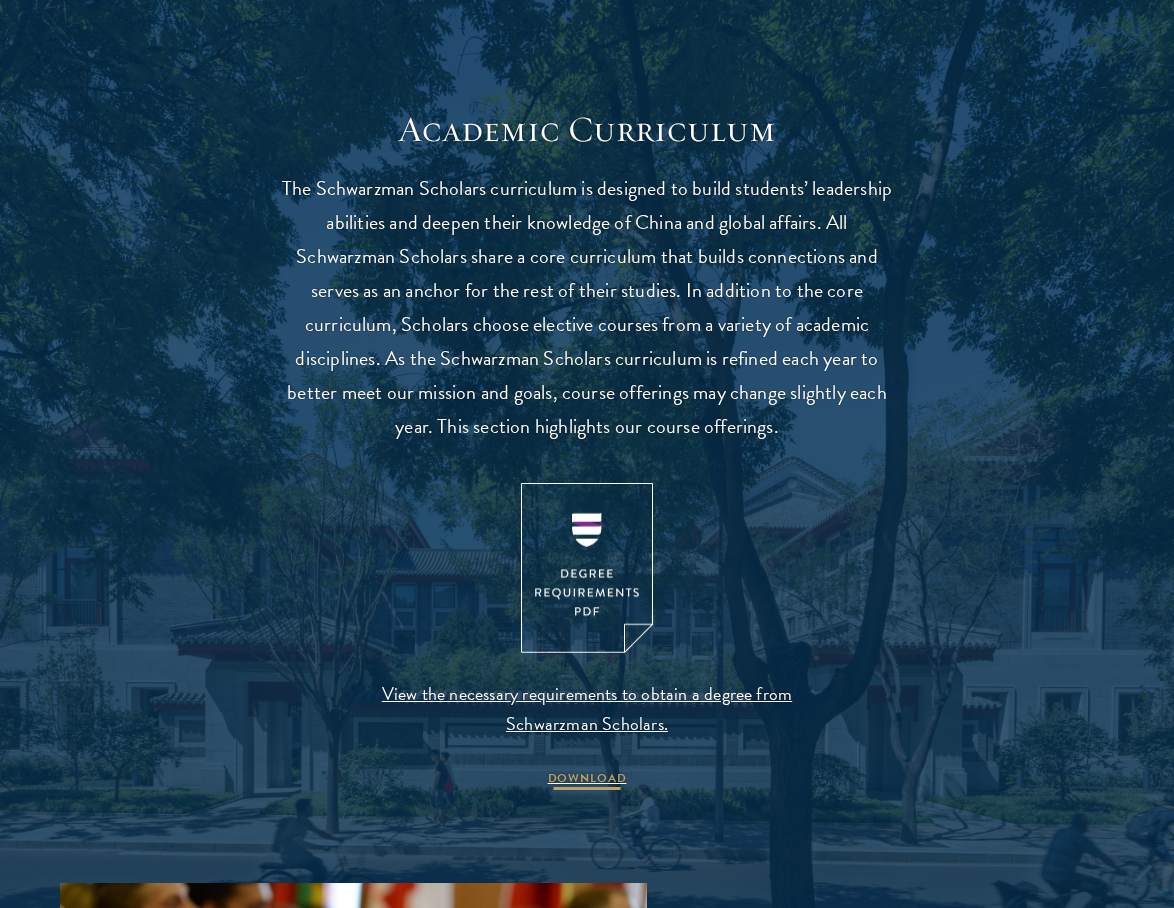 click on "DOWNLOAD" at bounding box center [587, 781] 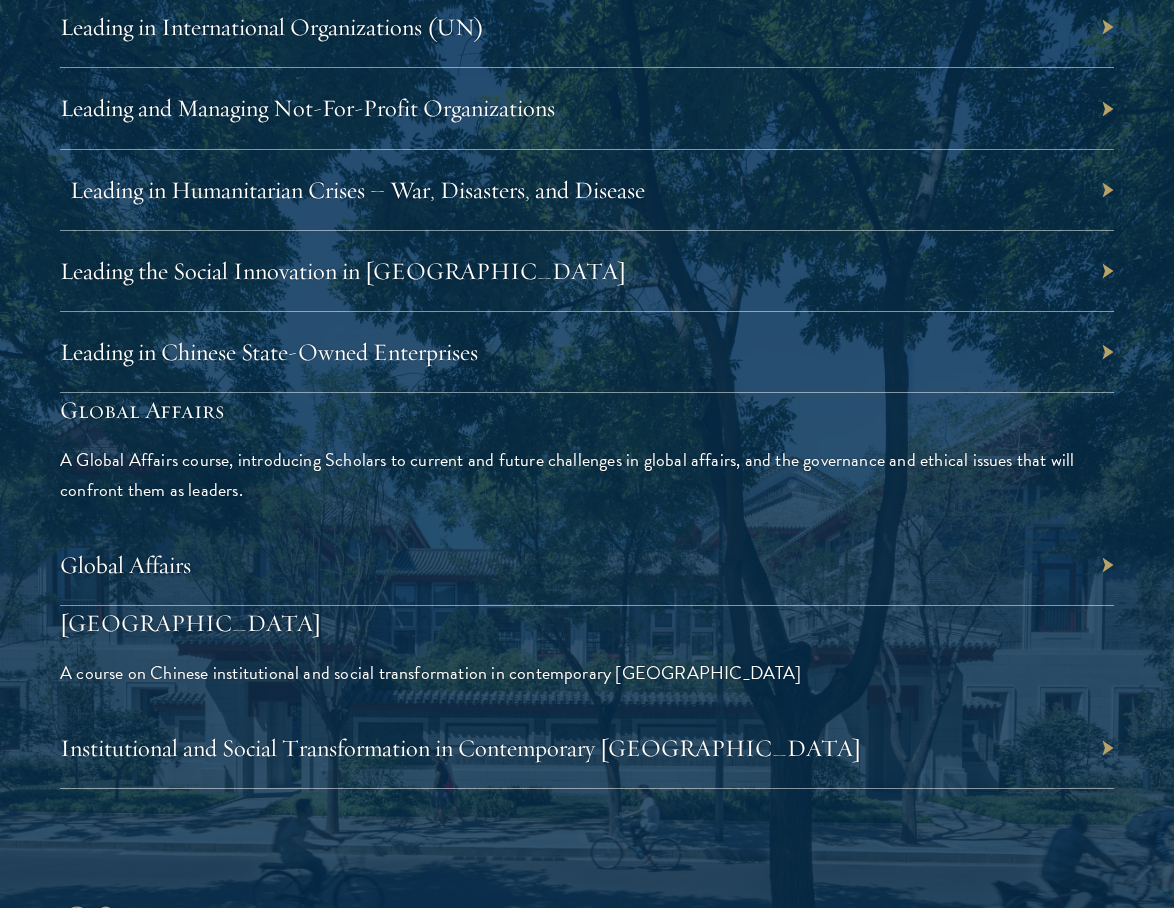scroll, scrollTop: 4321, scrollLeft: 0, axis: vertical 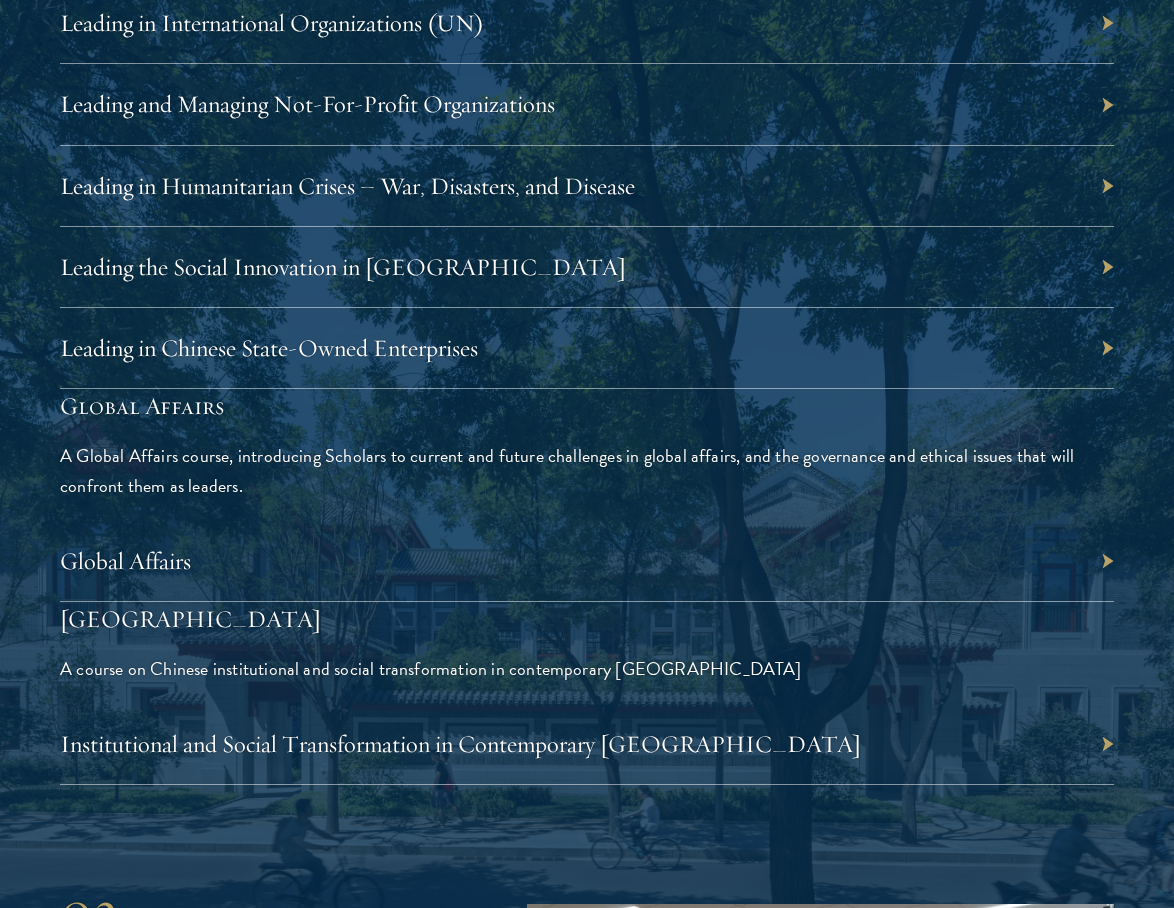 click on "Global Affairs" at bounding box center (587, 561) 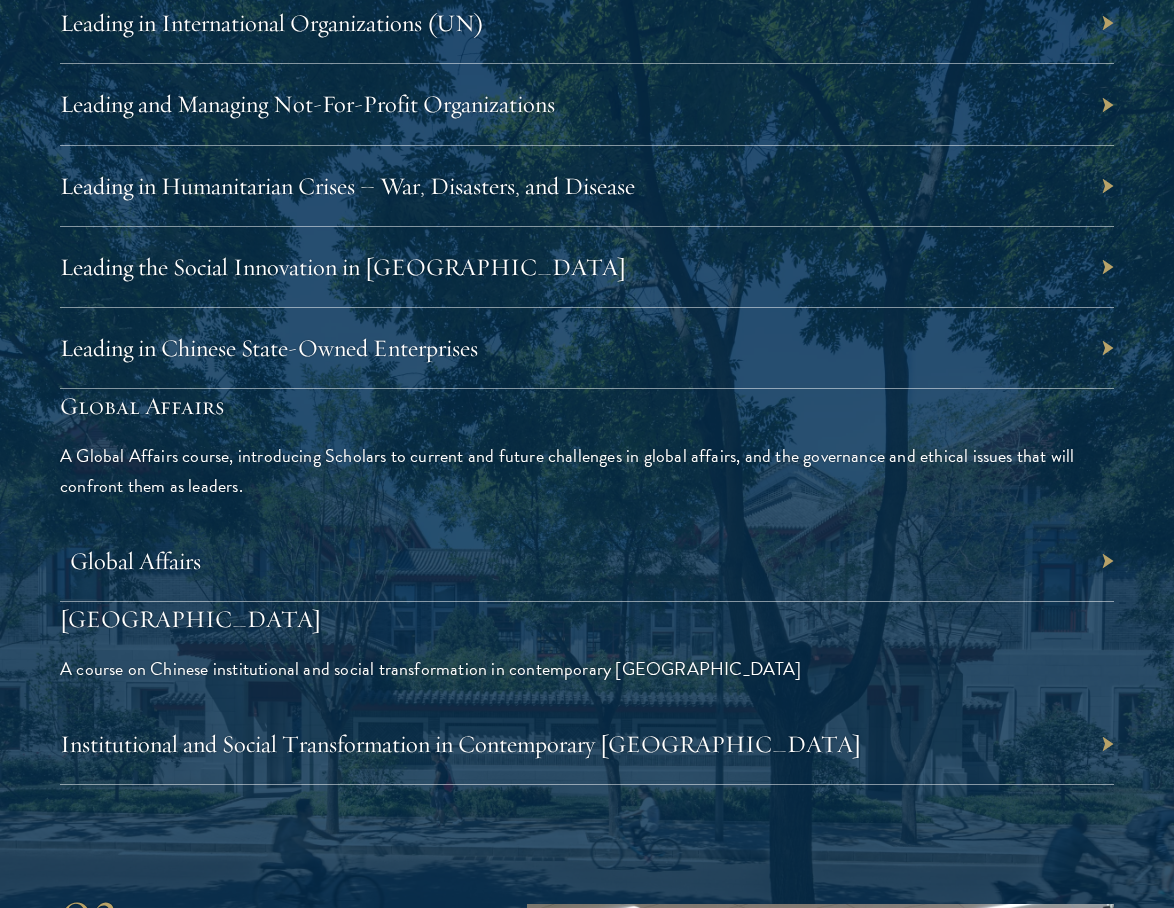 click on "Global Affairs" at bounding box center [135, 561] 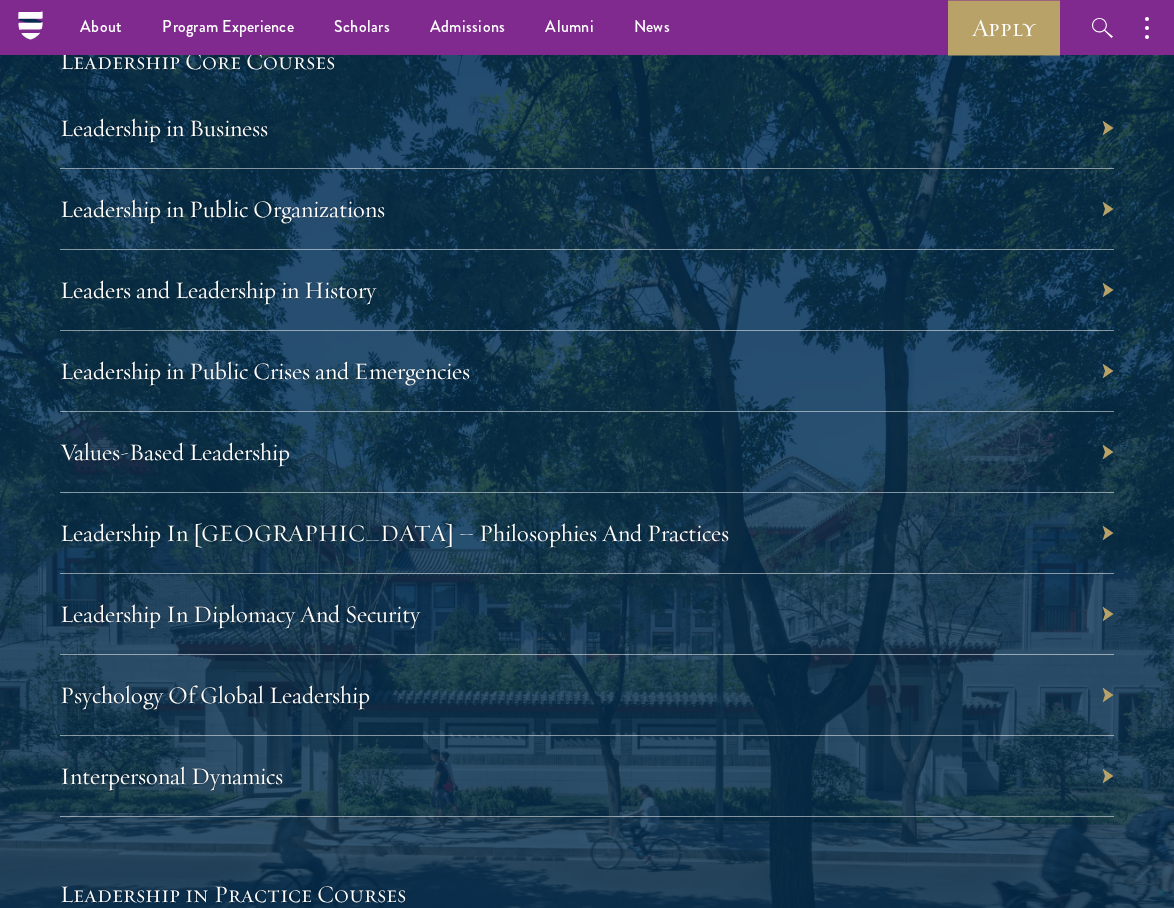 scroll, scrollTop: 3179, scrollLeft: 0, axis: vertical 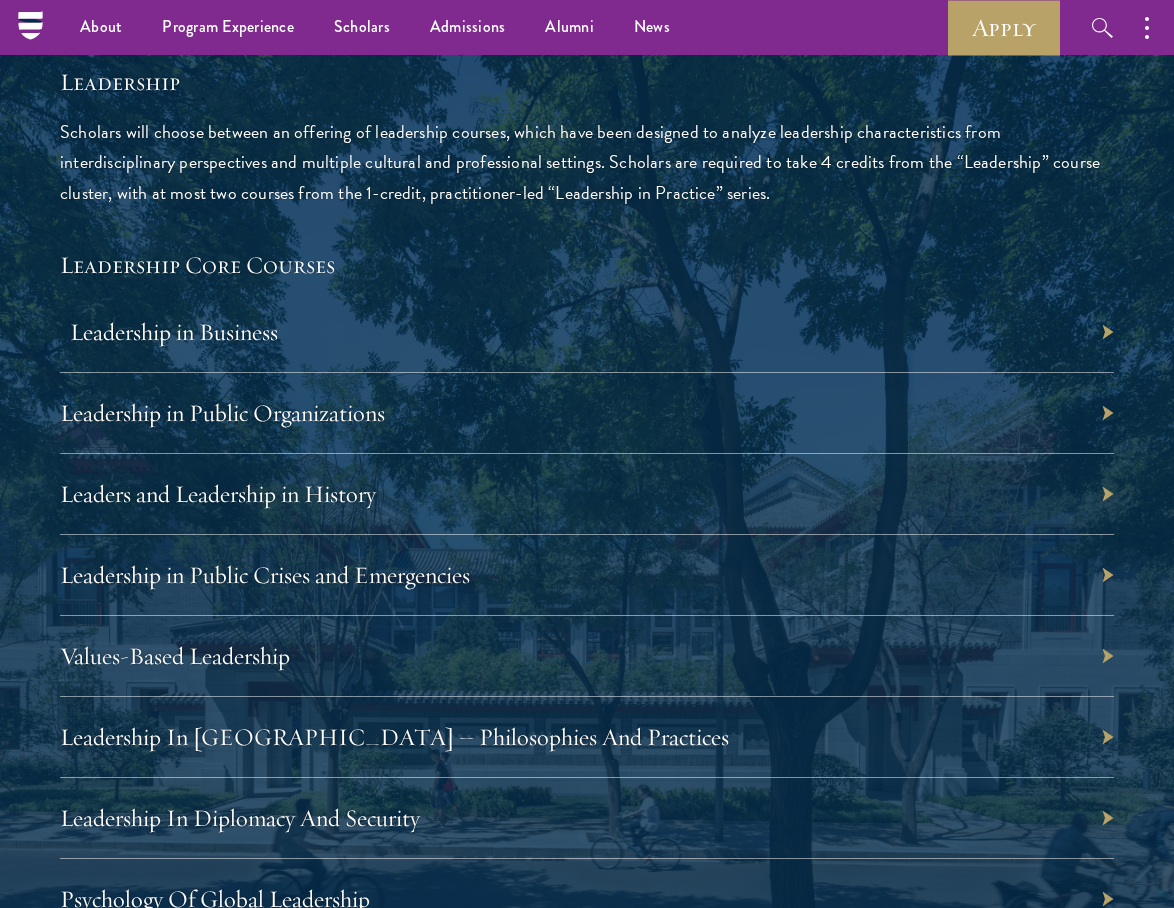 click on "Leadership in Business" at bounding box center [174, 332] 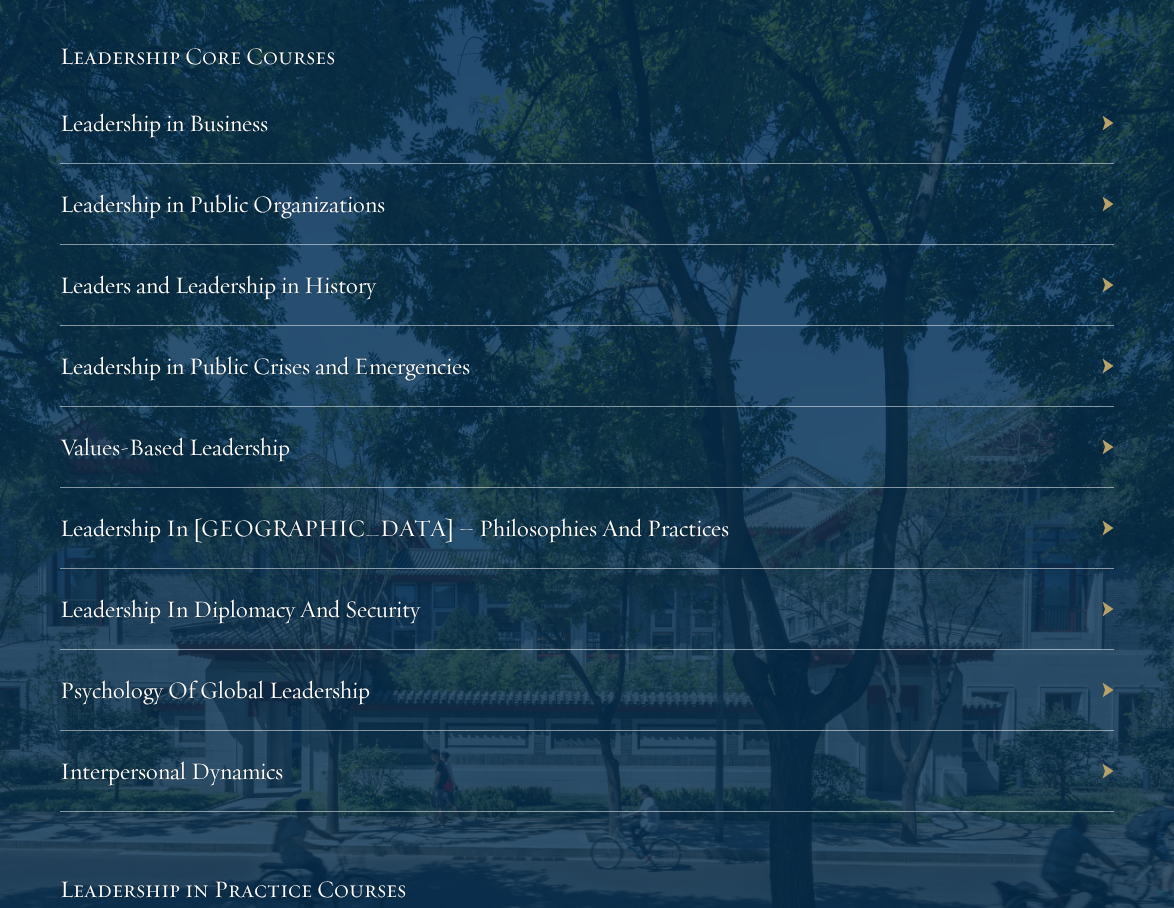 scroll, scrollTop: 3389, scrollLeft: 0, axis: vertical 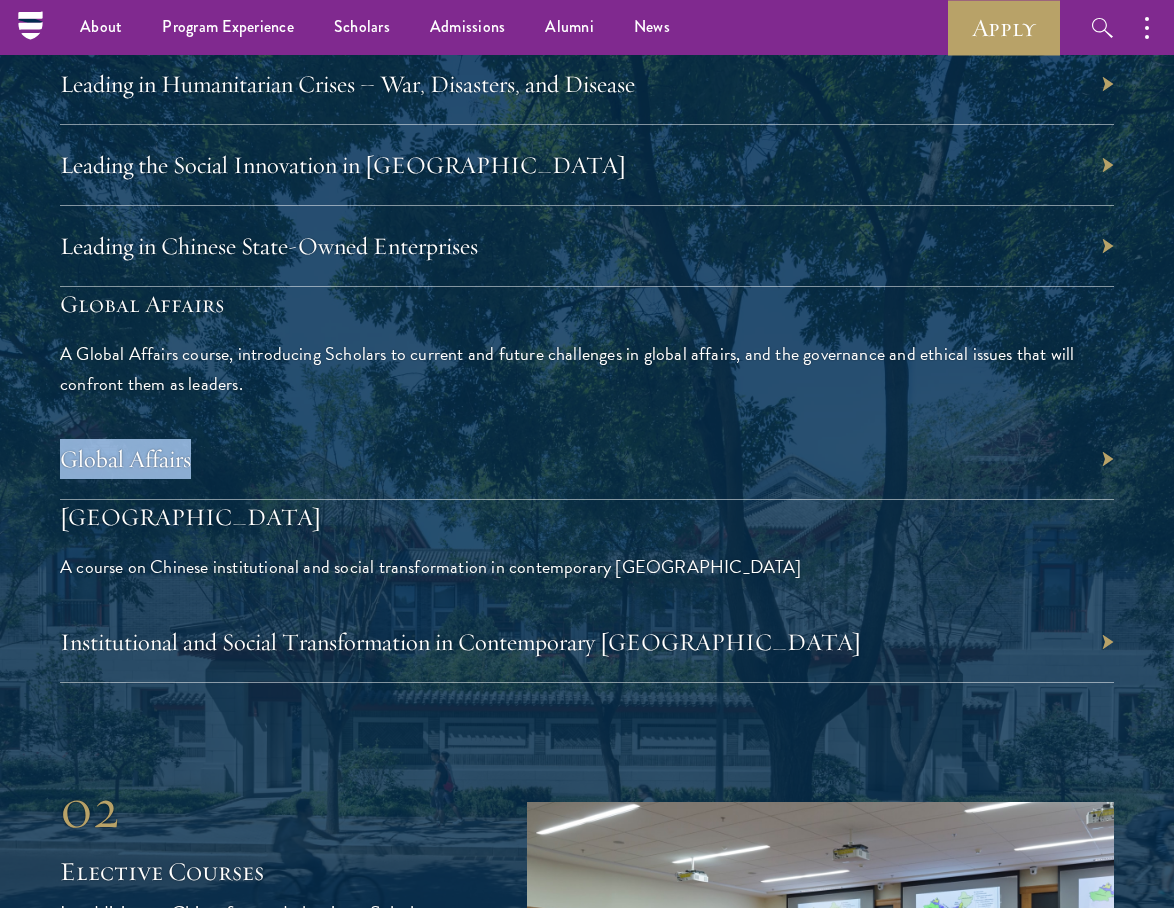 click on "A Global Affairs course, introducing Scholars to current and future challenges in global affairs, and the governance and ethical issues that will confront them as leaders." at bounding box center (587, 369) 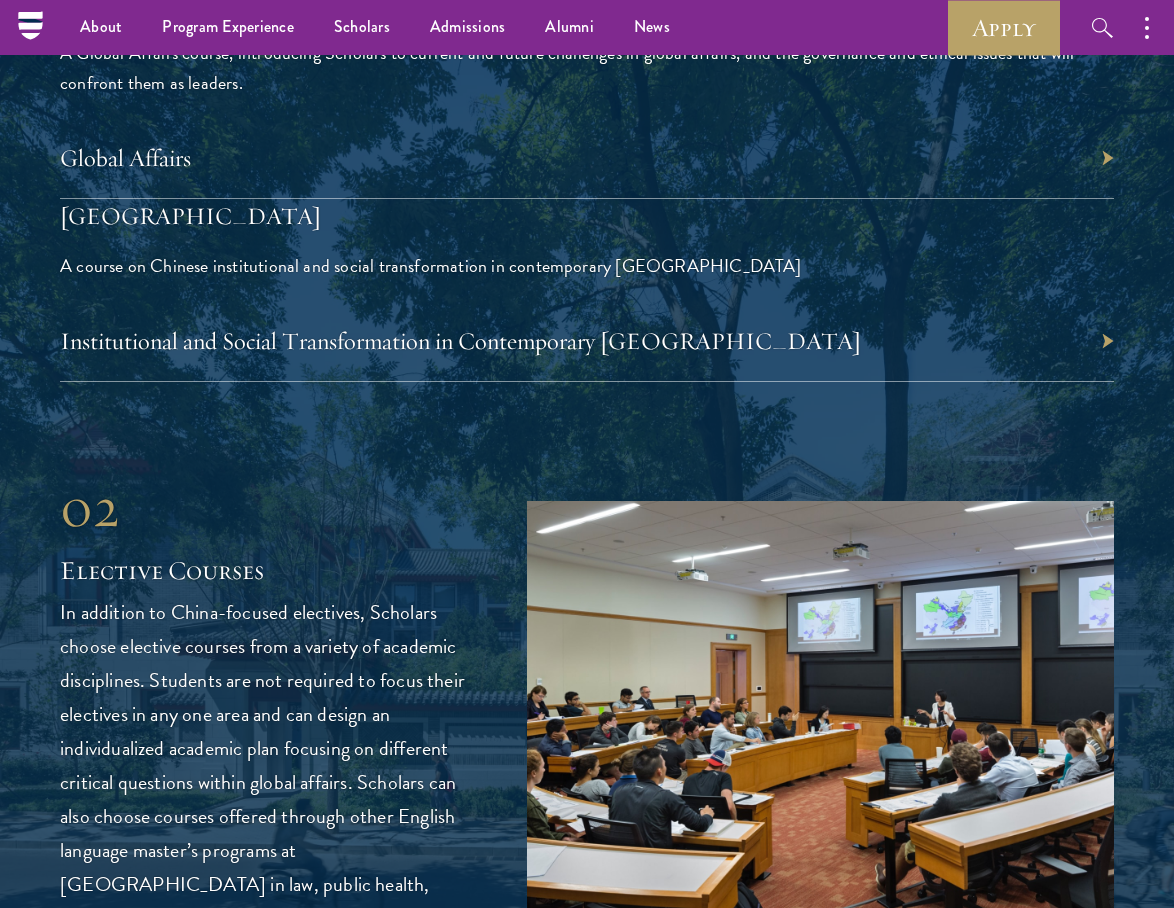 scroll, scrollTop: 4658, scrollLeft: 0, axis: vertical 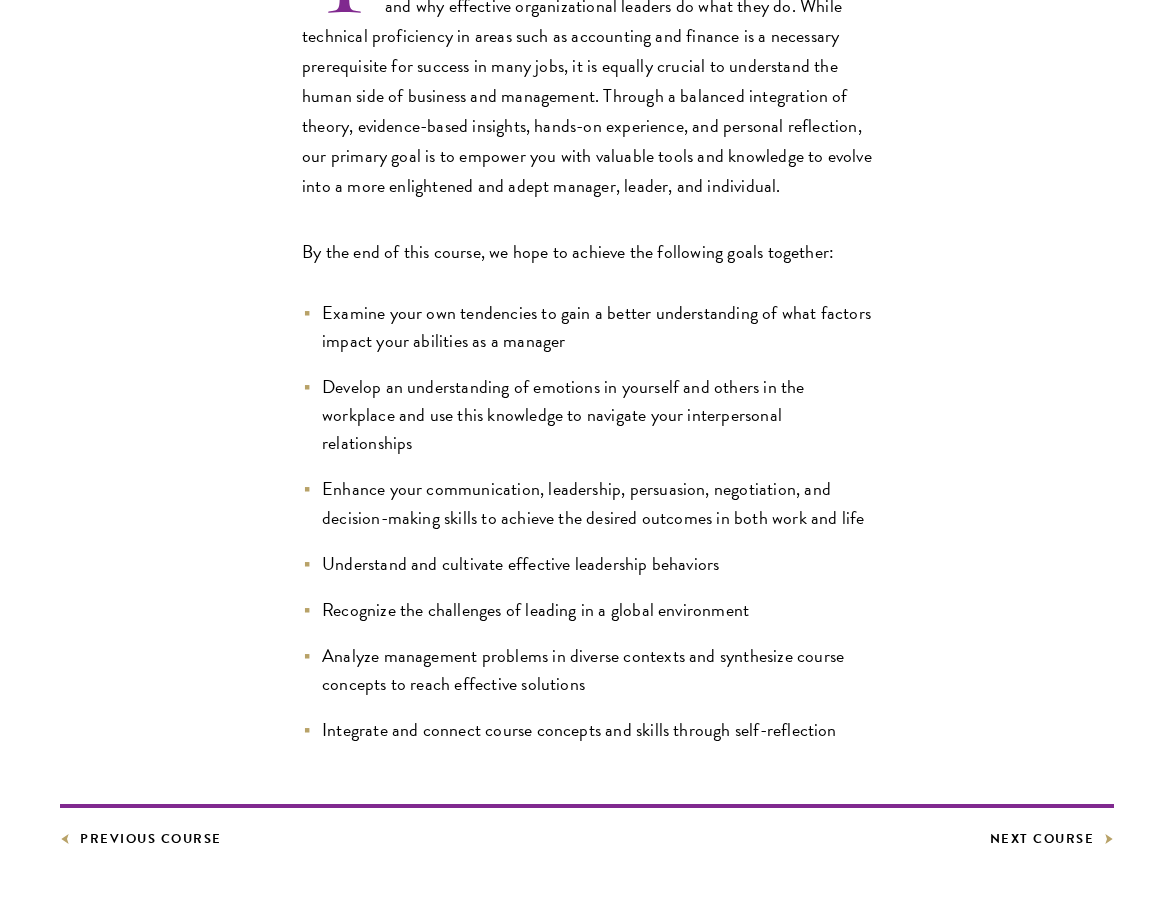 click on "Examine your own tendencies to gain a better understanding of what factors impact your abilities as a manager" at bounding box center [587, 327] 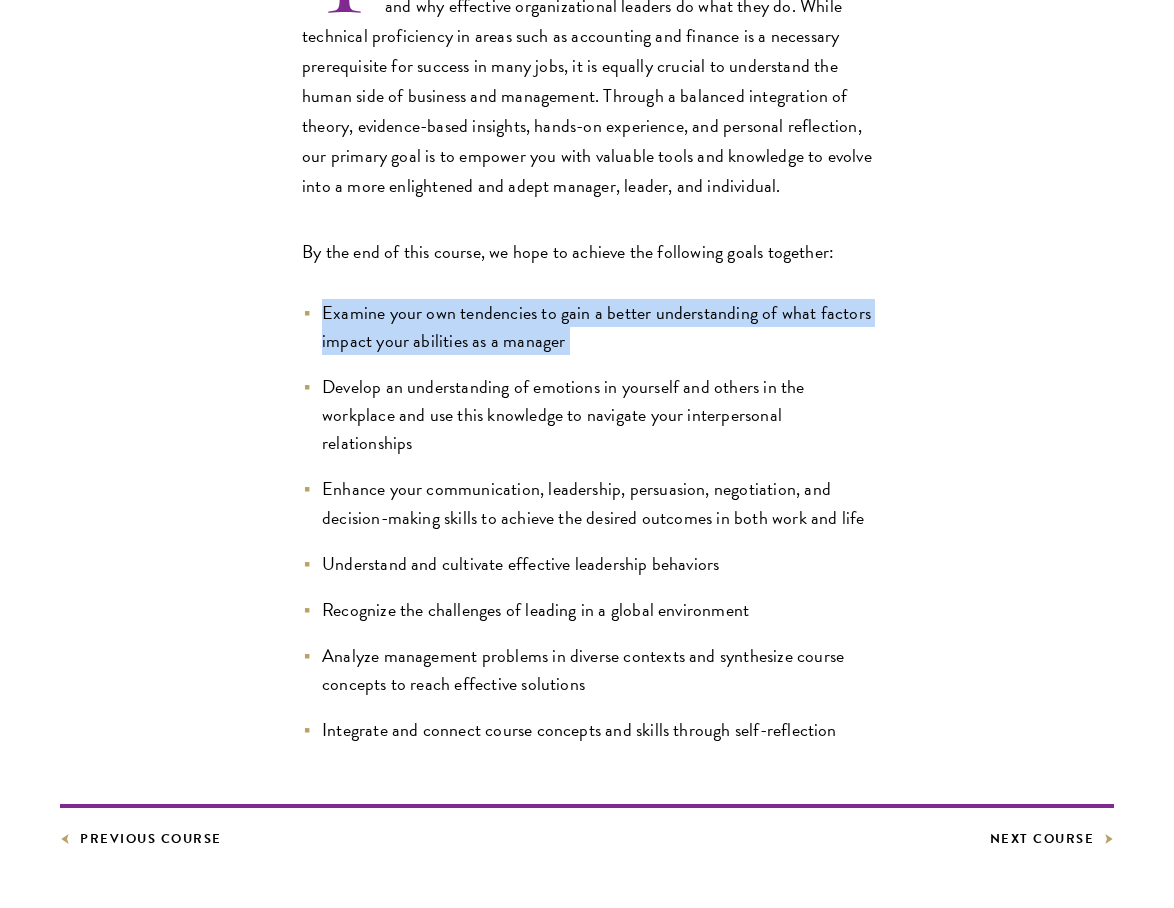 click on "Examine your own tendencies to gain a better understanding of what factors impact your abilities as a manager" at bounding box center [587, 327] 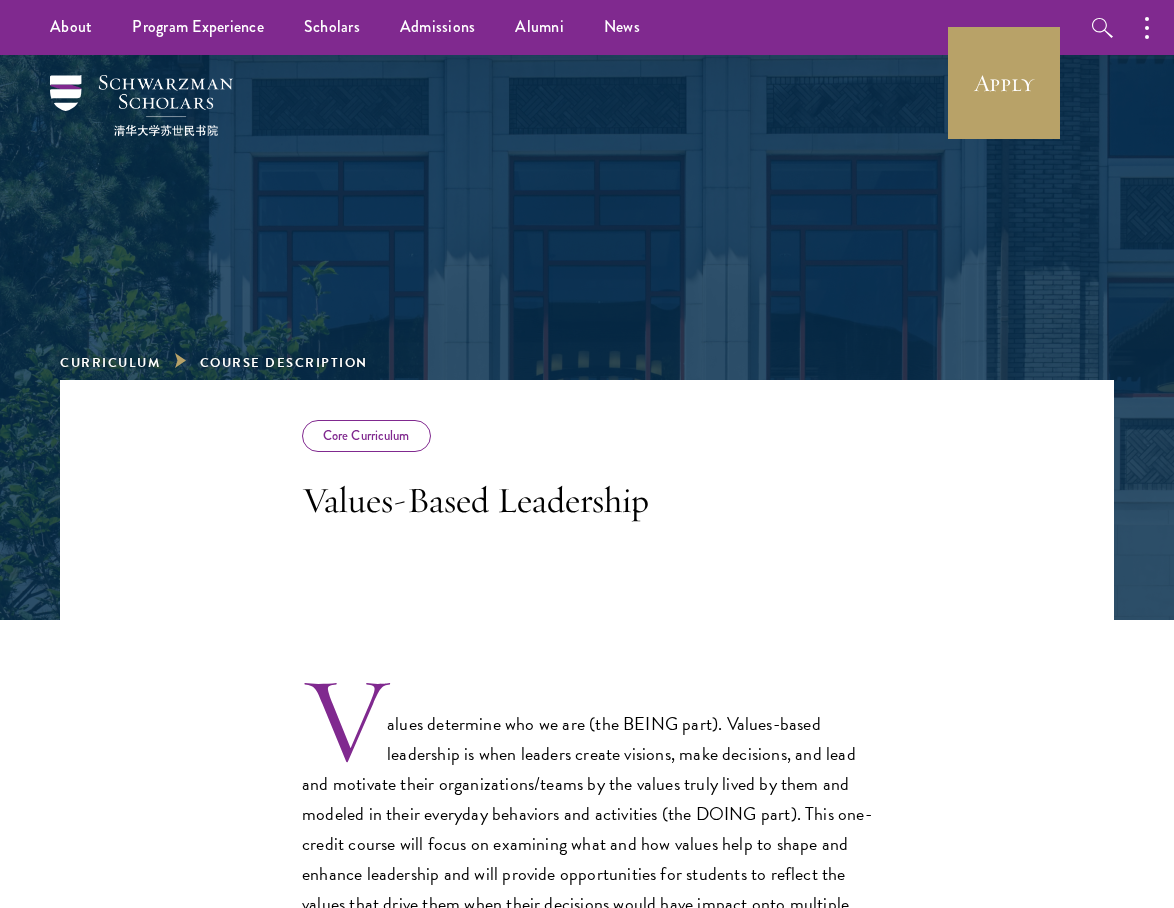 scroll, scrollTop: 0, scrollLeft: 0, axis: both 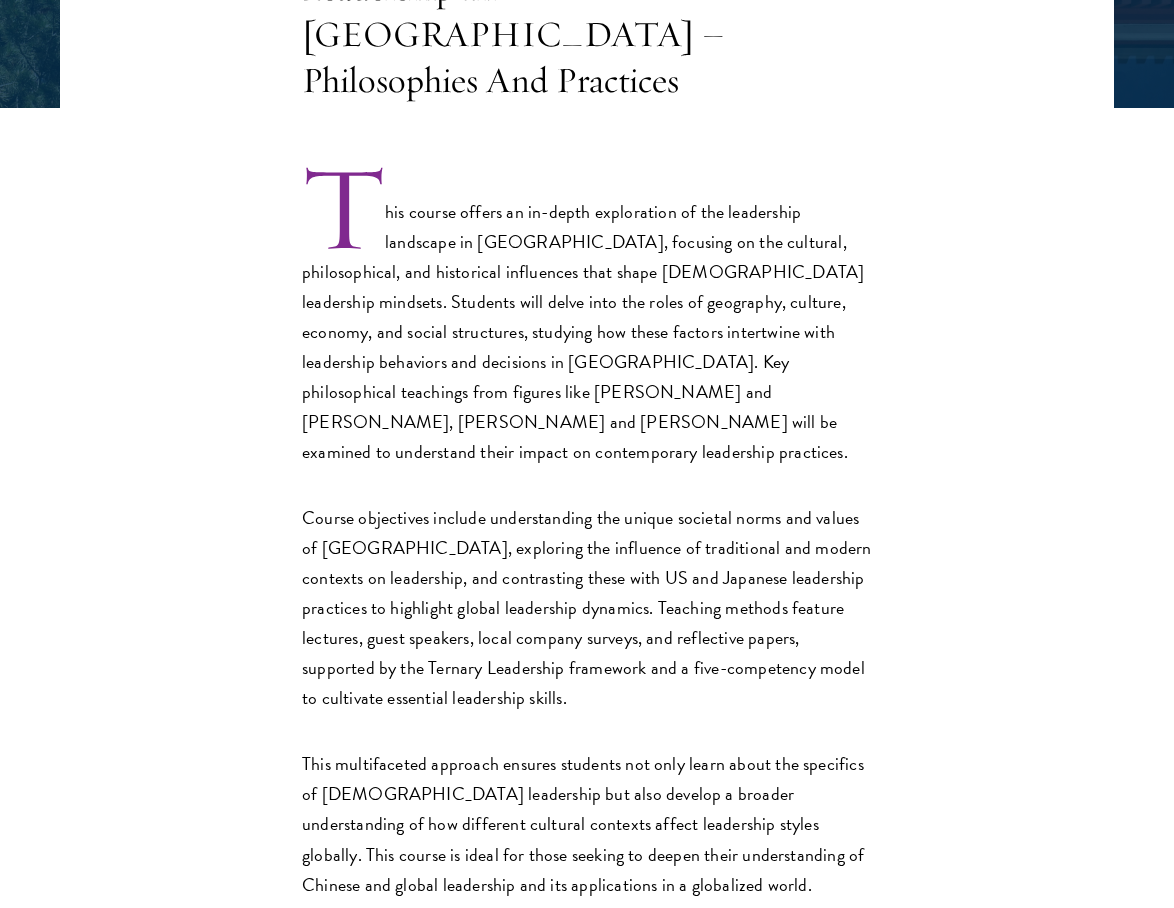 click on "This course offers an in-depth exploration of the leadership landscape in [GEOGRAPHIC_DATA], focusing on the cultural, philosophical, and historical influences that shape [DEMOGRAPHIC_DATA] leadership mindsets. Students will delve into the roles of geography, culture, economy, and social structures, studying how these factors intertwine with leadership behaviors and decisions in [GEOGRAPHIC_DATA]. Key philosophical teachings from figures like [PERSON_NAME] and [PERSON_NAME], [PERSON_NAME] and [PERSON_NAME] will be examined to understand their impact on contemporary leadership practices." at bounding box center [587, 317] 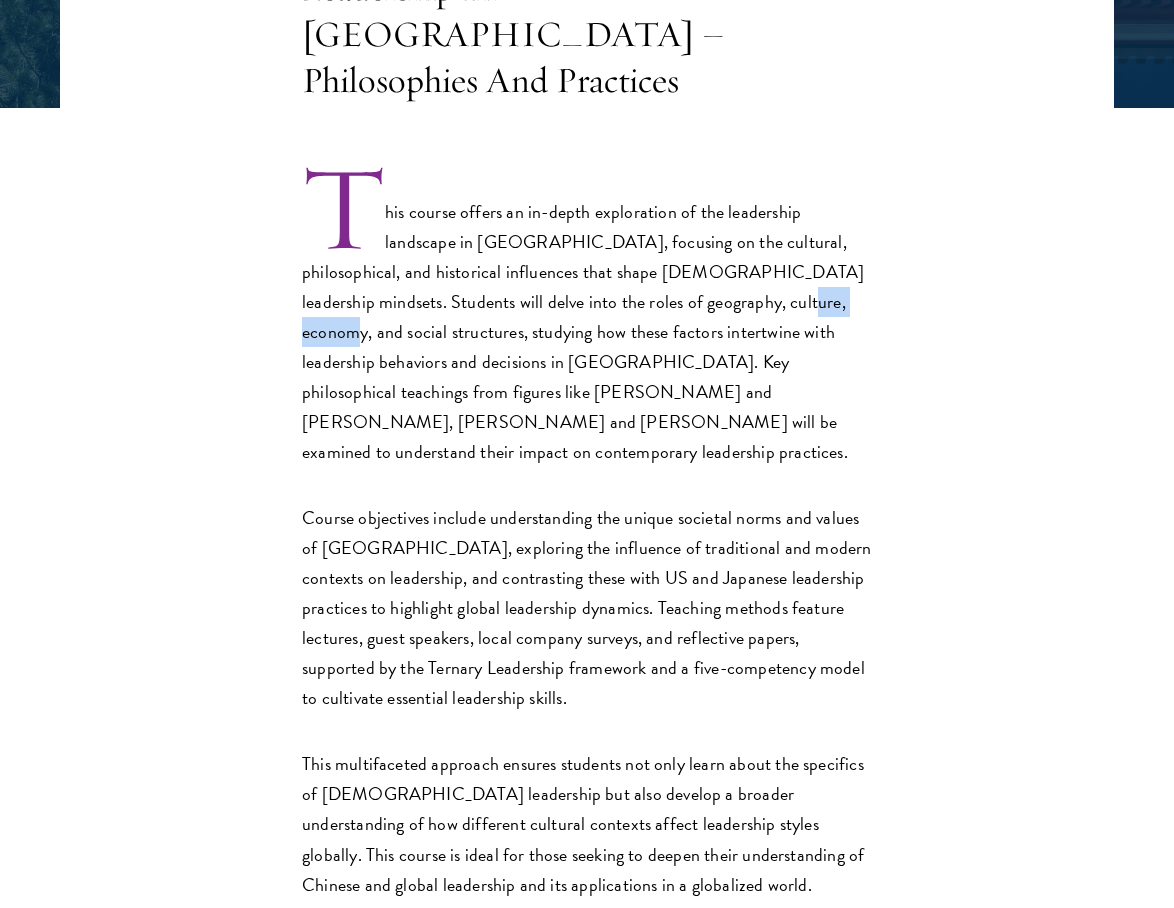 click on "This course offers an in-depth exploration of the leadership landscape in China, focusing on the cultural, philosophical, and historical influences that shape Chinese leadership mindsets. Students will delve into the roles of geography, culture, economy, and social structures, studying how these factors intertwine with leadership behaviors and decisions in China. Key philosophical teachings from figures like Confucius and Laozi, Mao Zedong and Deng Xiaoping will be examined to understand their impact on contemporary leadership practices." at bounding box center (587, 317) 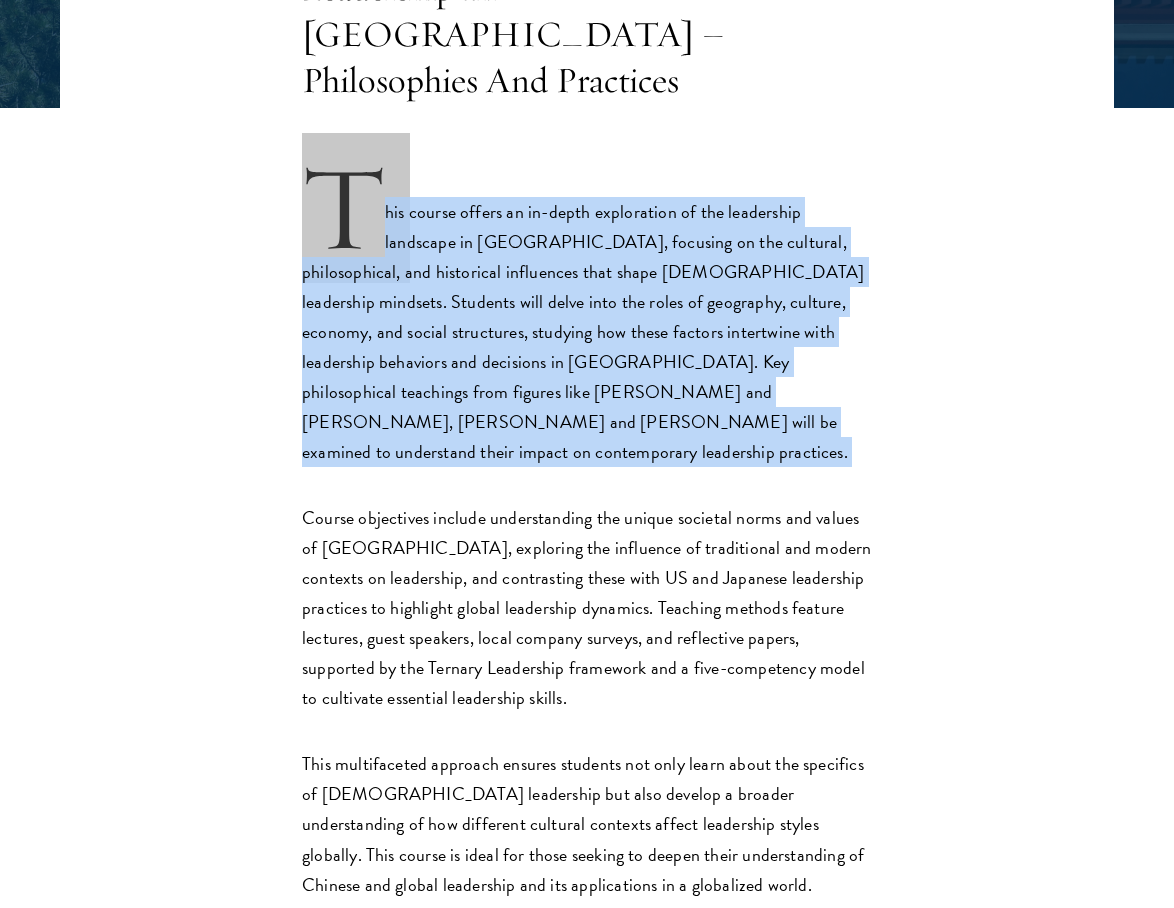 click on "This course offers an in-depth exploration of the leadership landscape in China, focusing on the cultural, philosophical, and historical influences that shape Chinese leadership mindsets. Students will delve into the roles of geography, culture, economy, and social structures, studying how these factors intertwine with leadership behaviors and decisions in China. Key philosophical teachings from figures like Confucius and Laozi, Mao Zedong and Deng Xiaoping will be examined to understand their impact on contemporary leadership practices." at bounding box center [587, 317] 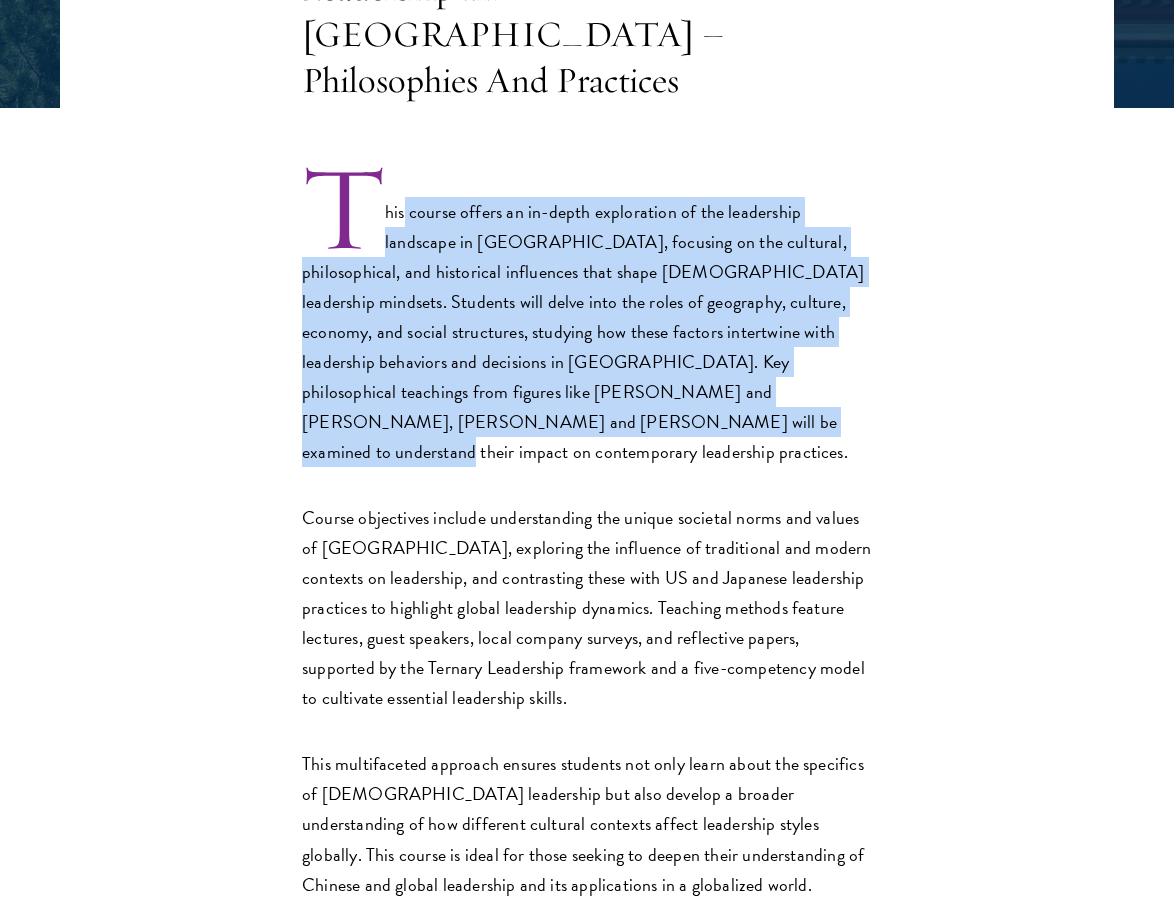 drag, startPoint x: 541, startPoint y: 432, endPoint x: 410, endPoint y: 211, distance: 256.90854 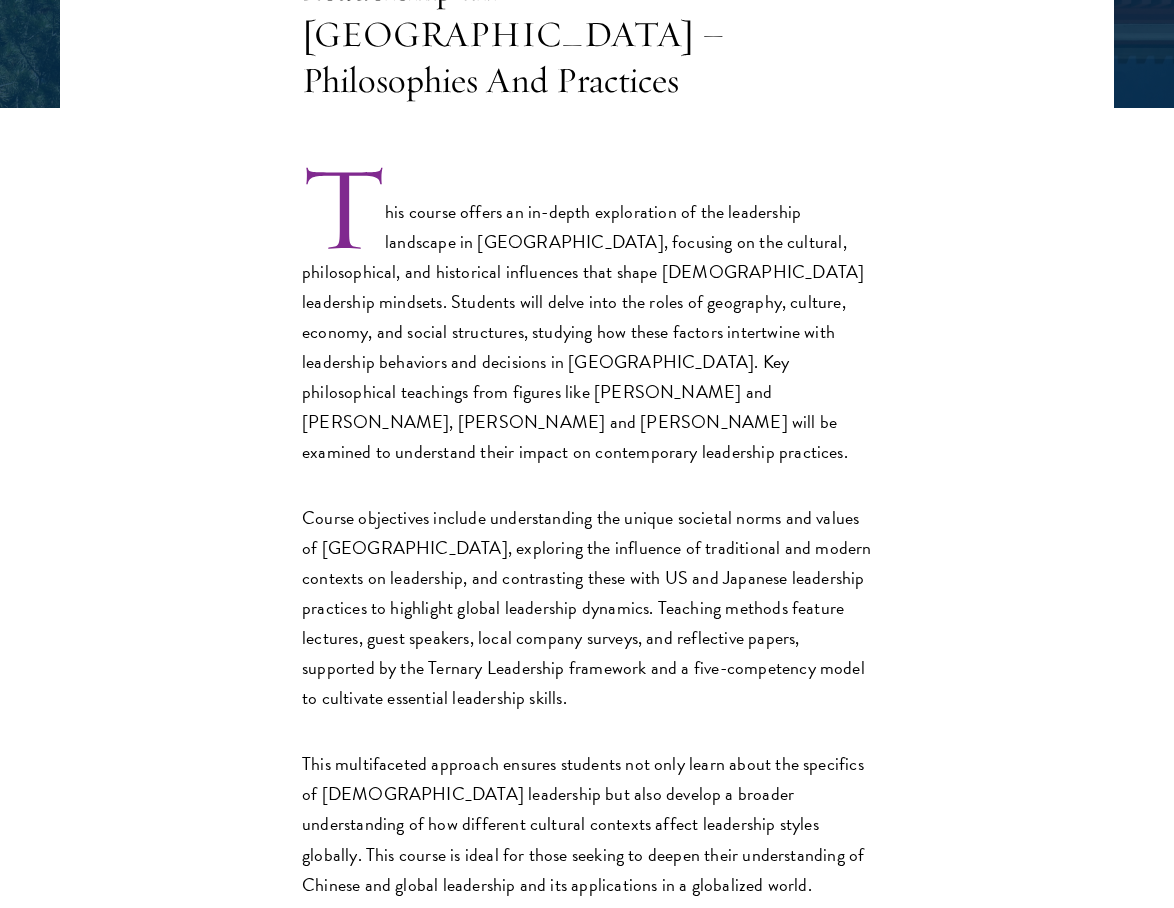 click on "This course offers an in-depth exploration of the leadership landscape in China, focusing on the cultural, philosophical, and historical influences that shape Chinese leadership mindsets. Students will delve into the roles of geography, culture, economy, and social structures, studying how these factors intertwine with leadership behaviors and decisions in China. Key philosophical teachings from figures like Confucius and Laozi, Mao Zedong and Deng Xiaoping will be examined to understand their impact on contemporary leadership practices." at bounding box center (587, 317) 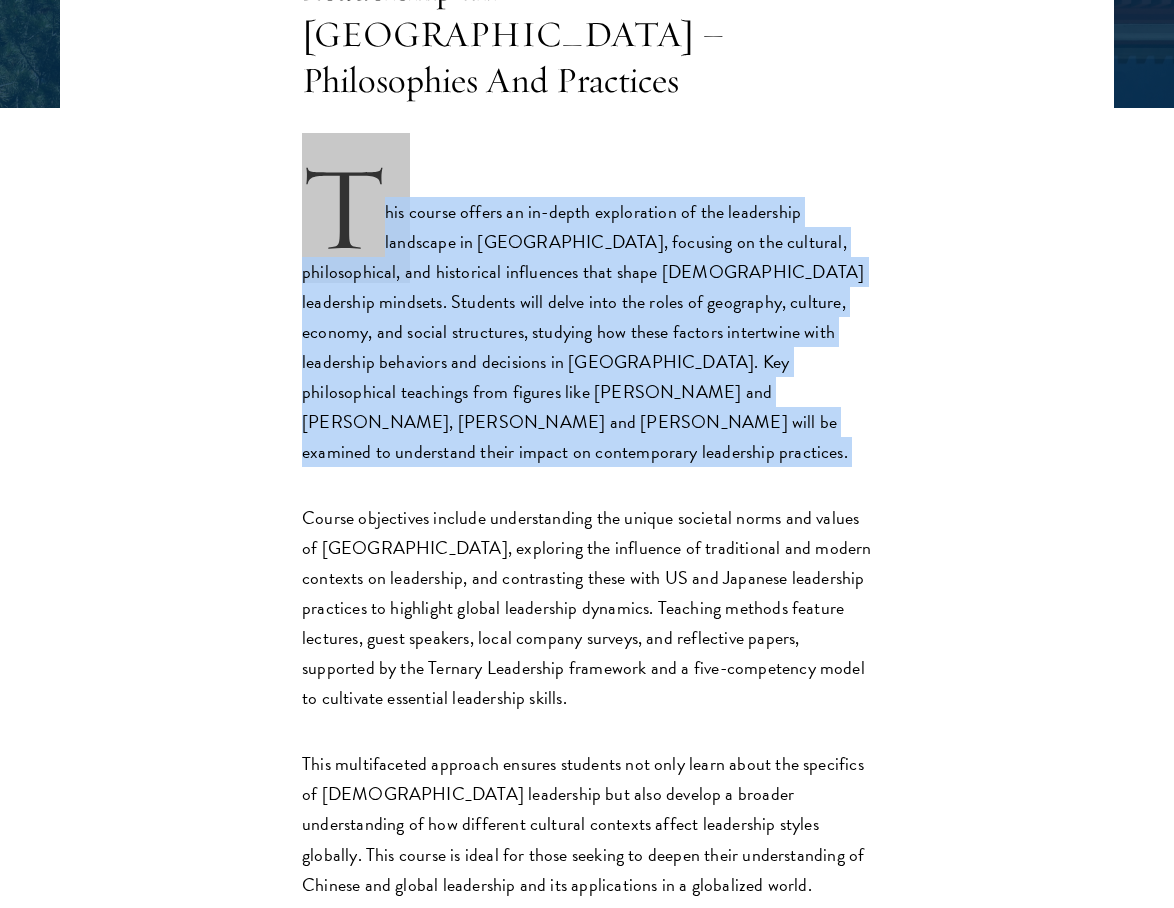 drag, startPoint x: 382, startPoint y: 204, endPoint x: 380, endPoint y: 270, distance: 66.0303 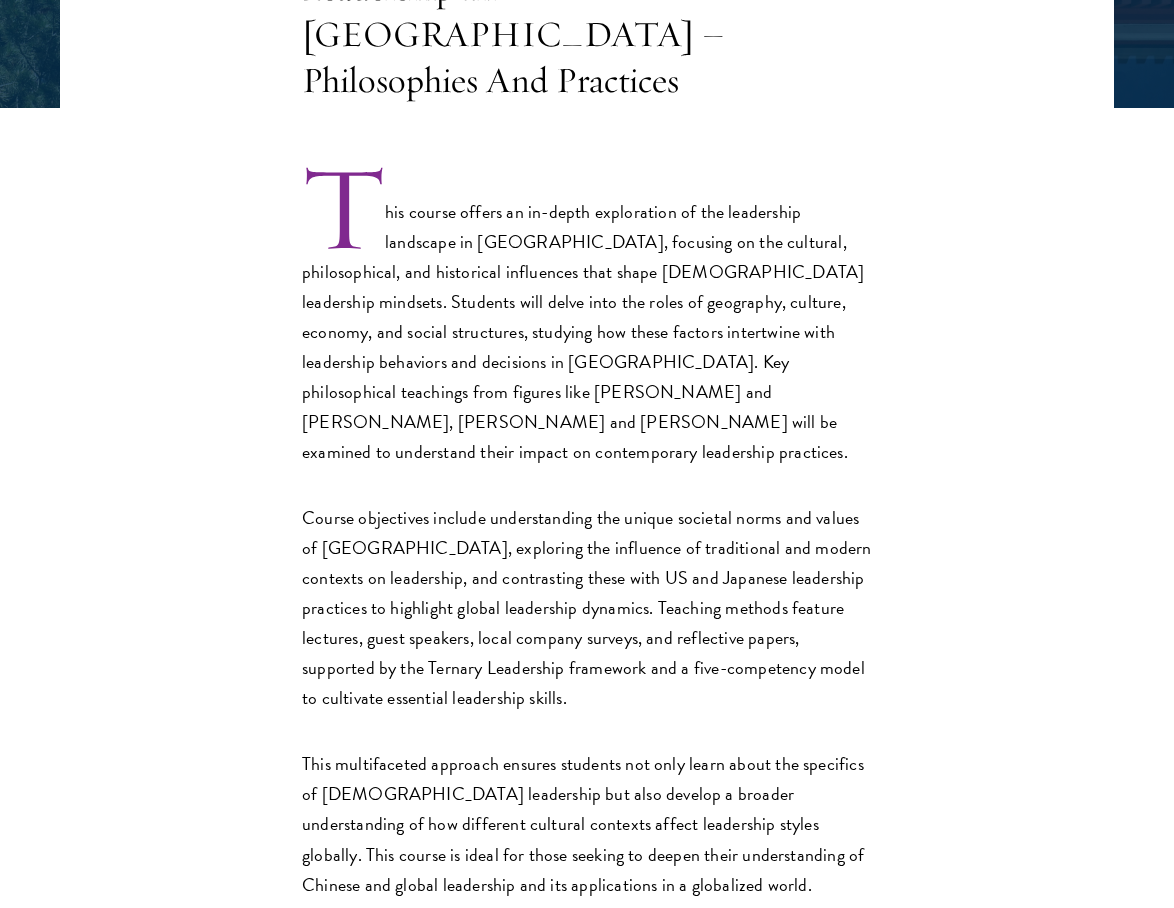 click on "This course offers an in-depth exploration of the leadership landscape in China, focusing on the cultural, philosophical, and historical influences that shape Chinese leadership mindsets. Students will delve into the roles of geography, culture, economy, and social structures, studying how these factors intertwine with leadership behaviors and decisions in China. Key philosophical teachings from figures like Confucius and Laozi, Mao Zedong and Deng Xiaoping will be examined to understand their impact on contemporary leadership practices." at bounding box center [587, 317] 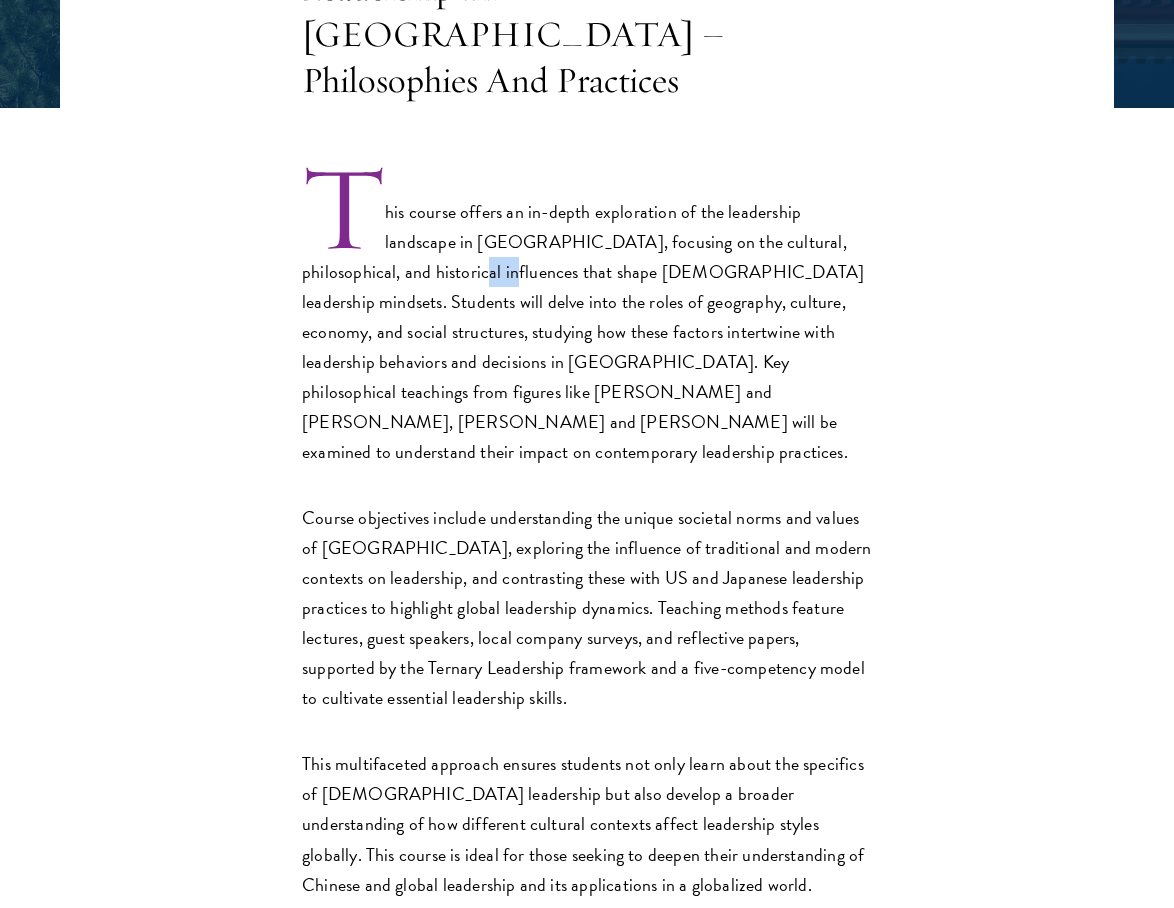 click on "This course offers an in-depth exploration of the leadership landscape in China, focusing on the cultural, philosophical, and historical influences that shape Chinese leadership mindsets. Students will delve into the roles of geography, culture, economy, and social structures, studying how these factors intertwine with leadership behaviors and decisions in China. Key philosophical teachings from figures like Confucius and Laozi, Mao Zedong and Deng Xiaoping will be examined to understand their impact on contemporary leadership practices." at bounding box center [587, 317] 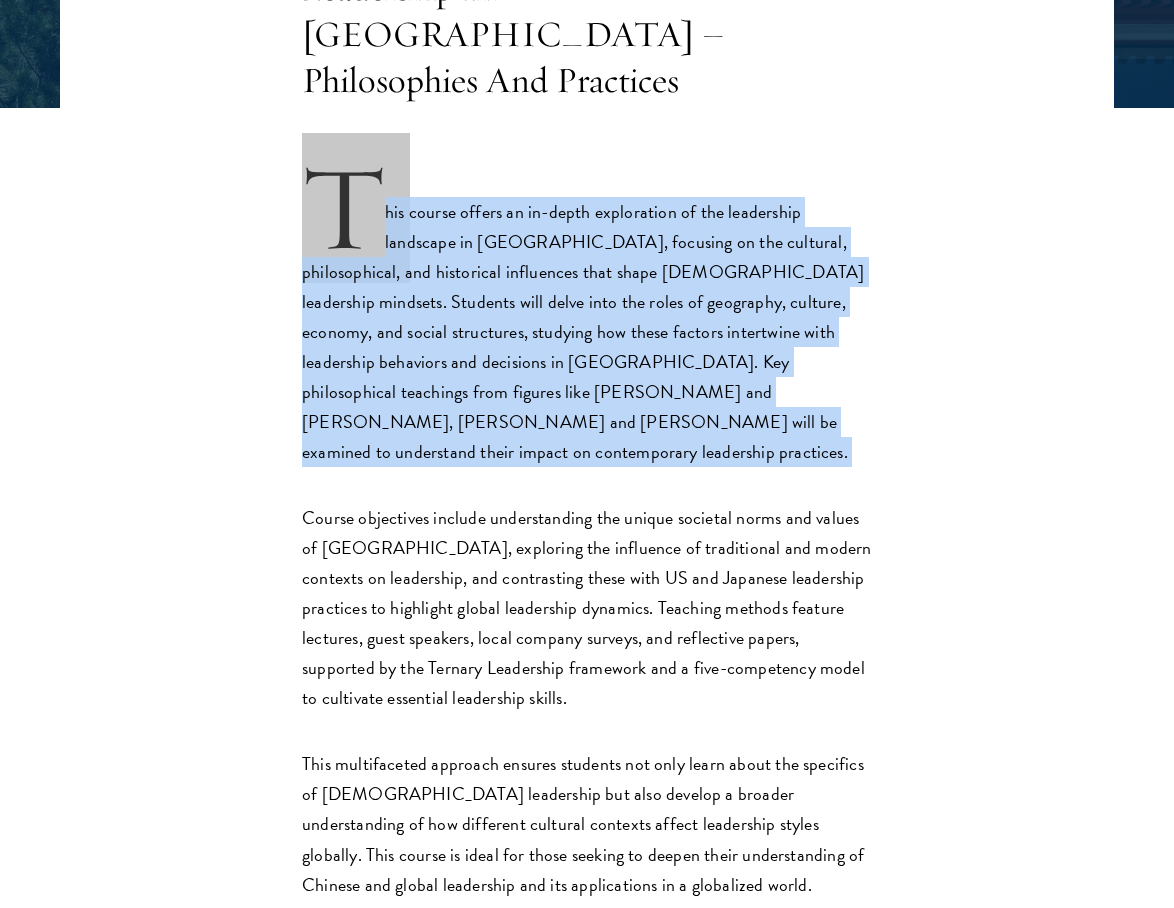 click on "This course offers an in-depth exploration of the leadership landscape in China, focusing on the cultural, philosophical, and historical influences that shape Chinese leadership mindsets. Students will delve into the roles of geography, culture, economy, and social structures, studying how these factors intertwine with leadership behaviors and decisions in China. Key philosophical teachings from figures like Confucius and Laozi, Mao Zedong and Deng Xiaoping will be examined to understand their impact on contemporary leadership practices." at bounding box center (587, 317) 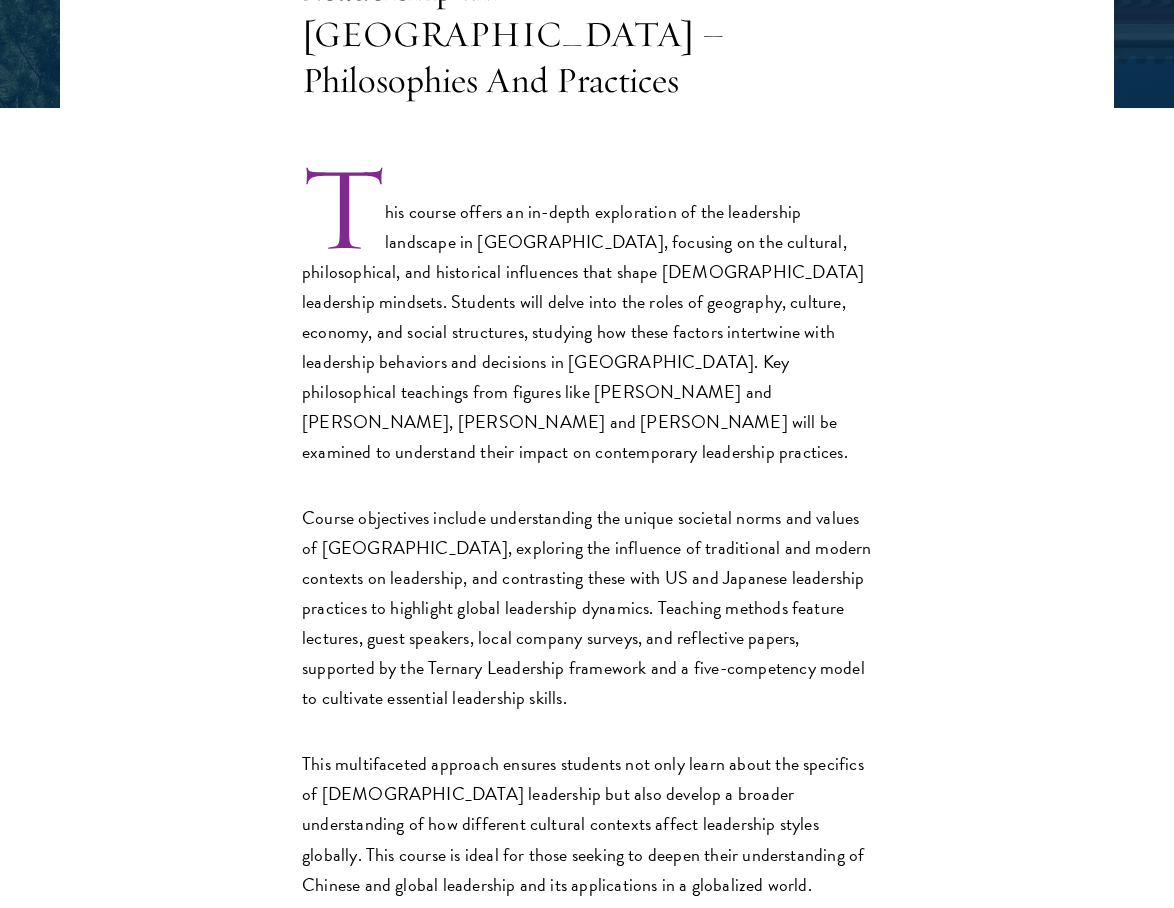 click on "This course offers an in-depth exploration of the leadership landscape in China, focusing on the cultural, philosophical, and historical influences that shape Chinese leadership mindsets. Students will delve into the roles of geography, culture, economy, and social structures, studying how these factors intertwine with leadership behaviors and decisions in China. Key philosophical teachings from figures like Confucius and Laozi, Mao Zedong and Deng Xiaoping will be examined to understand their impact on contemporary leadership practices." at bounding box center [587, 317] 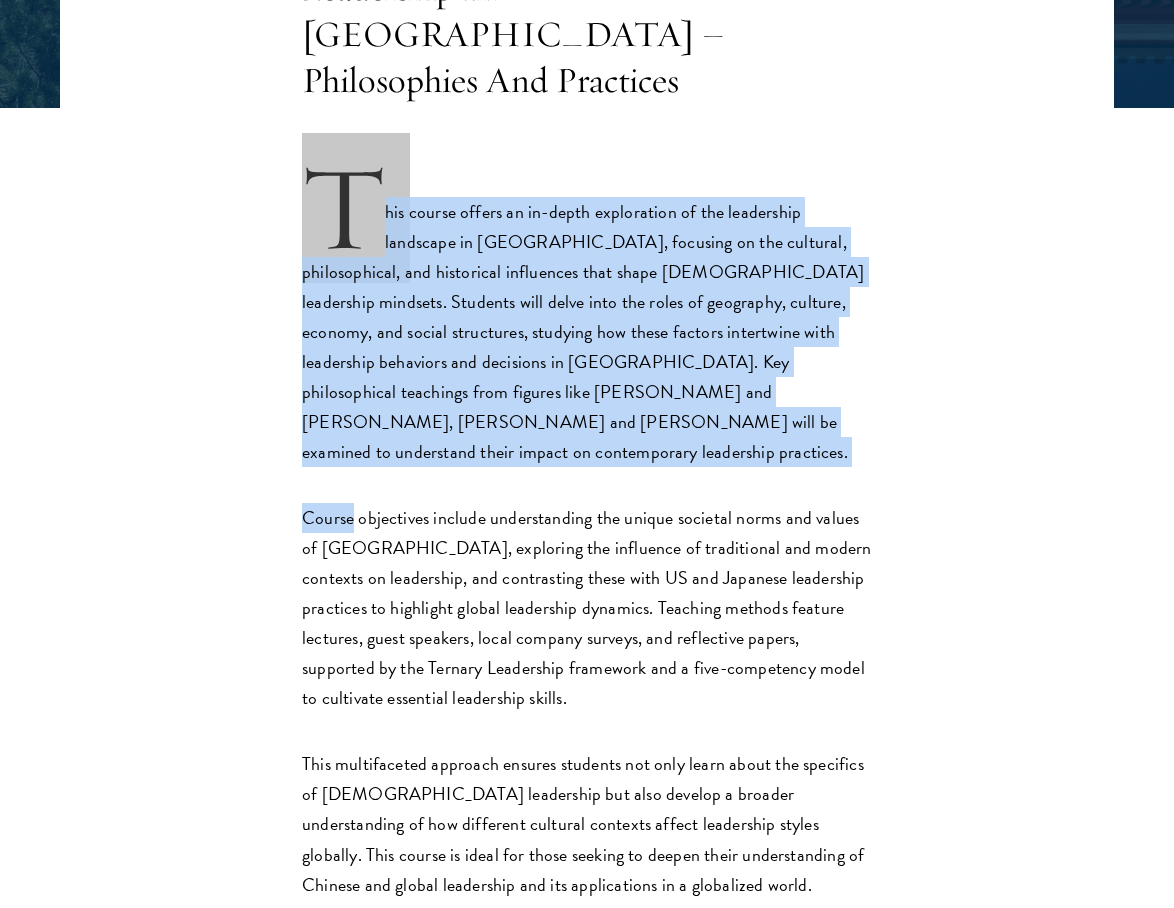 drag, startPoint x: 376, startPoint y: 198, endPoint x: 417, endPoint y: 438, distance: 243.4769 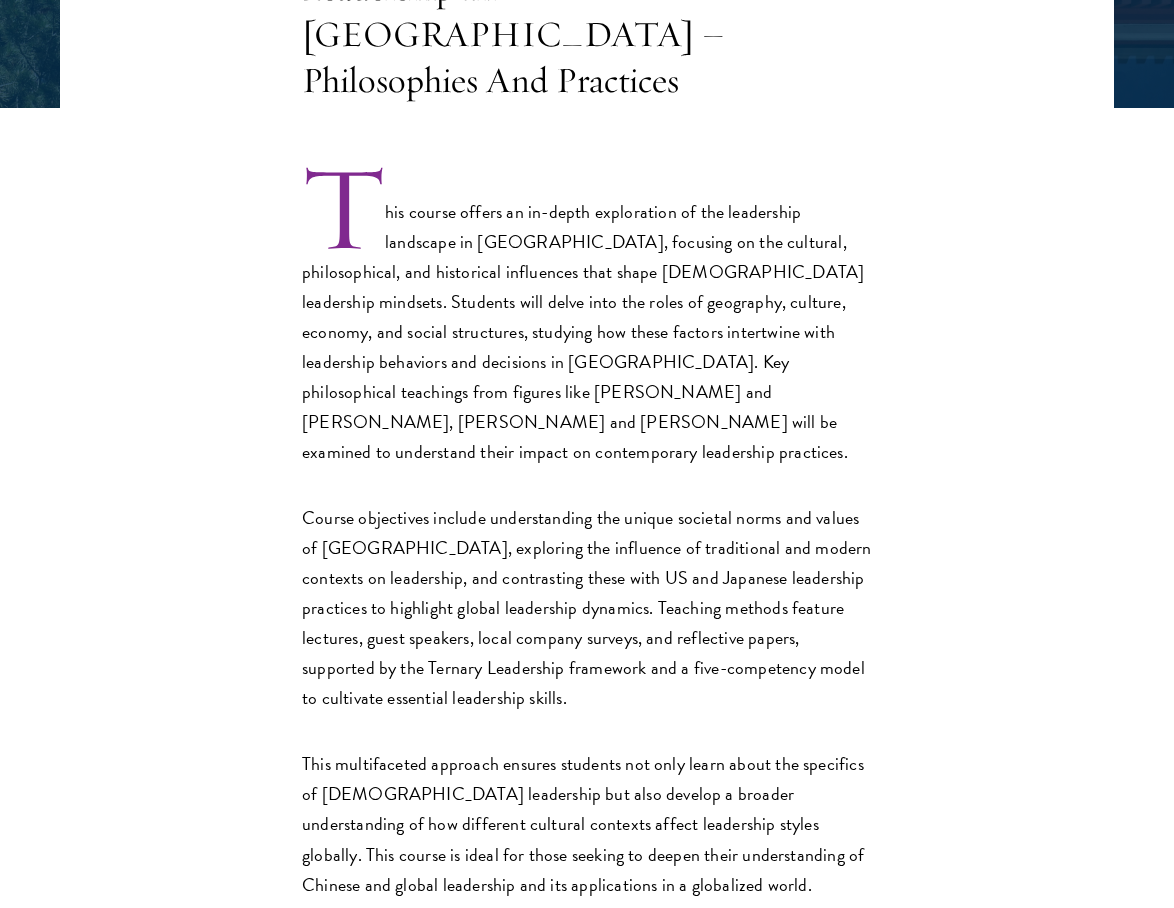 click on "Course objectives include understanding the unique societal norms and values of China, exploring the influence of traditional and modern contexts on leadership, and contrasting these with US and Japanese leadership practices to highlight global leadership dynamics. Teaching methods feature lectures, guest speakers, local company surveys, and reflective papers, supported by the Ternary Leadership framework and a five-competency model to cultivate essential leadership skills." at bounding box center (587, 608) 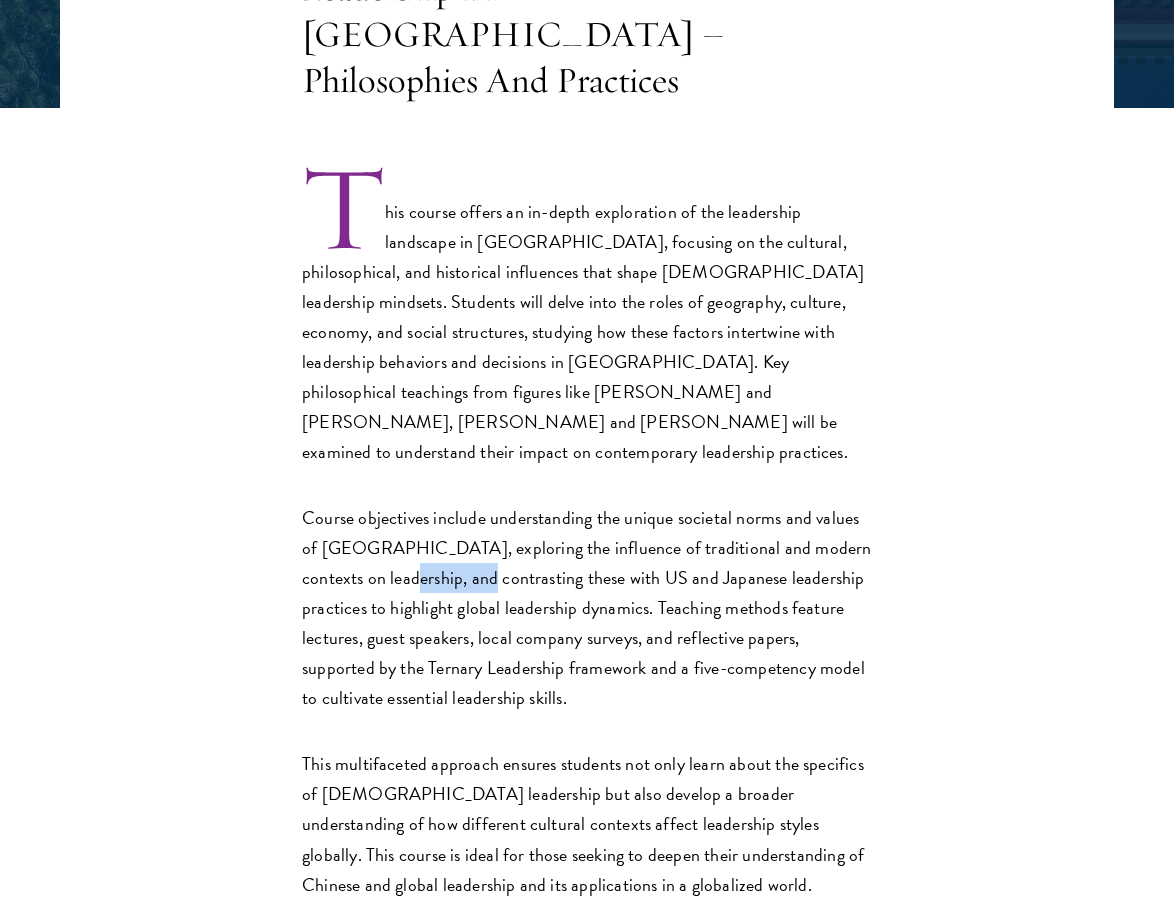 click on "Course objectives include understanding the unique societal norms and values of China, exploring the influence of traditional and modern contexts on leadership, and contrasting these with US and Japanese leadership practices to highlight global leadership dynamics. Teaching methods feature lectures, guest speakers, local company surveys, and reflective papers, supported by the Ternary Leadership framework and a five-competency model to cultivate essential leadership skills." at bounding box center [587, 608] 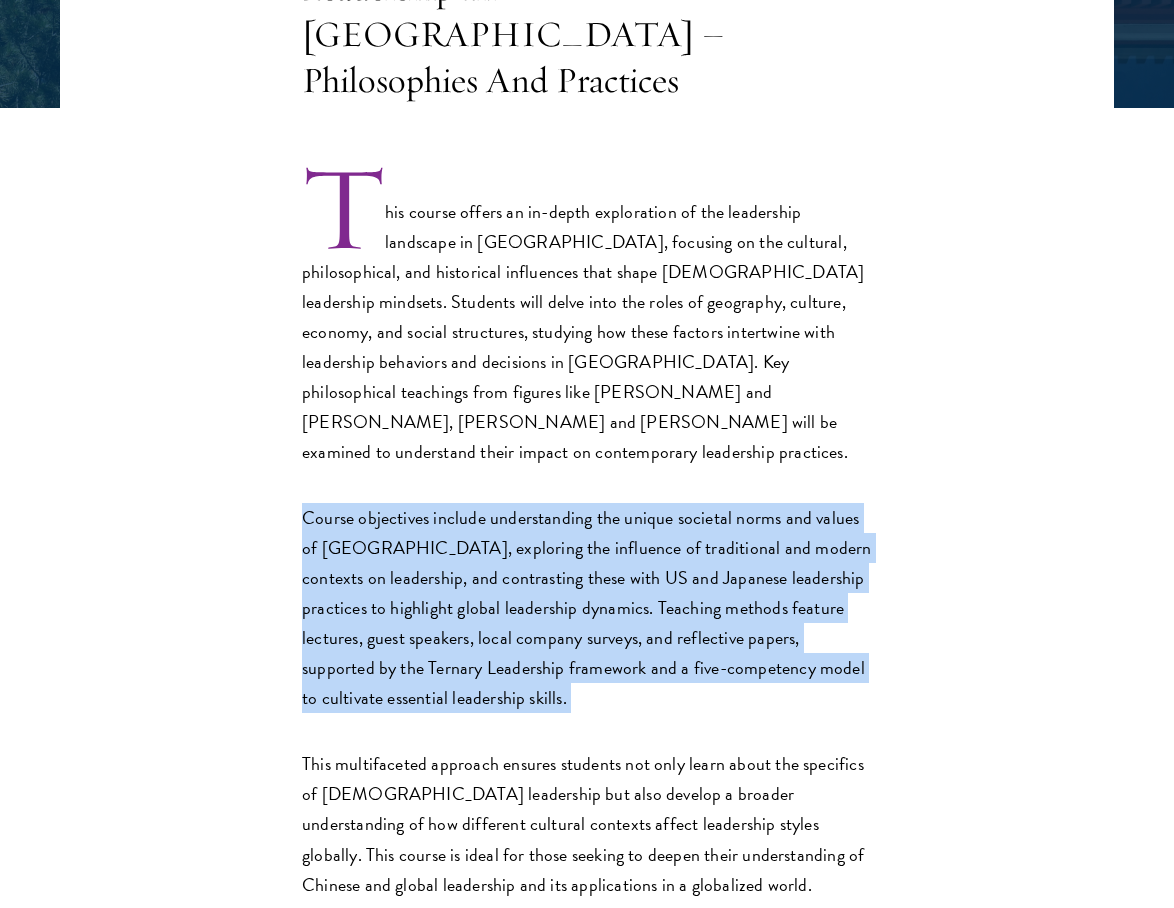 click on "Course objectives include understanding the unique societal norms and values of China, exploring the influence of traditional and modern contexts on leadership, and contrasting these with US and Japanese leadership practices to highlight global leadership dynamics. Teaching methods feature lectures, guest speakers, local company surveys, and reflective papers, supported by the Ternary Leadership framework and a five-competency model to cultivate essential leadership skills." at bounding box center [587, 608] 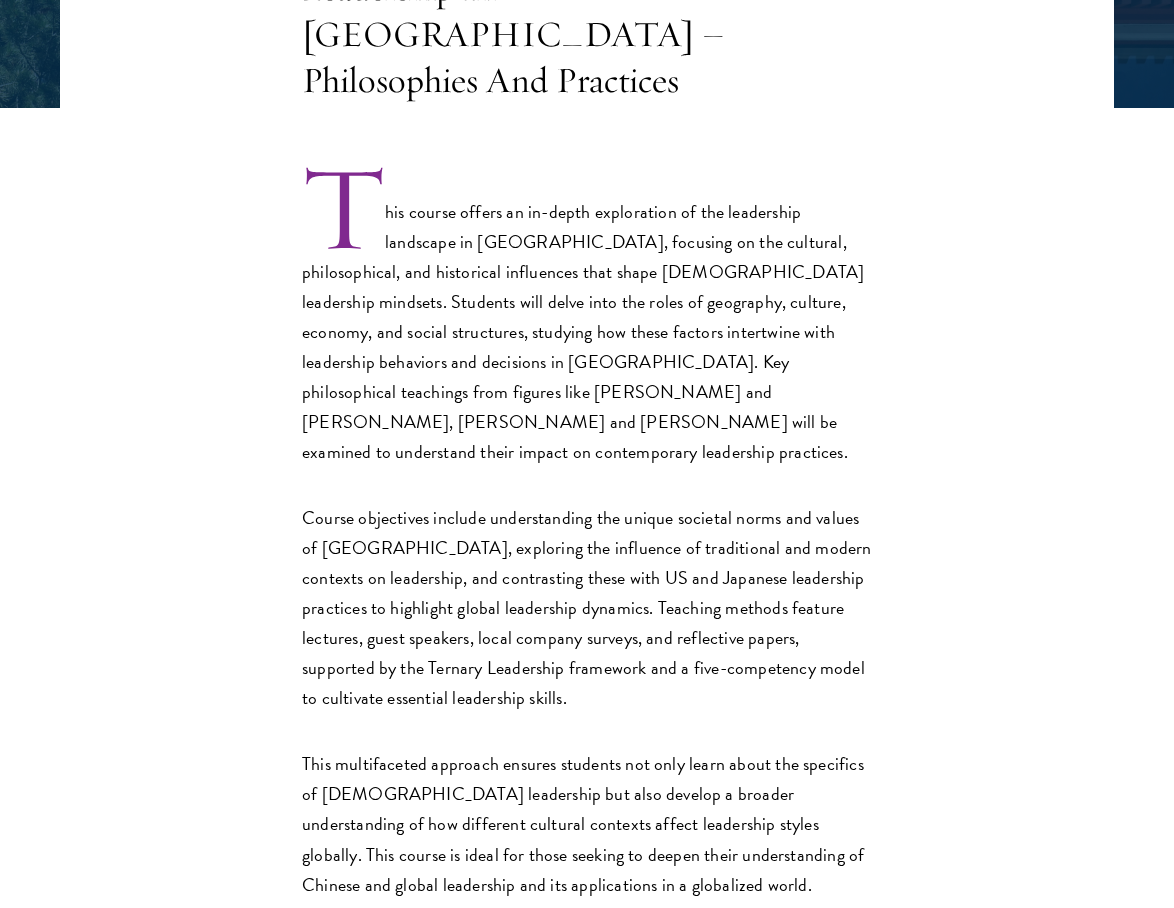 click on "Course objectives include understanding the unique societal norms and values of China, exploring the influence of traditional and modern contexts on leadership, and contrasting these with US and Japanese leadership practices to highlight global leadership dynamics. Teaching methods feature lectures, guest speakers, local company surveys, and reflective papers, supported by the Ternary Leadership framework and a five-competency model to cultivate essential leadership skills." at bounding box center [587, 608] 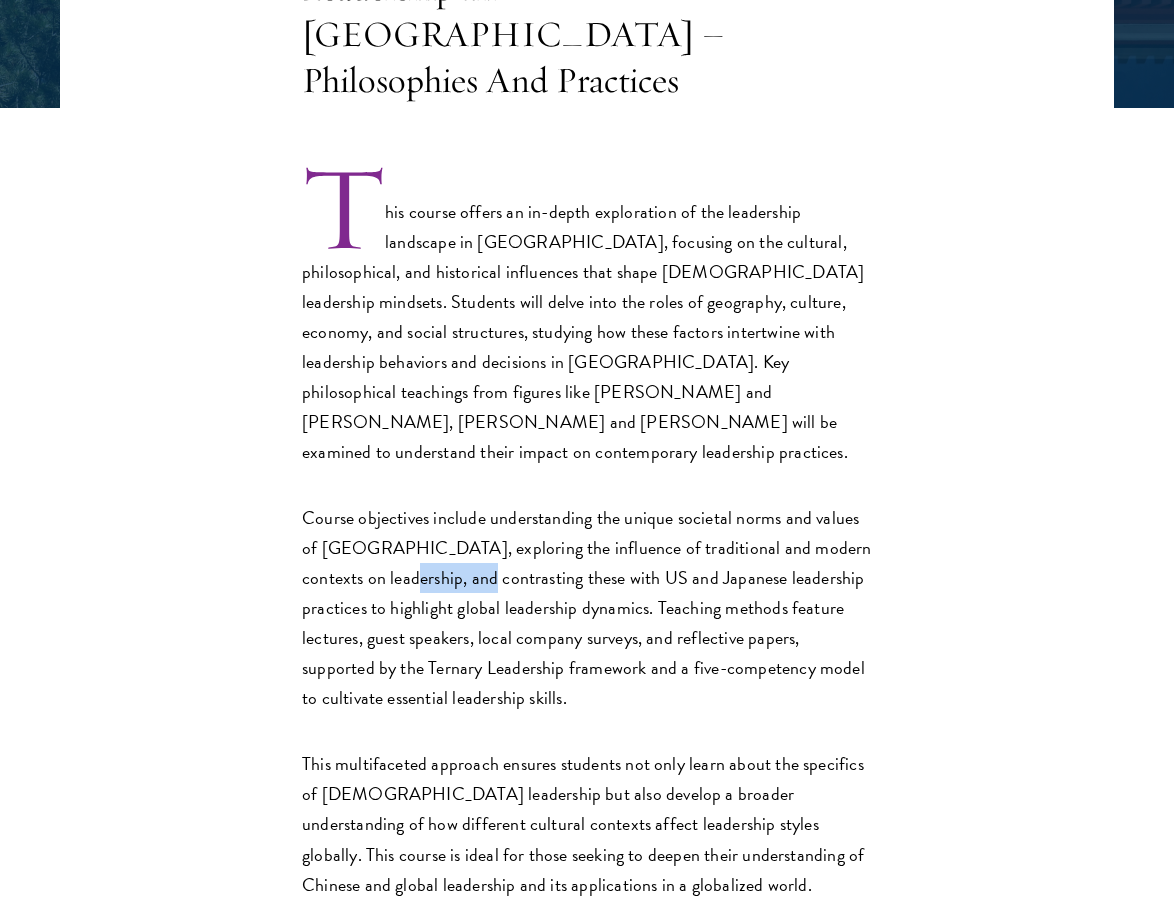 click on "Course objectives include understanding the unique societal norms and values of China, exploring the influence of traditional and modern contexts on leadership, and contrasting these with US and Japanese leadership practices to highlight global leadership dynamics. Teaching methods feature lectures, guest speakers, local company surveys, and reflective papers, supported by the Ternary Leadership framework and a five-competency model to cultivate essential leadership skills." at bounding box center [587, 608] 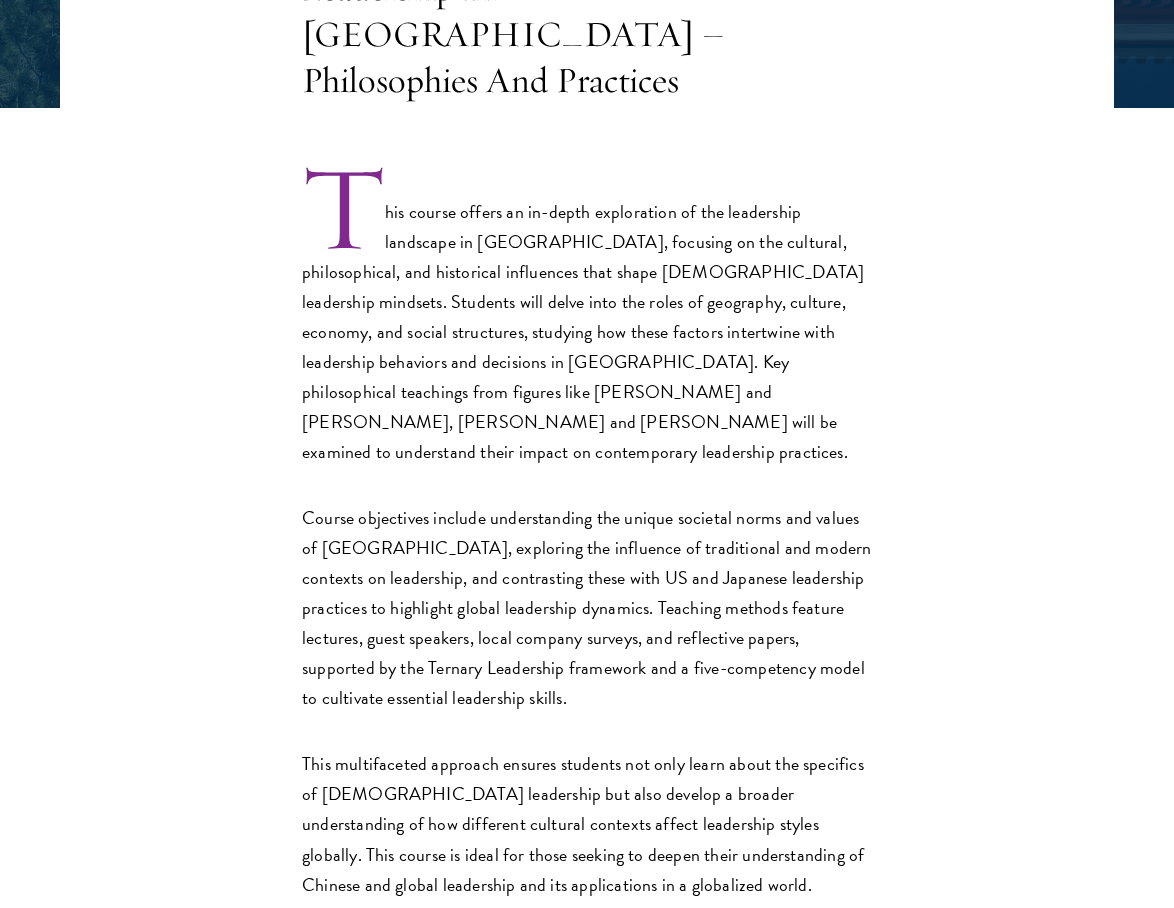click on "Course objectives include understanding the unique societal norms and values of China, exploring the influence of traditional and modern contexts on leadership, and contrasting these with US and Japanese leadership practices to highlight global leadership dynamics. Teaching methods feature lectures, guest speakers, local company surveys, and reflective papers, supported by the Ternary Leadership framework and a five-competency model to cultivate essential leadership skills." at bounding box center (587, 608) 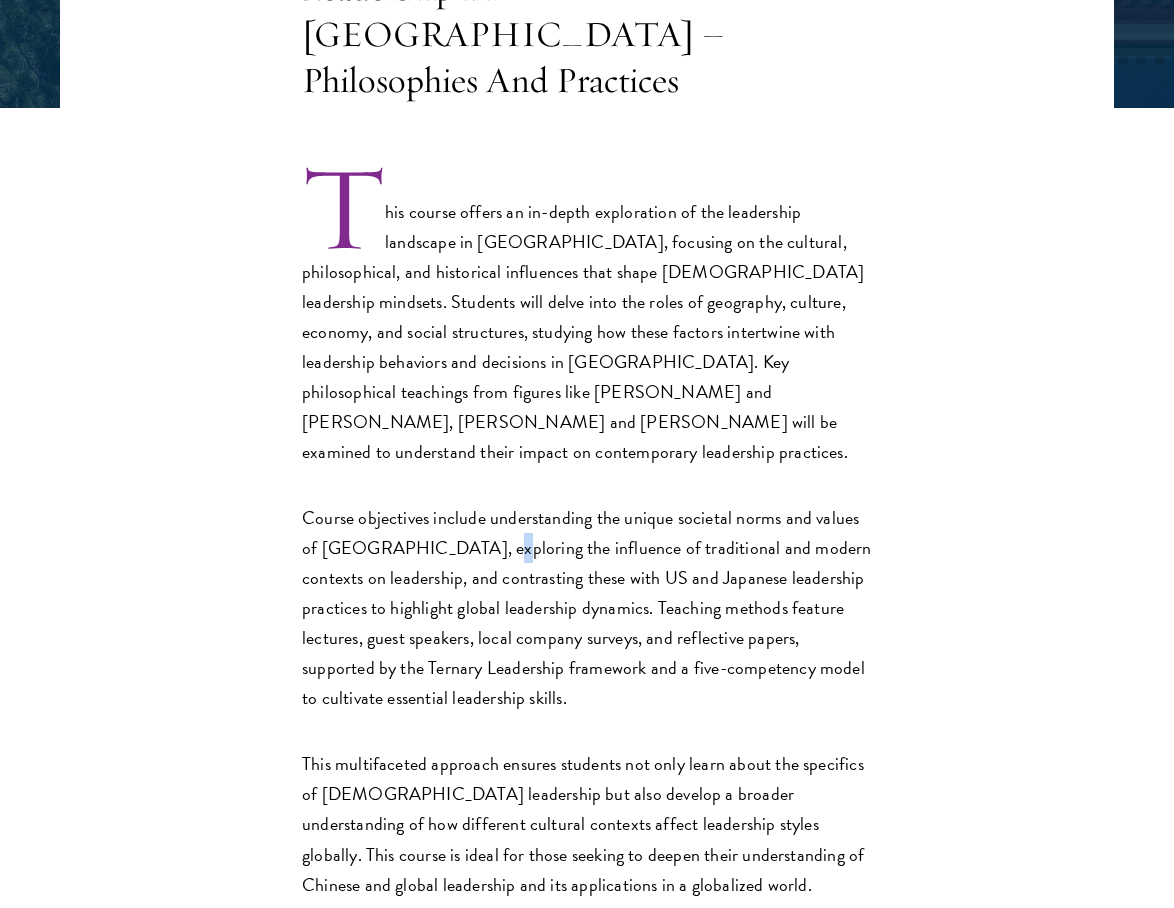 click on "Course objectives include understanding the unique societal norms and values of China, exploring the influence of traditional and modern contexts on leadership, and contrasting these with US and Japanese leadership practices to highlight global leadership dynamics. Teaching methods feature lectures, guest speakers, local company surveys, and reflective papers, supported by the Ternary Leadership framework and a five-competency model to cultivate essential leadership skills." at bounding box center (587, 608) 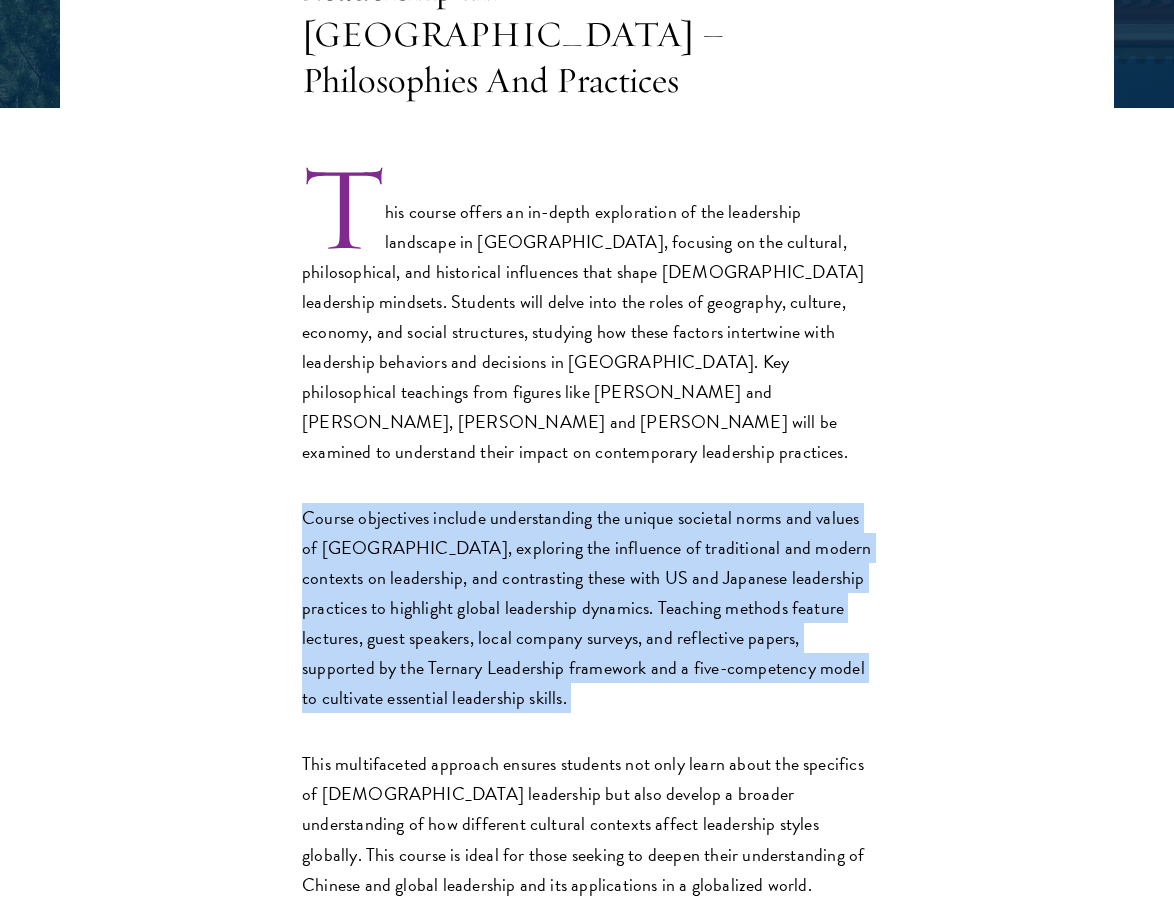 click on "This course offers an in-depth exploration of the leadership landscape in China, focusing on the cultural, philosophical, and historical influences that shape Chinese leadership mindsets. Students will delve into the roles of geography, culture, economy, and social structures, studying how these factors intertwine with leadership behaviors and decisions in China. Key philosophical teachings from figures like Confucius and Laozi, Mao Zedong and Deng Xiaoping will be examined to understand their impact on contemporary leadership practices.
Course objectives include understanding the unique societal norms and values of China, exploring the influence of traditional and modern contexts on leadership, and contrasting these with US and Japanese leadership practices to highlight global leadership dynamics. Teaching methods feature lectures, guest speakers, local company surveys, and reflective papers, supported by the Ternary Leadership framework and a five-competency model to cultivate essential leadership skills." at bounding box center (587, 534) 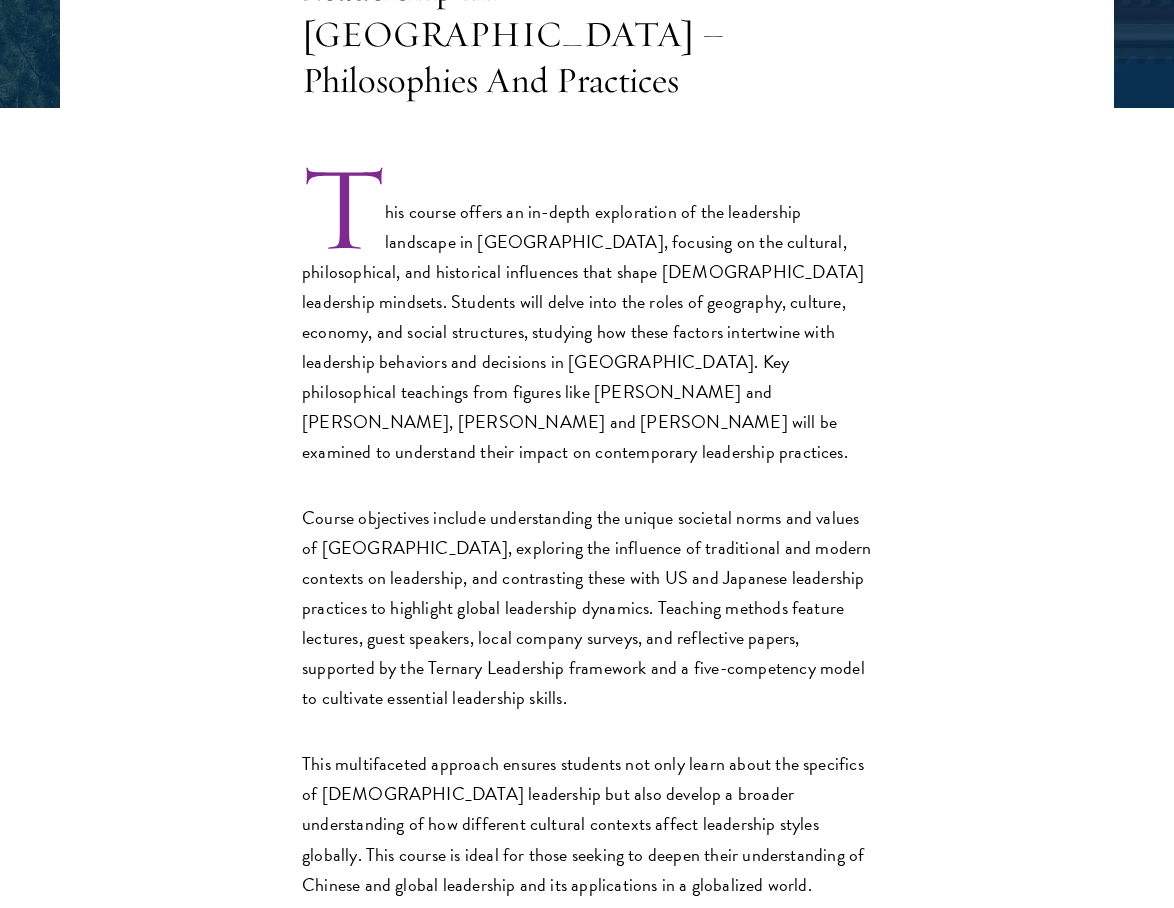 click on "This course offers an in-depth exploration of the leadership landscape in China, focusing on the cultural, philosophical, and historical influences that shape Chinese leadership mindsets. Students will delve into the roles of geography, culture, economy, and social structures, studying how these factors intertwine with leadership behaviors and decisions in China. Key philosophical teachings from figures like Confucius and Laozi, Mao Zedong and Deng Xiaoping will be examined to understand their impact on contemporary leadership practices.
Course objectives include understanding the unique societal norms and values of China, exploring the influence of traditional and modern contexts on leadership, and contrasting these with US and Japanese leadership practices to highlight global leadership dynamics. Teaching methods feature lectures, guest speakers, local company surveys, and reflective papers, supported by the Ternary Leadership framework and a five-competency model to cultivate essential leadership skills." at bounding box center (587, 534) 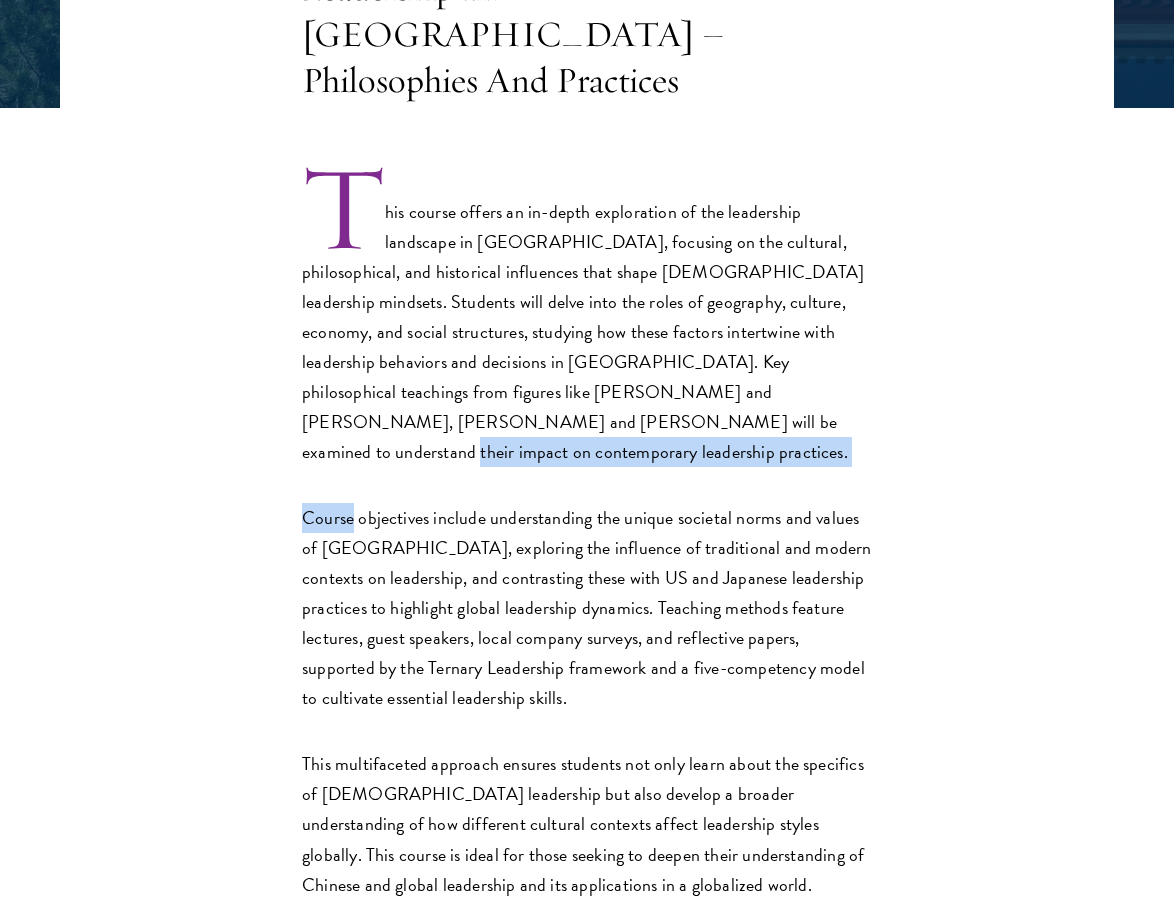 click on "This course offers an in-depth exploration of the leadership landscape in China, focusing on the cultural, philosophical, and historical influences that shape Chinese leadership mindsets. Students will delve into the roles of geography, culture, economy, and social structures, studying how these factors intertwine with leadership behaviors and decisions in China. Key philosophical teachings from figures like Confucius and Laozi, Mao Zedong and Deng Xiaoping will be examined to understand their impact on contemporary leadership practices.
Course objectives include understanding the unique societal norms and values of China, exploring the influence of traditional and modern contexts on leadership, and contrasting these with US and Japanese leadership practices to highlight global leadership dynamics. Teaching methods feature lectures, guest speakers, local company surveys, and reflective papers, supported by the Ternary Leadership framework and a five-competency model to cultivate essential leadership skills." at bounding box center (587, 534) 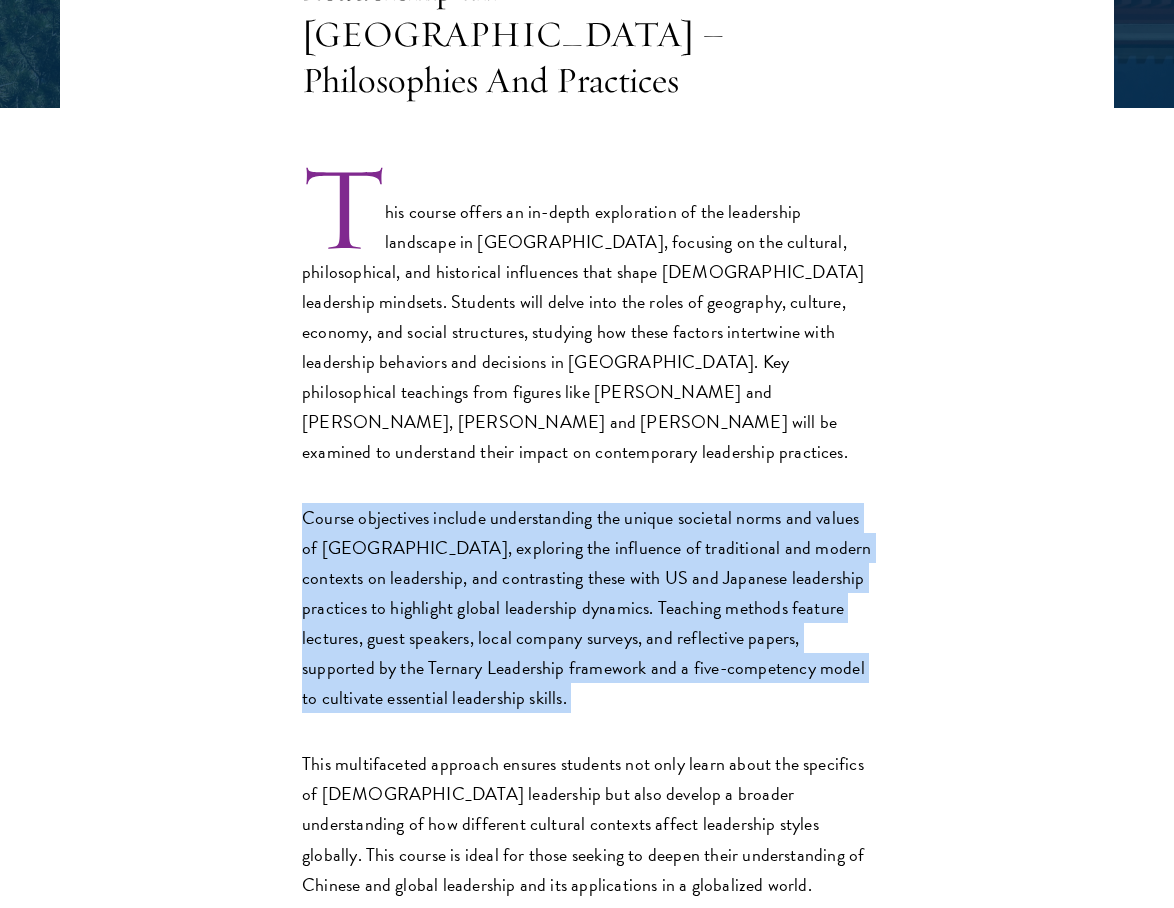 click on "Course objectives include understanding the unique societal norms and values of China, exploring the influence of traditional and modern contexts on leadership, and contrasting these with US and Japanese leadership practices to highlight global leadership dynamics. Teaching methods feature lectures, guest speakers, local company surveys, and reflective papers, supported by the Ternary Leadership framework and a five-competency model to cultivate essential leadership skills." at bounding box center [587, 608] 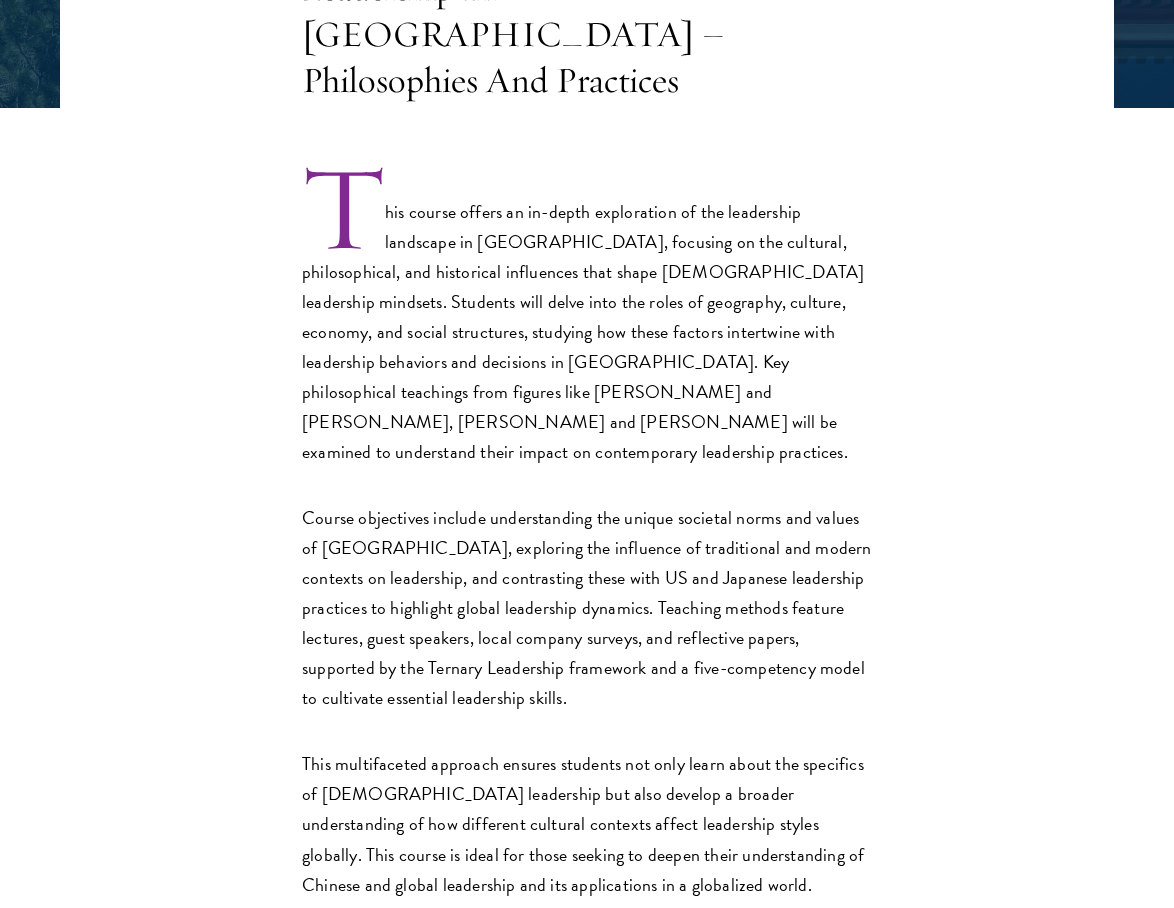 click on "Course objectives include understanding the unique societal norms and values of China, exploring the influence of traditional and modern contexts on leadership, and contrasting these with US and Japanese leadership practices to highlight global leadership dynamics. Teaching methods feature lectures, guest speakers, local company surveys, and reflective papers, supported by the Ternary Leadership framework and a five-competency model to cultivate essential leadership skills." at bounding box center [587, 608] 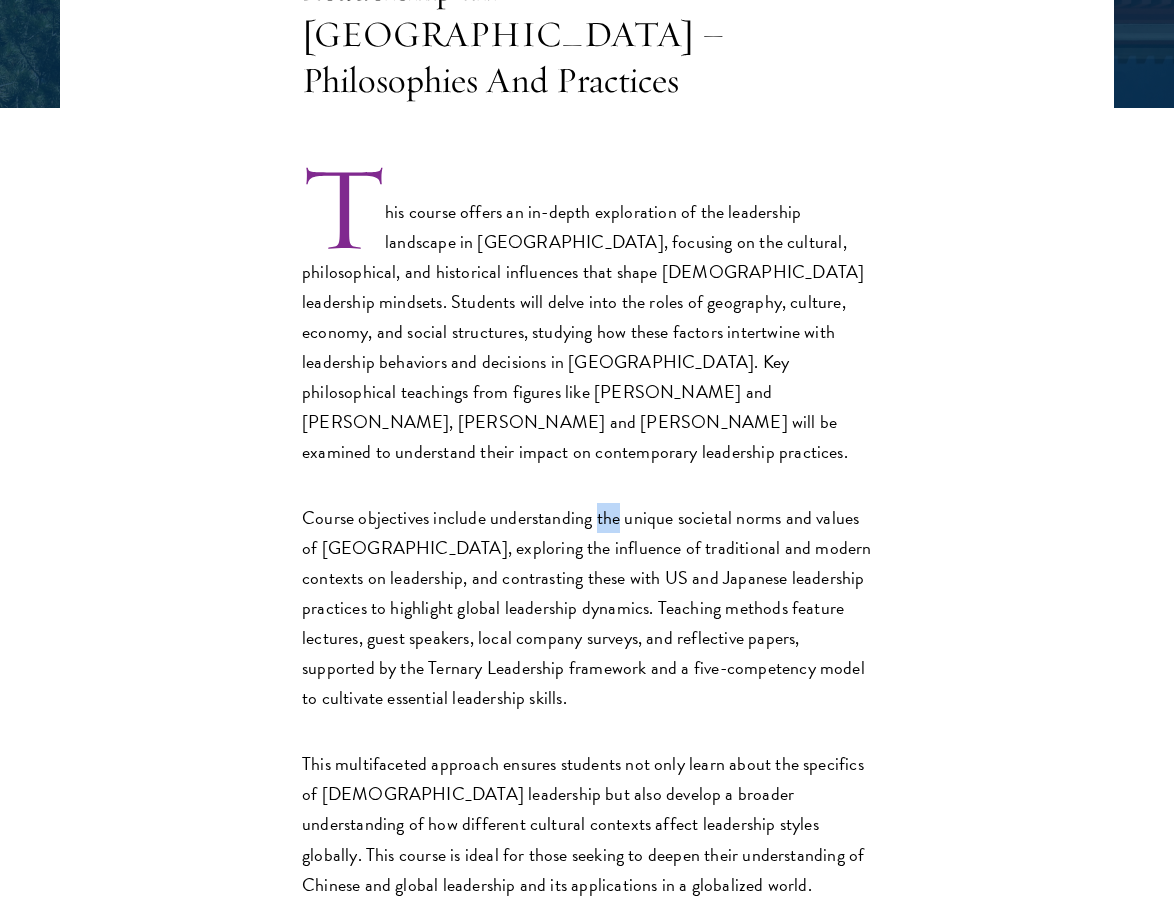 click on "Course objectives include understanding the unique societal norms and values of China, exploring the influence of traditional and modern contexts on leadership, and contrasting these with US and Japanese leadership practices to highlight global leadership dynamics. Teaching methods feature lectures, guest speakers, local company surveys, and reflective papers, supported by the Ternary Leadership framework and a five-competency model to cultivate essential leadership skills." at bounding box center (587, 608) 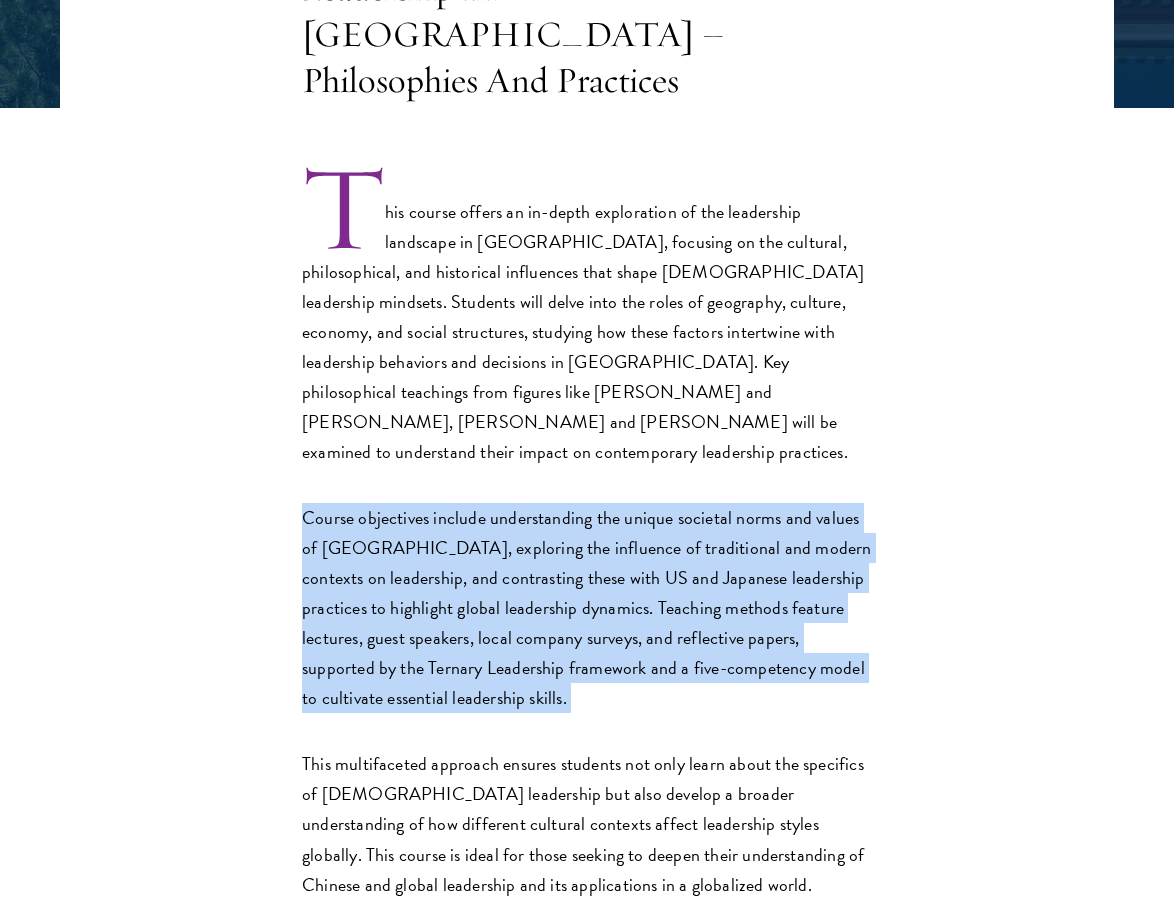click on "Course objectives include understanding the unique societal norms and values of China, exploring the influence of traditional and modern contexts on leadership, and contrasting these with US and Japanese leadership practices to highlight global leadership dynamics. Teaching methods feature lectures, guest speakers, local company surveys, and reflective papers, supported by the Ternary Leadership framework and a five-competency model to cultivate essential leadership skills." at bounding box center (587, 608) 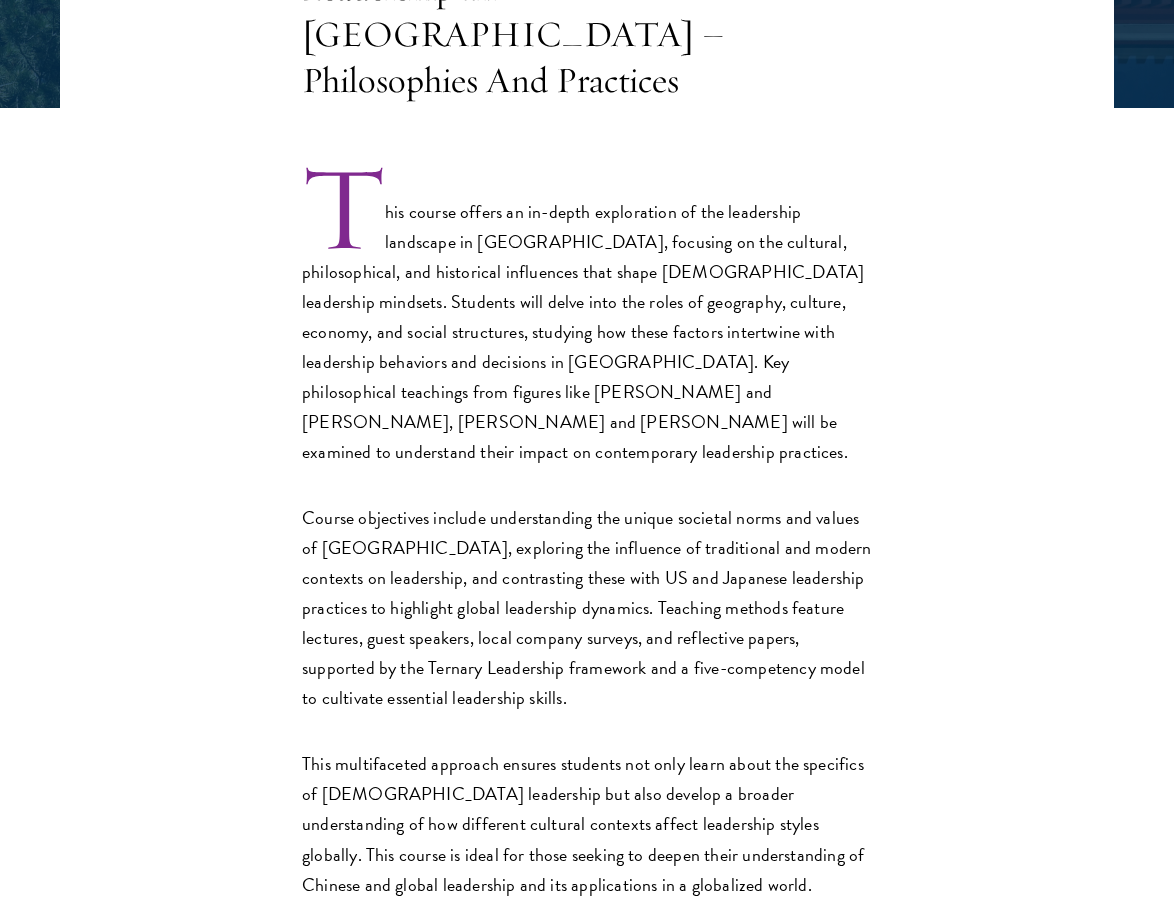 click on "Course objectives include understanding the unique societal norms and values of China, exploring the influence of traditional and modern contexts on leadership, and contrasting these with US and Japanese leadership practices to highlight global leadership dynamics. Teaching methods feature lectures, guest speakers, local company surveys, and reflective papers, supported by the Ternary Leadership framework and a five-competency model to cultivate essential leadership skills." at bounding box center [587, 608] 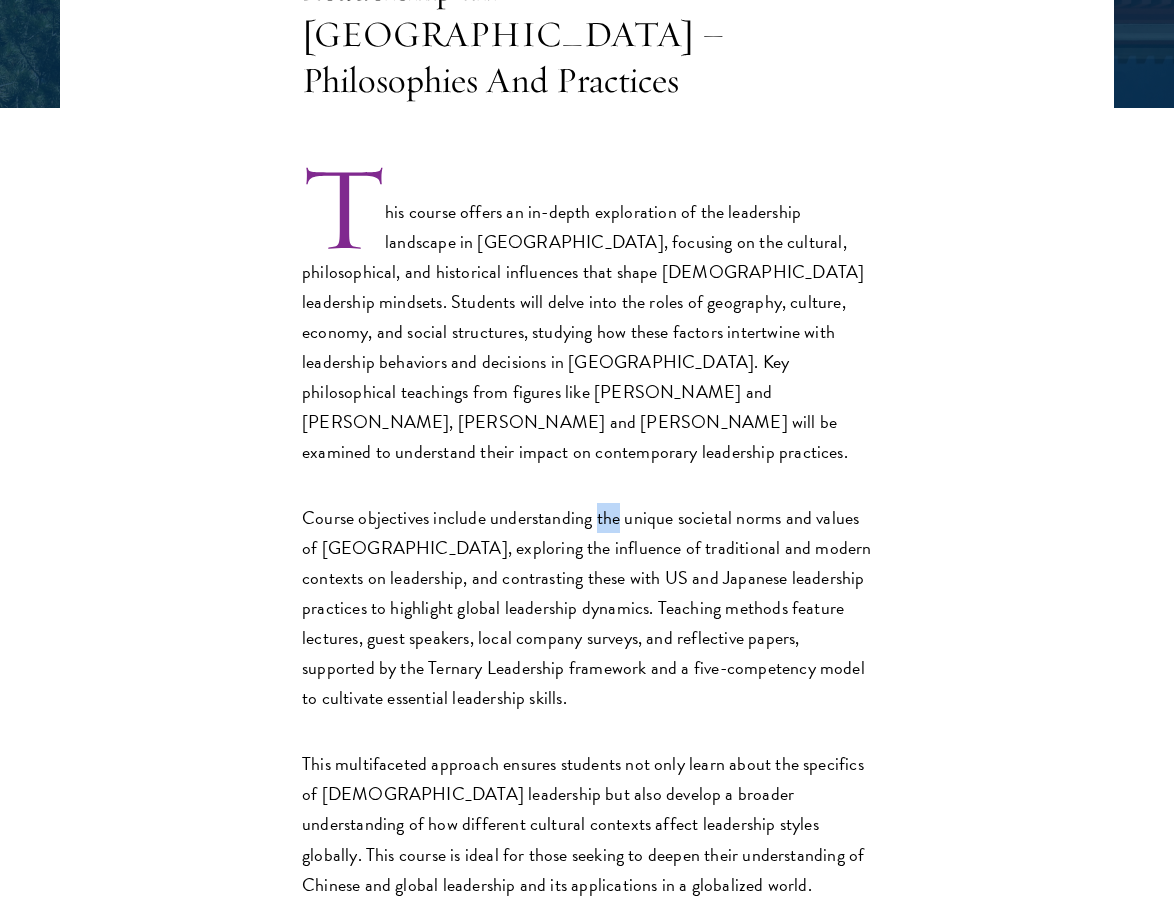 click on "Course objectives include understanding the unique societal norms and values of China, exploring the influence of traditional and modern contexts on leadership, and contrasting these with US and Japanese leadership practices to highlight global leadership dynamics. Teaching methods feature lectures, guest speakers, local company surveys, and reflective papers, supported by the Ternary Leadership framework and a five-competency model to cultivate essential leadership skills." at bounding box center (587, 608) 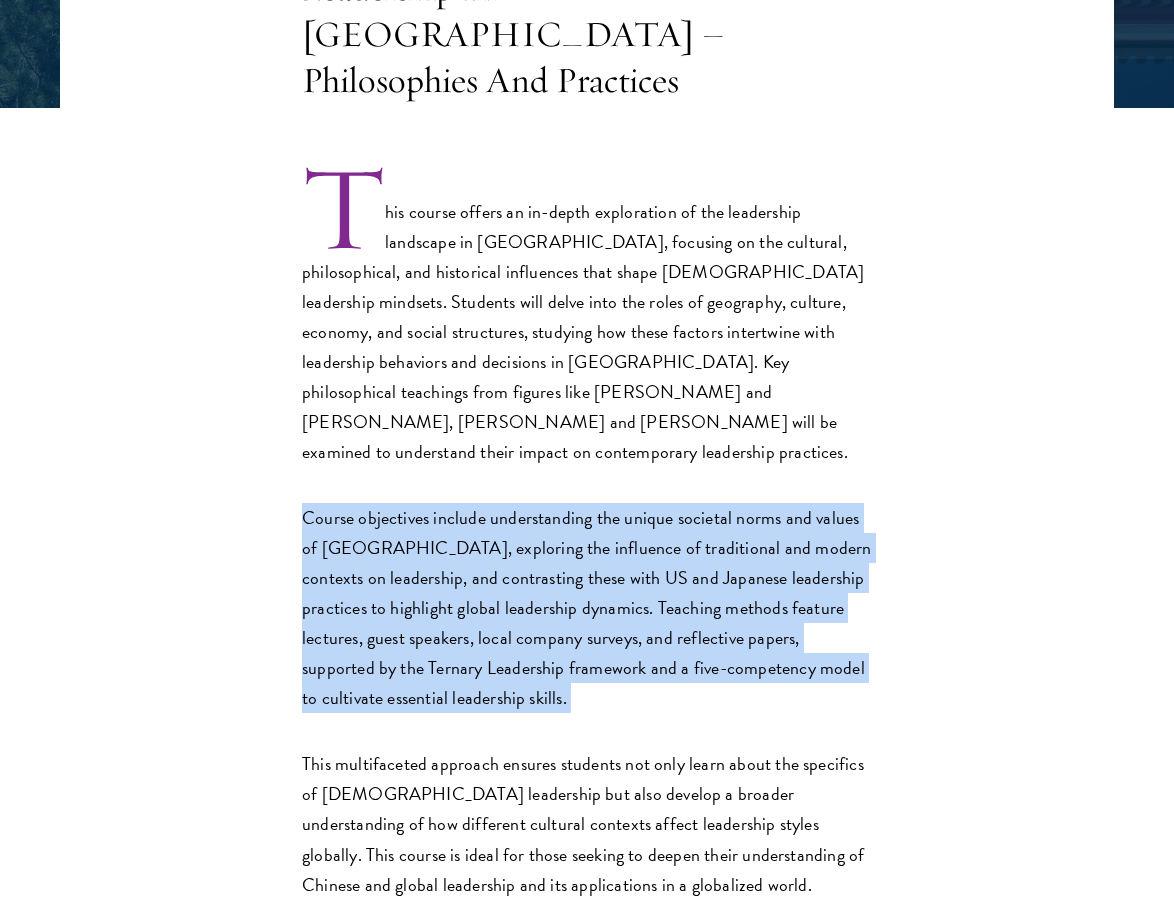 click on "Course objectives include understanding the unique societal norms and values of China, exploring the influence of traditional and modern contexts on leadership, and contrasting these with US and Japanese leadership practices to highlight global leadership dynamics. Teaching methods feature lectures, guest speakers, local company surveys, and reflective papers, supported by the Ternary Leadership framework and a five-competency model to cultivate essential leadership skills." at bounding box center [587, 608] 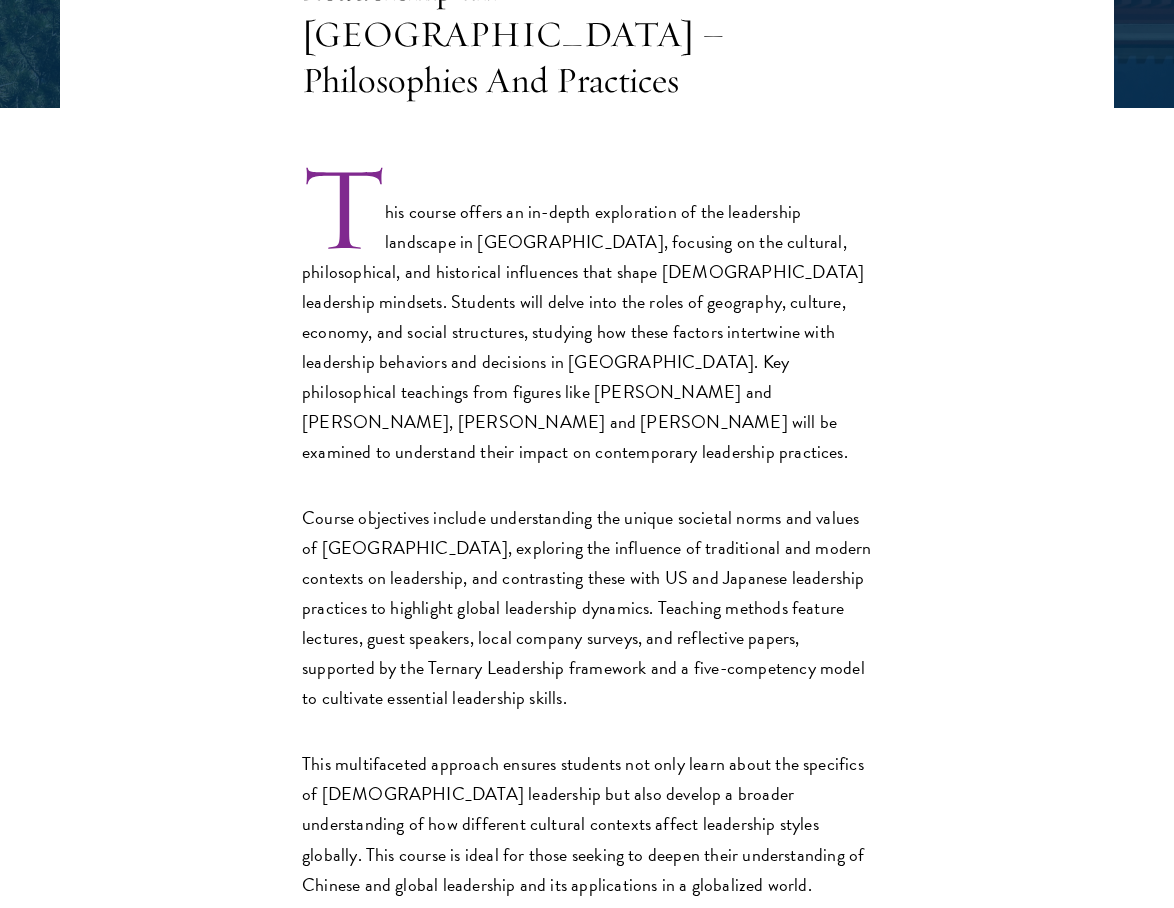 click on "Course objectives include understanding the unique societal norms and values of China, exploring the influence of traditional and modern contexts on leadership, and contrasting these with US and Japanese leadership practices to highlight global leadership dynamics. Teaching methods feature lectures, guest speakers, local company surveys, and reflective papers, supported by the Ternary Leadership framework and a five-competency model to cultivate essential leadership skills." at bounding box center (587, 608) 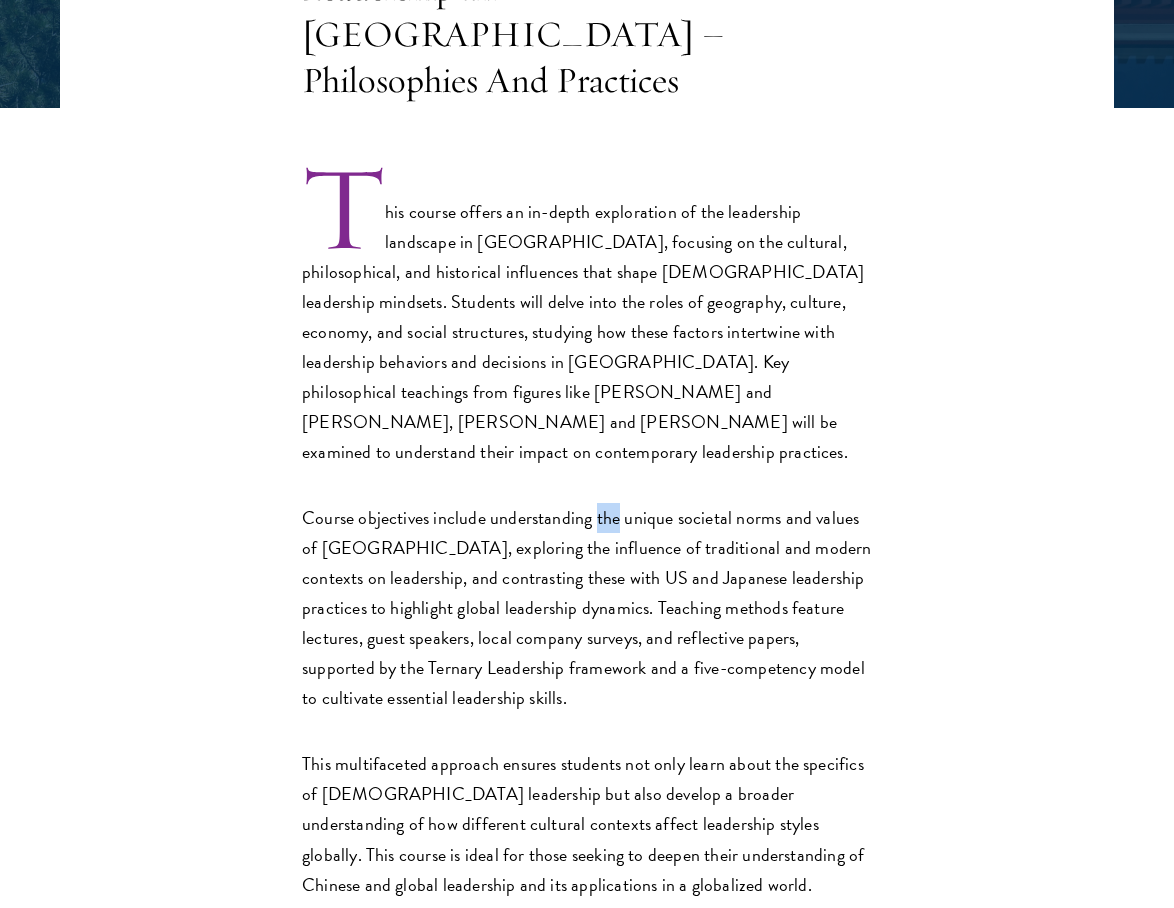 click on "Course objectives include understanding the unique societal norms and values of China, exploring the influence of traditional and modern contexts on leadership, and contrasting these with US and Japanese leadership practices to highlight global leadership dynamics. Teaching methods feature lectures, guest speakers, local company surveys, and reflective papers, supported by the Ternary Leadership framework and a five-competency model to cultivate essential leadership skills." at bounding box center (587, 608) 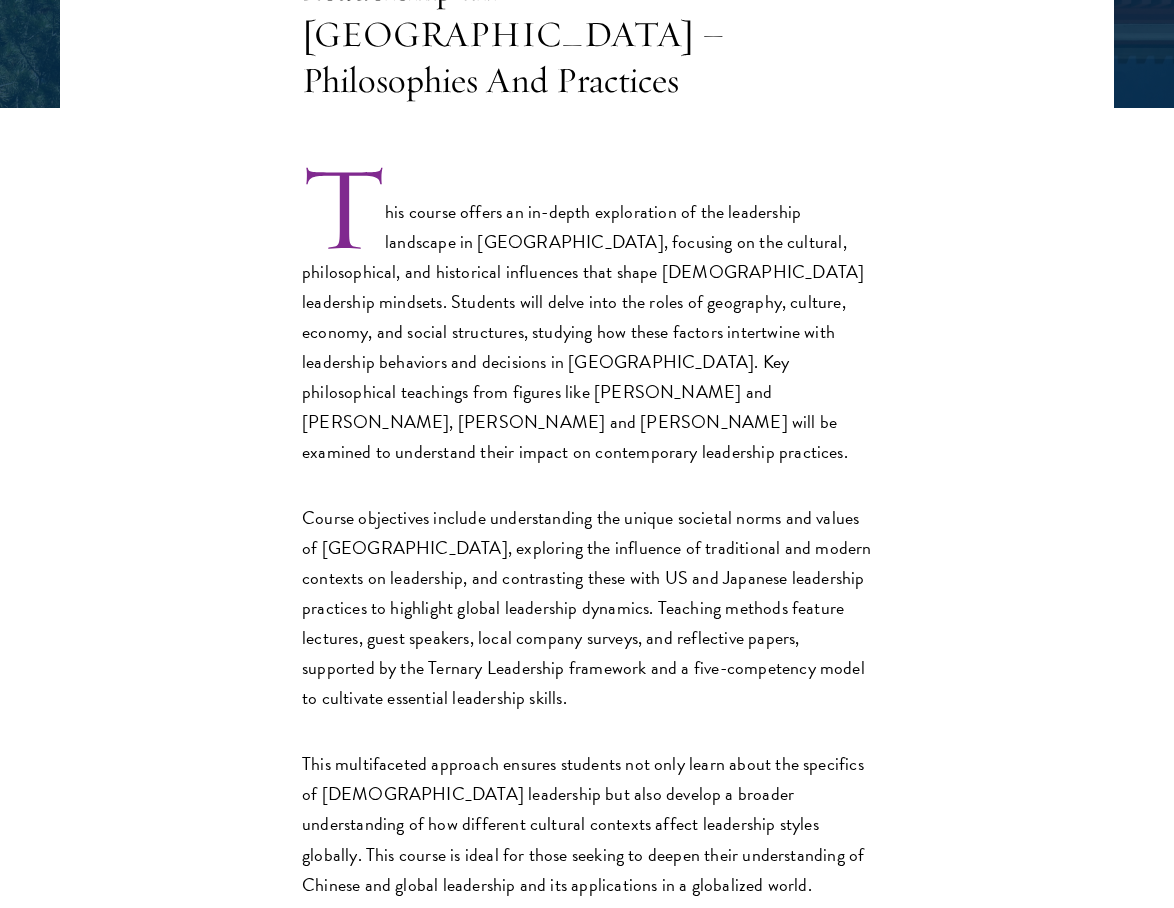 scroll, scrollTop: 877, scrollLeft: 0, axis: vertical 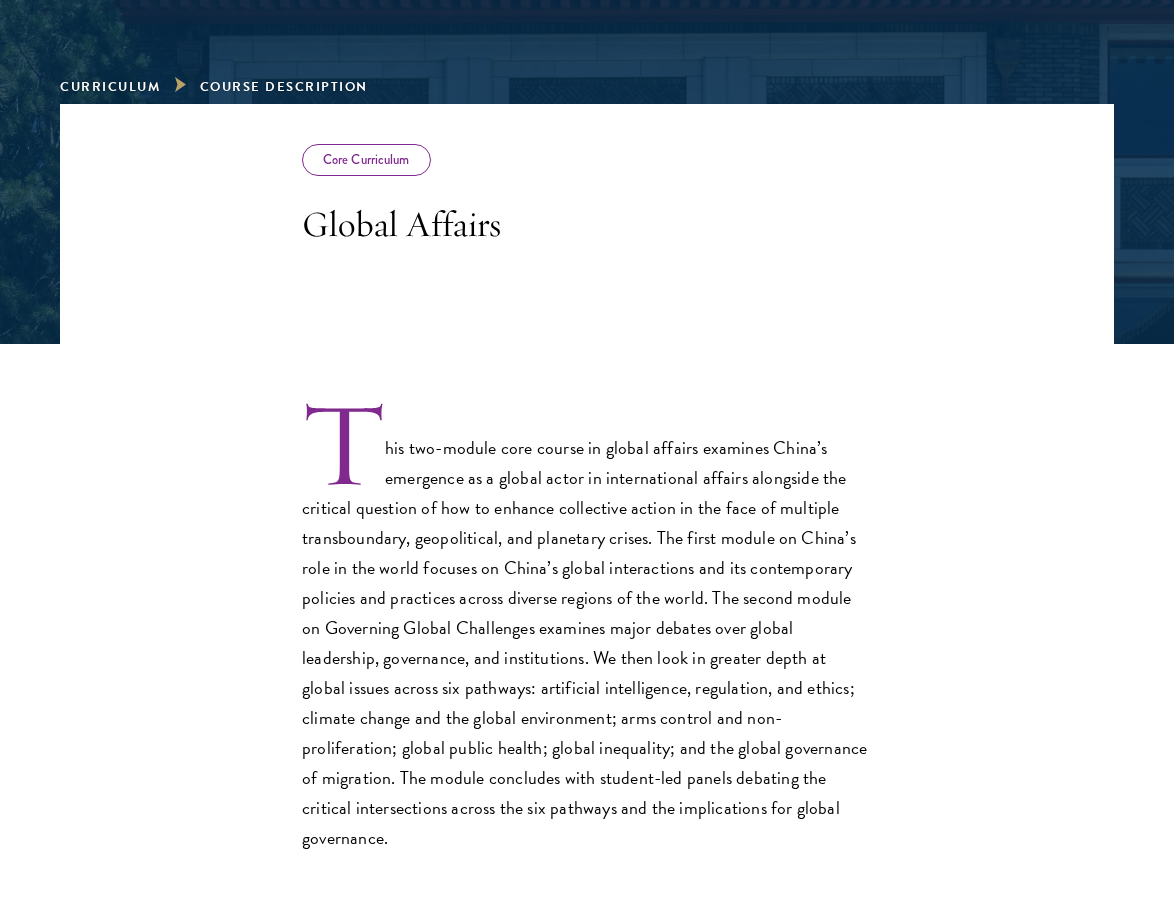 click on "This two-module core course in global affairs examines China’s emergence as a global actor in international affairs alongside the critical question of how to enhance collective action in the face of multiple transboundary, geopolitical, and planetary crises. The first module on China’s role in the world focuses on China’s global interactions and its contemporary policies and practices across diverse regions of the world. The second module on Governing Global Challenges examines major debates over global leadership, governance, and institutions. We then look in greater depth at global issues across six pathways: artificial intelligence, regulation, and ethics; climate change and the global environment; arms control and non-proliferation; global public health; global inequality; and the global governance of migration. The module concludes with student-led panels debating the critical intersections across the six pathways and the implications for global governance." at bounding box center (587, 628) 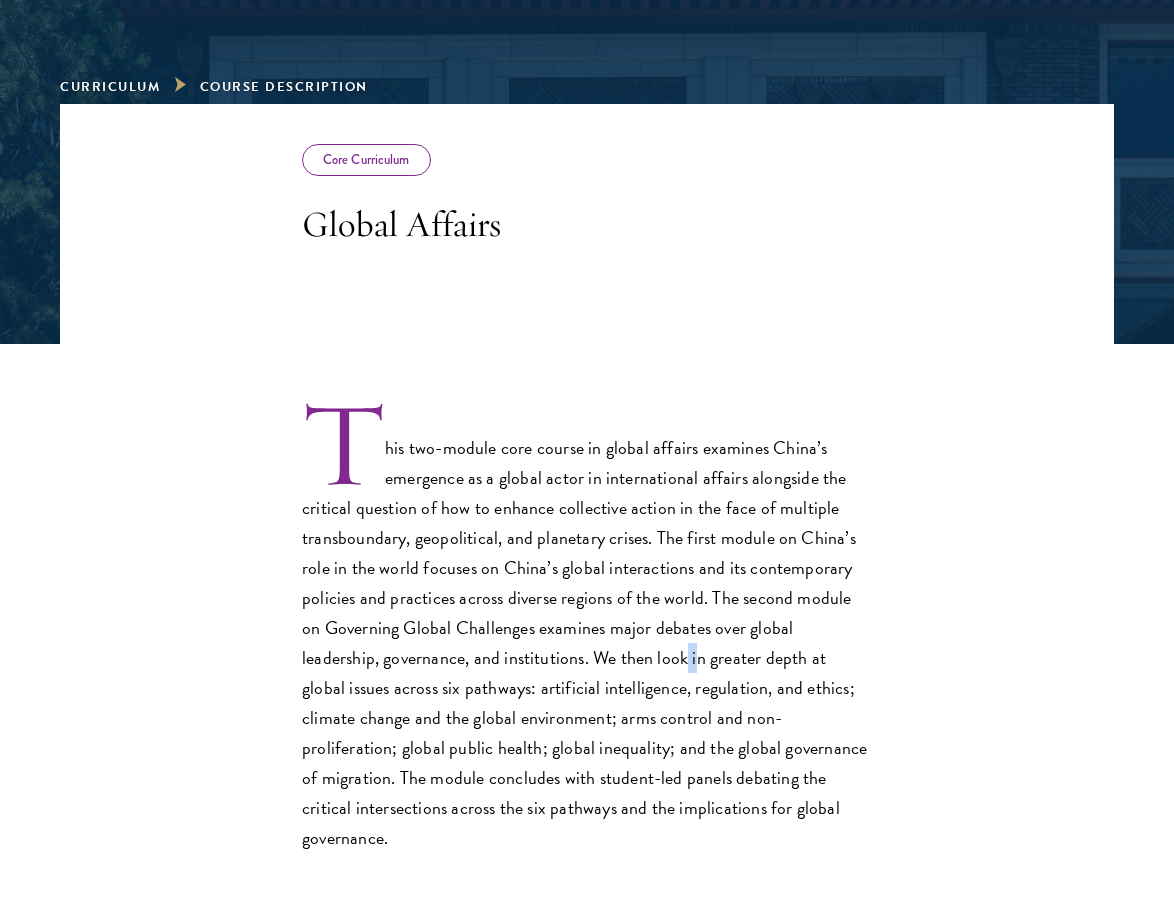 click on "This two-module core course in global affairs examines China’s emergence as a global actor in international affairs alongside the critical question of how to enhance collective action in the face of multiple transboundary, geopolitical, and planetary crises. The first module on China’s role in the world focuses on China’s global interactions and its contemporary policies and practices across diverse regions of the world. The second module on Governing Global Challenges examines major debates over global leadership, governance, and institutions. We then look in greater depth at global issues across six pathways: artificial intelligence, regulation, and ethics; climate change and the global environment; arms control and non-proliferation; global public health; global inequality; and the global governance of migration. The module concludes with student-led panels debating the critical intersections across the six pathways and the implications for global governance." at bounding box center [587, 628] 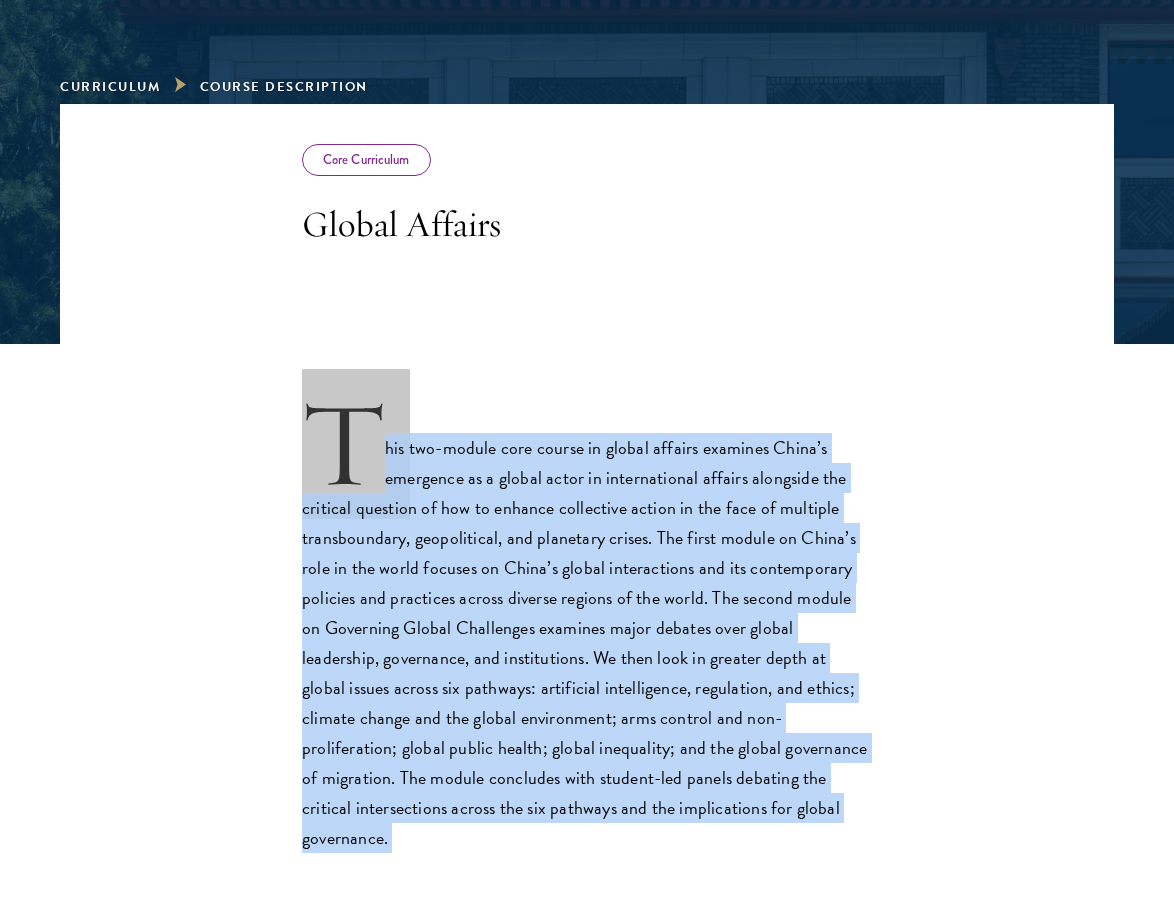 click on "This two-module core course in global affairs examines China’s emergence as a global actor in international affairs alongside the critical question of how to enhance collective action in the face of multiple transboundary, geopolitical, and planetary crises. The first module on China’s role in the world focuses on China’s global interactions and its contemporary policies and practices across diverse regions of the world. The second module on Governing Global Challenges examines major debates over global leadership, governance, and institutions. We then look in greater depth at global issues across six pathways: artificial intelligence, regulation, and ethics; climate change and the global environment; arms control and non-proliferation; global public health; global inequality; and the global governance of migration. The module concludes with student-led panels debating the critical intersections across the six pathways and the implications for global governance." at bounding box center (587, 628) 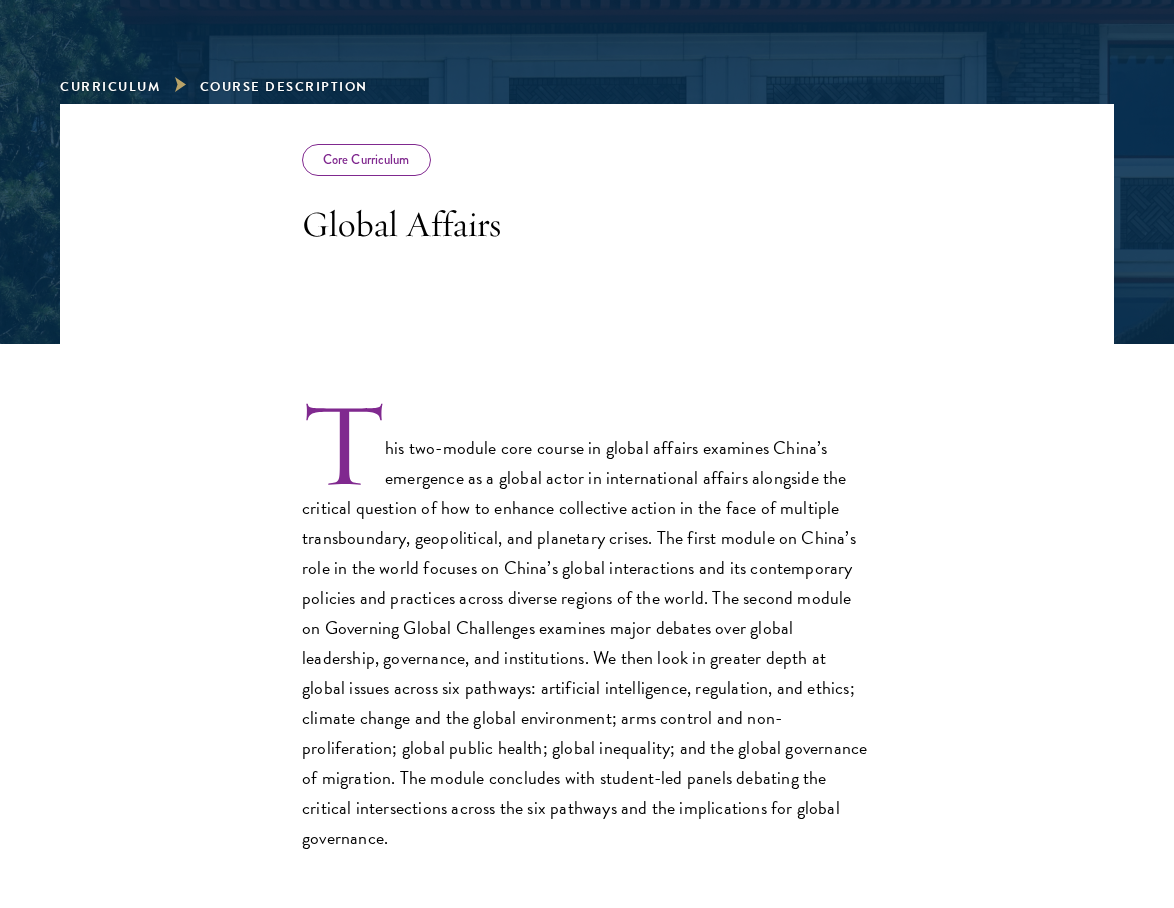 click on "This two-module core course in global affairs examines China’s emergence as a global actor in international affairs alongside the critical question of how to enhance collective action in the face of multiple transboundary, geopolitical, and planetary crises. The first module on China’s role in the world focuses on China’s global interactions and its contemporary policies and practices across diverse regions of the world. The second module on Governing Global Challenges examines major debates over global leadership, governance, and institutions. We then look in greater depth at global issues across six pathways: artificial intelligence, regulation, and ethics; climate change and the global environment; arms control and non-proliferation; global public health; global inequality; and the global governance of migration. The module concludes with student-led panels debating the critical intersections across the six pathways and the implications for global governance." at bounding box center [587, 628] 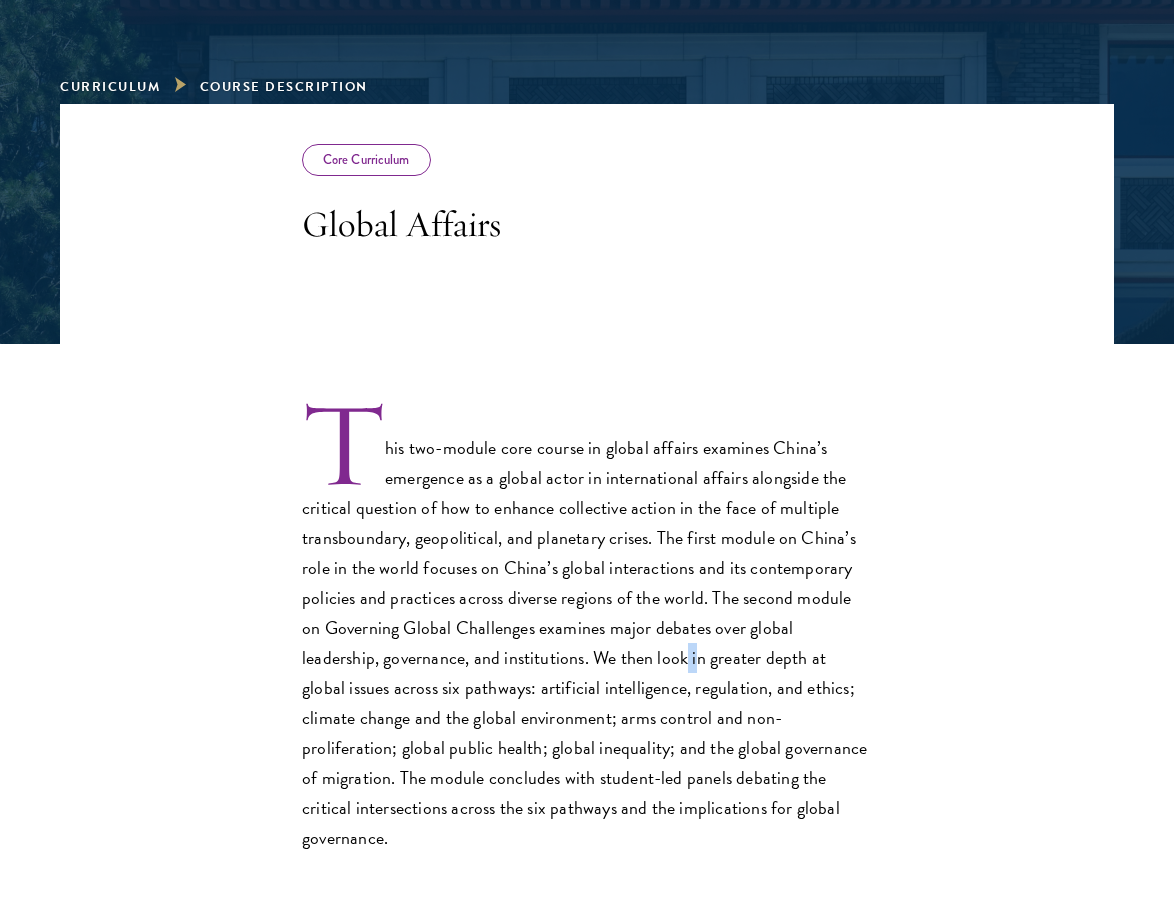 click on "This two-module core course in global affairs examines China’s emergence as a global actor in international affairs alongside the critical question of how to enhance collective action in the face of multiple transboundary, geopolitical, and planetary crises. The first module on China’s role in the world focuses on China’s global interactions and its contemporary policies and practices across diverse regions of the world. The second module on Governing Global Challenges examines major debates over global leadership, governance, and institutions. We then look in greater depth at global issues across six pathways: artificial intelligence, regulation, and ethics; climate change and the global environment; arms control and non-proliferation; global public health; global inequality; and the global governance of migration. The module concludes with student-led panels debating the critical intersections across the six pathways and the implications for global governance." at bounding box center [587, 628] 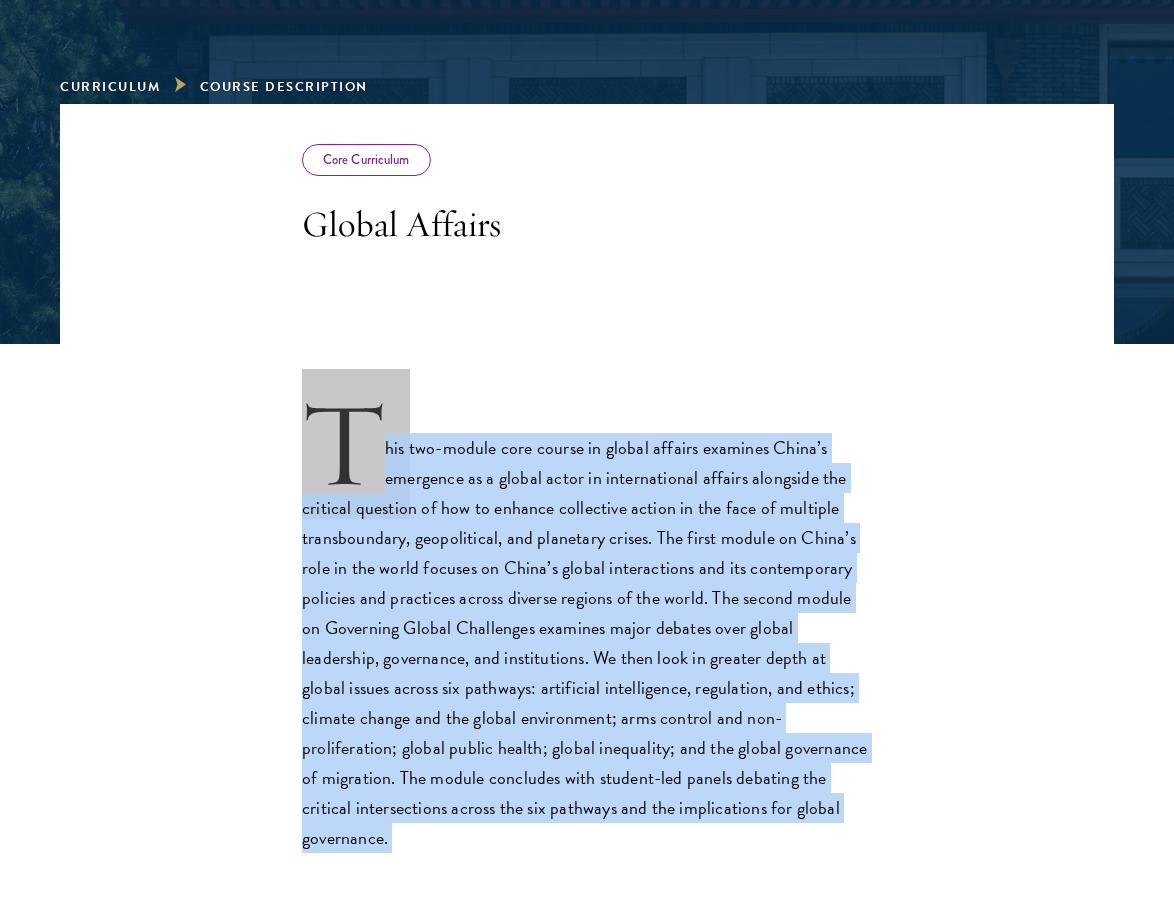 click on "This two-module core course in global affairs examines China’s emergence as a global actor in international affairs alongside the critical question of how to enhance collective action in the face of multiple transboundary, geopolitical, and planetary crises. The first module on China’s role in the world focuses on China’s global interactions and its contemporary policies and practices across diverse regions of the world. The second module on Governing Global Challenges examines major debates over global leadership, governance, and institutions. We then look in greater depth at global issues across six pathways: artificial intelligence, regulation, and ethics; climate change and the global environment; arms control and non-proliferation; global public health; global inequality; and the global governance of migration. The module concludes with student-led panels debating the critical intersections across the six pathways and the implications for global governance." at bounding box center [587, 628] 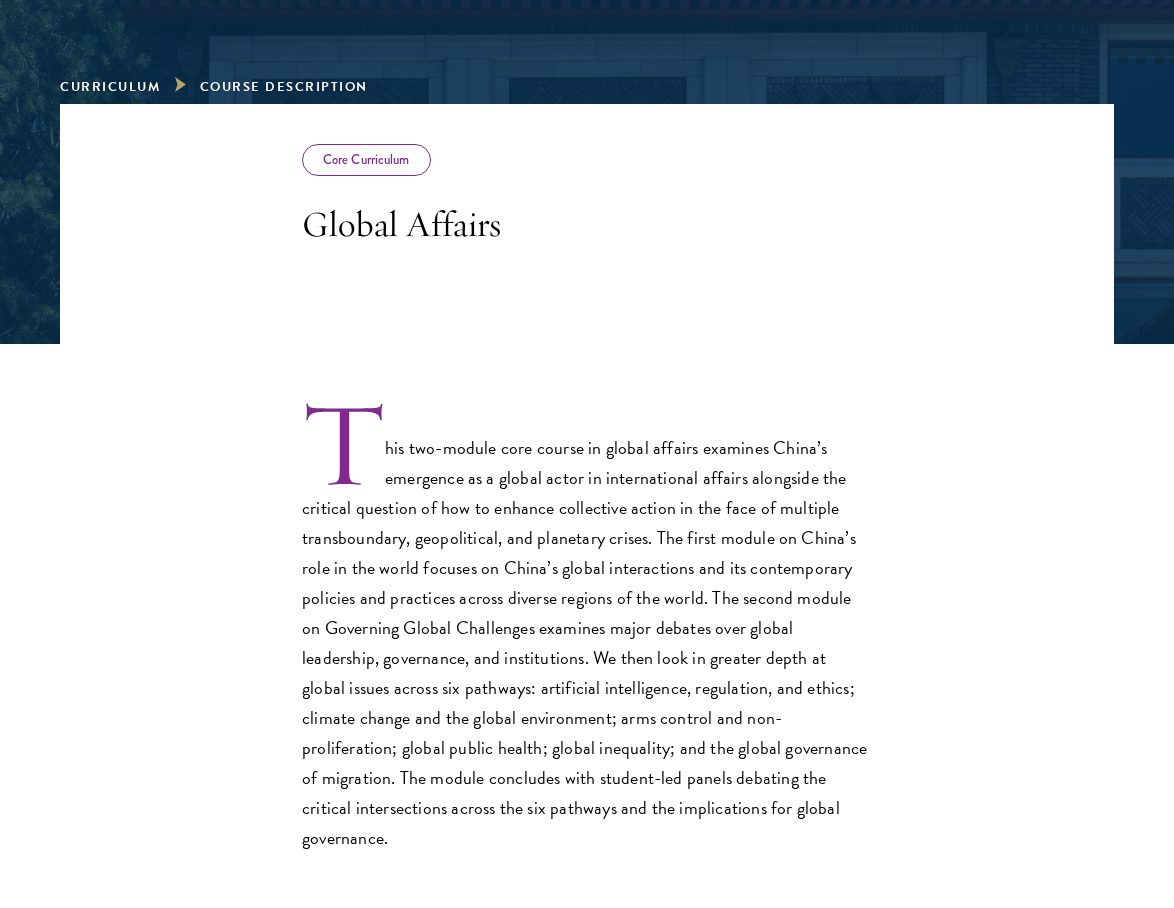 click on "This two-module core course in global affairs examines China’s emergence as a global actor in international affairs alongside the critical question of how to enhance collective action in the face of multiple transboundary, geopolitical, and planetary crises. The first module on China’s role in the world focuses on China’s global interactions and its contemporary policies and practices across diverse regions of the world. The second module on Governing Global Challenges examines major debates over global leadership, governance, and institutions. We then look in greater depth at global issues across six pathways: artificial intelligence, regulation, and ethics; climate change and the global environment; arms control and non-proliferation; global public health; global inequality; and the global governance of migration. The module concludes with student-led panels debating the critical intersections across the six pathways and the implications for global governance." at bounding box center [587, 628] 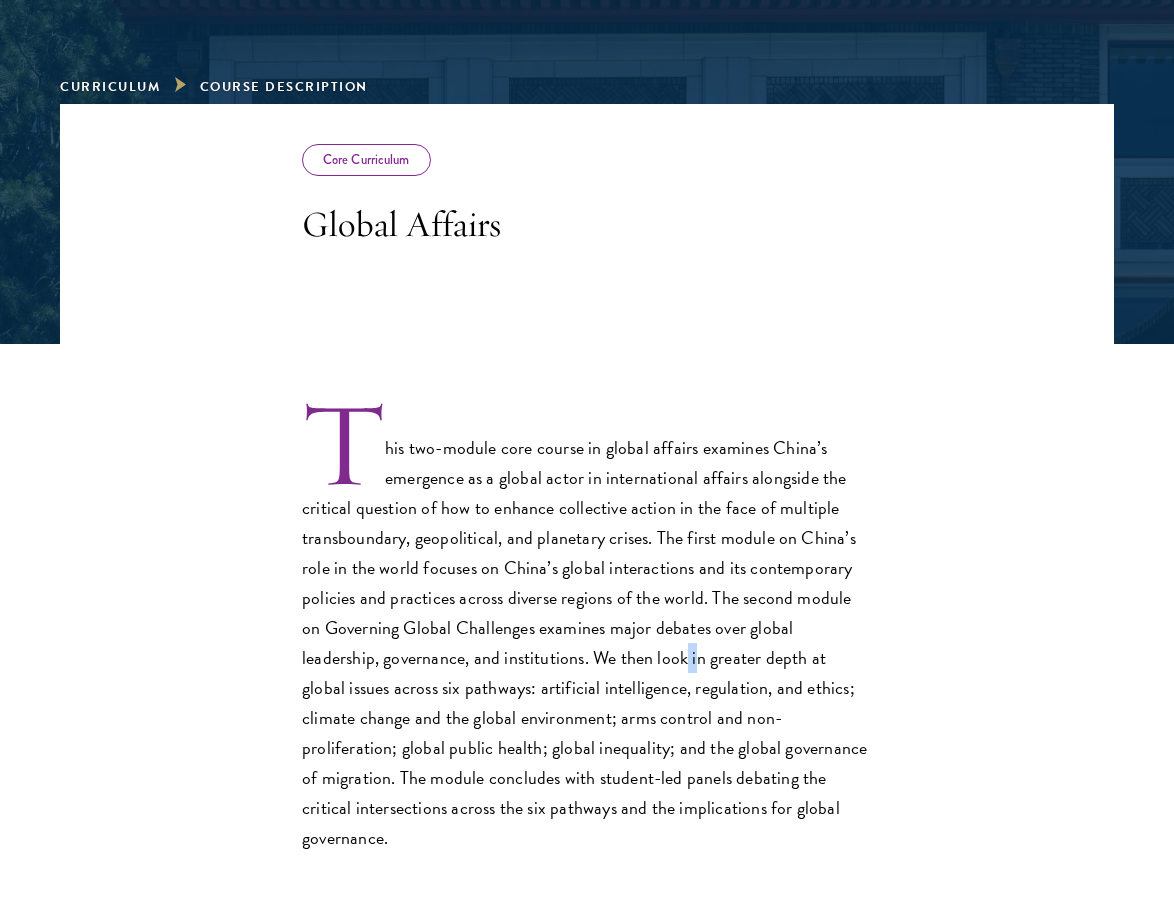 click on "This two-module core course in global affairs examines China’s emergence as a global actor in international affairs alongside the critical question of how to enhance collective action in the face of multiple transboundary, geopolitical, and planetary crises. The first module on China’s role in the world focuses on China’s global interactions and its contemporary policies and practices across diverse regions of the world. The second module on Governing Global Challenges examines major debates over global leadership, governance, and institutions. We then look in greater depth at global issues across six pathways: artificial intelligence, regulation, and ethics; climate change and the global environment; arms control and non-proliferation; global public health; global inequality; and the global governance of migration. The module concludes with student-led panels debating the critical intersections across the six pathways and the implications for global governance." at bounding box center (587, 628) 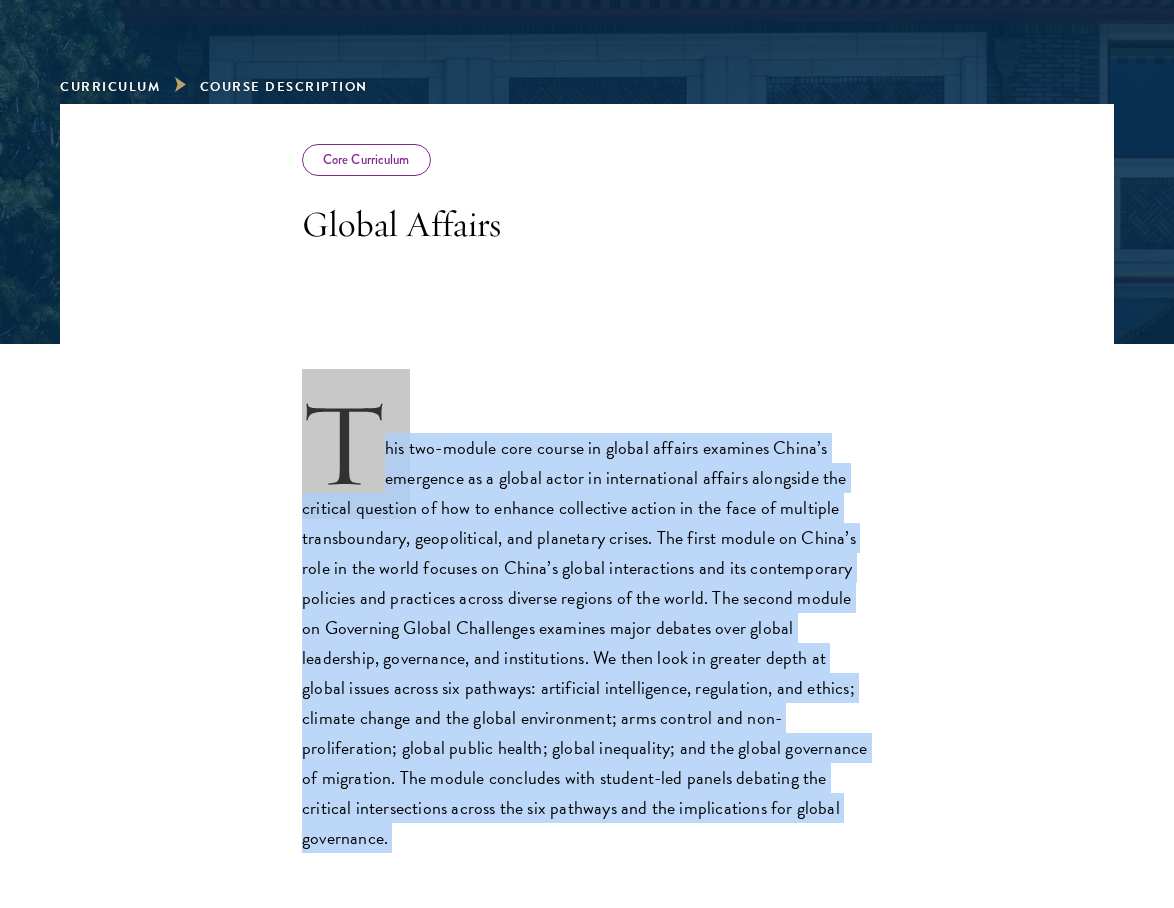 click on "This two-module core course in global affairs examines China’s emergence as a global actor in international affairs alongside the critical question of how to enhance collective action in the face of multiple transboundary, geopolitical, and planetary crises. The first module on China’s role in the world focuses on China’s global interactions and its contemporary policies and practices across diverse regions of the world. The second module on Governing Global Challenges examines major debates over global leadership, governance, and institutions. We then look in greater depth at global issues across six pathways: artificial intelligence, regulation, and ethics; climate change and the global environment; arms control and non-proliferation; global public health; global inequality; and the global governance of migration. The module concludes with student-led panels debating the critical intersections across the six pathways and the implications for global governance." at bounding box center (587, 628) 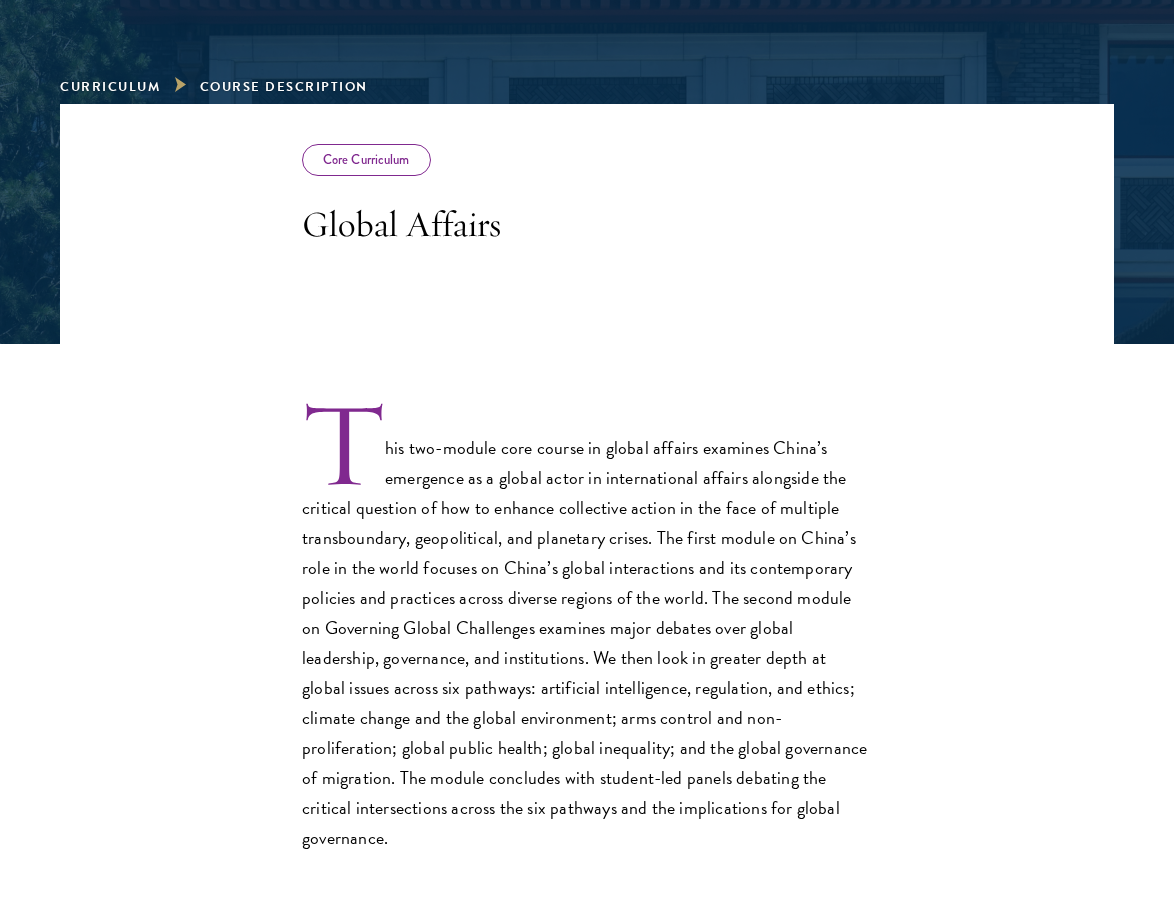 click on "This two-module core course in global affairs examines China’s emergence as a global actor in international affairs alongside the critical question of how to enhance collective action in the face of multiple transboundary, geopolitical, and planetary crises. The first module on China’s role in the world focuses on China’s global interactions and its contemporary policies and practices across diverse regions of the world. The second module on Governing Global Challenges examines major debates over global leadership, governance, and institutions. We then look in greater depth at global issues across six pathways: artificial intelligence, regulation, and ethics; climate change and the global environment; arms control and non-proliferation; global public health; global inequality; and the global governance of migration. The module concludes with student-led panels debating the critical intersections across the six pathways and the implications for global governance." at bounding box center (587, 628) 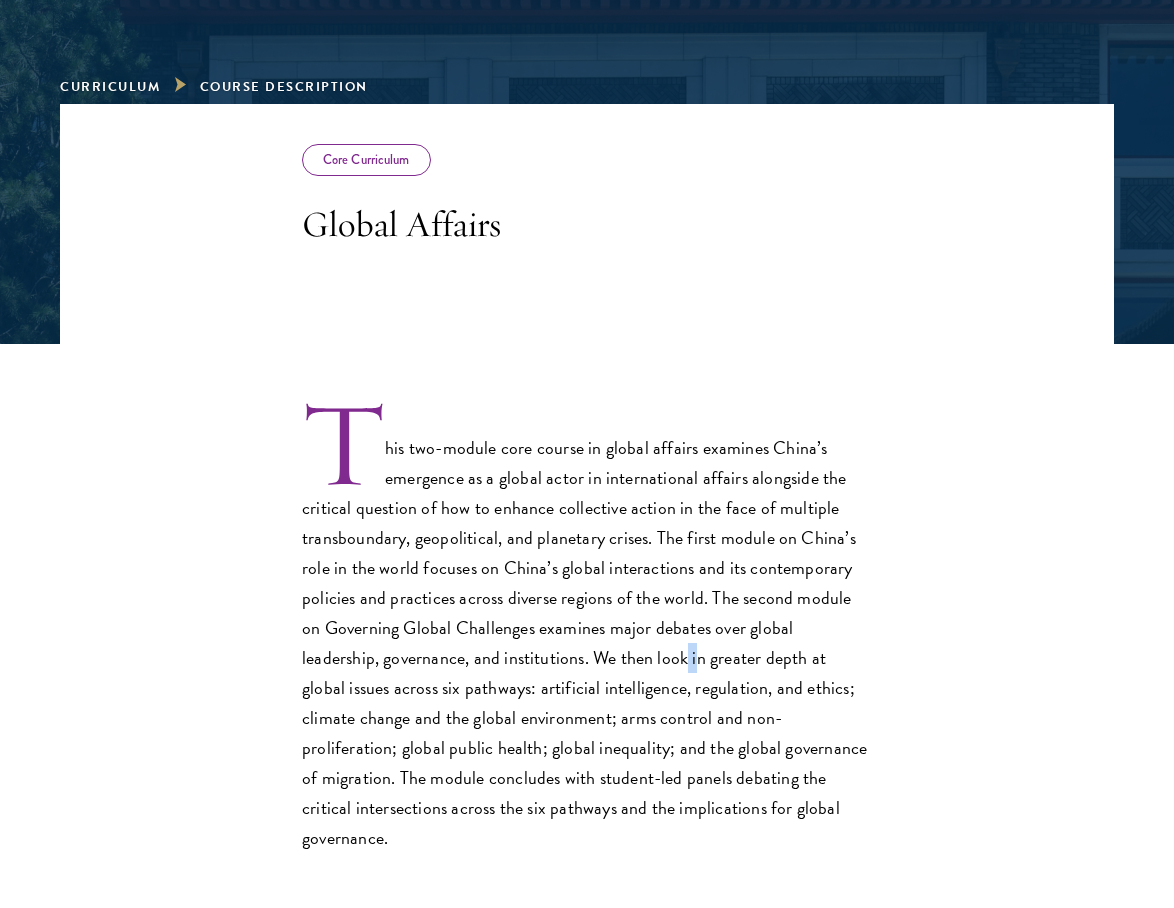 click on "This two-module core course in global affairs examines China’s emergence as a global actor in international affairs alongside the critical question of how to enhance collective action in the face of multiple transboundary, geopolitical, and planetary crises. The first module on China’s role in the world focuses on China’s global interactions and its contemporary policies and practices across diverse regions of the world. The second module on Governing Global Challenges examines major debates over global leadership, governance, and institutions. We then look in greater depth at global issues across six pathways: artificial intelligence, regulation, and ethics; climate change and the global environment; arms control and non-proliferation; global public health; global inequality; and the global governance of migration. The module concludes with student-led panels debating the critical intersections across the six pathways and the implications for global governance." at bounding box center (587, 628) 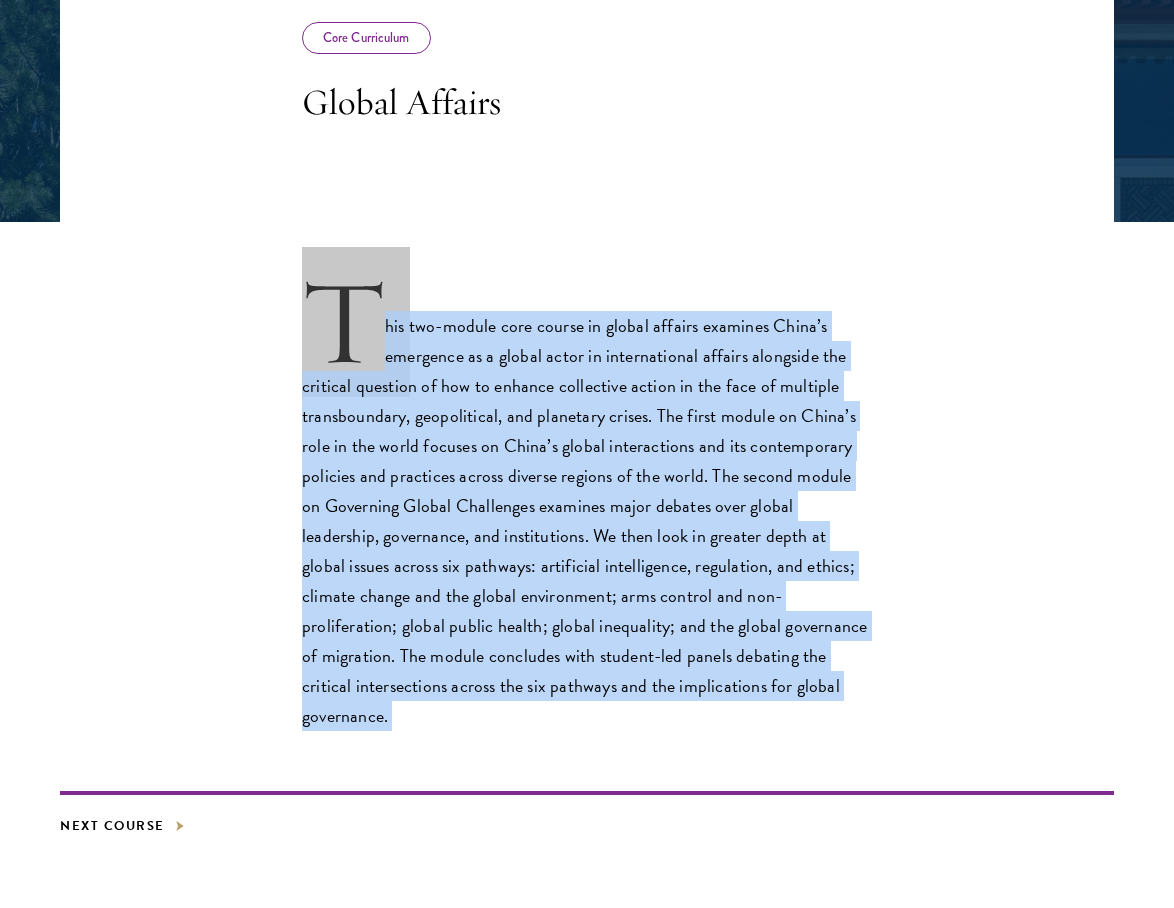 scroll, scrollTop: 413, scrollLeft: 0, axis: vertical 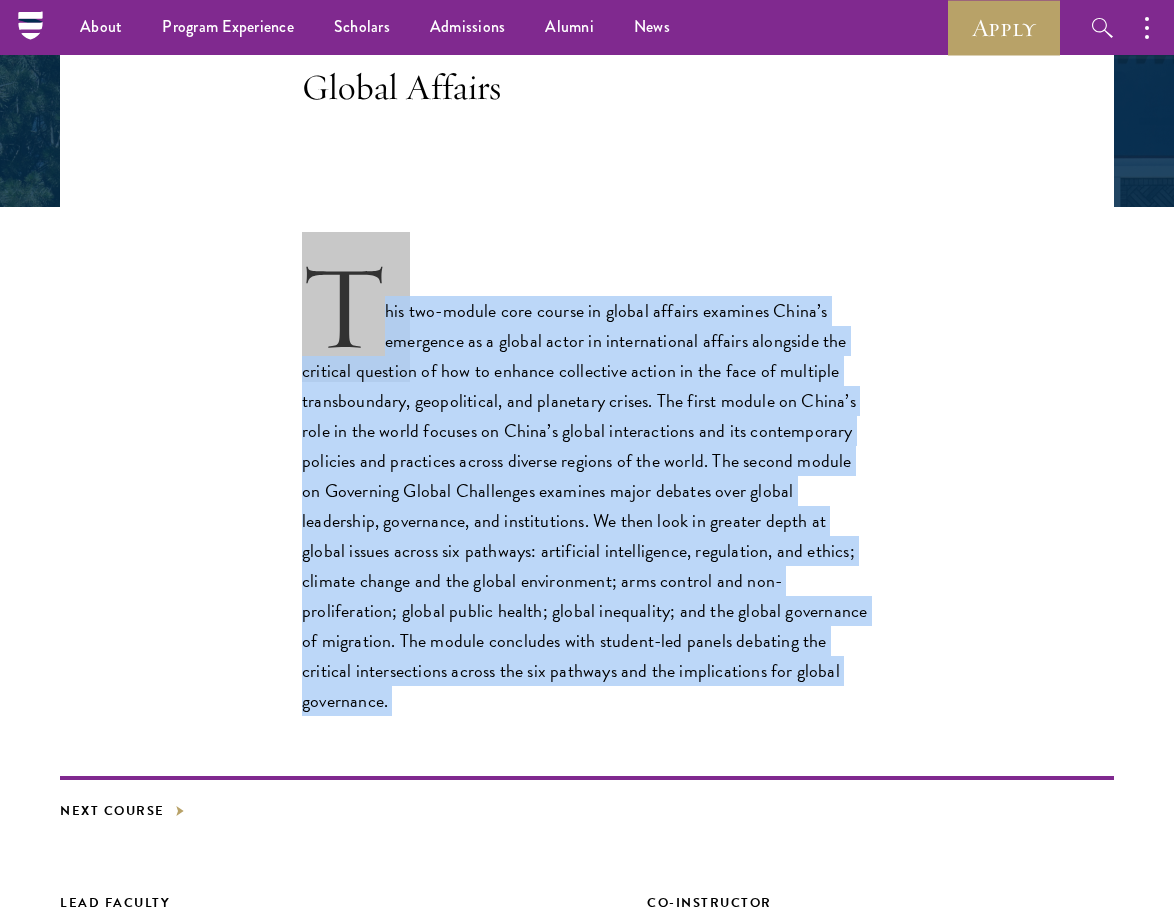 click on "This two-module core course in global affairs examines China’s emergence as a global actor in international affairs alongside the critical question of how to enhance collective action in the face of multiple transboundary, geopolitical, and planetary crises. The first module on China’s role in the world focuses on China’s global interactions and its contemporary policies and practices across diverse regions of the world. The second module on Governing Global Challenges examines major debates over global leadership, governance, and institutions. We then look in greater depth at global issues across six pathways: artificial intelligence, regulation, and ethics; climate change and the global environment; arms control and non-proliferation; global public health; global inequality; and the global governance of migration. The module concludes with student-led panels debating the critical intersections across the six pathways and the implications for global governance." at bounding box center [587, 491] 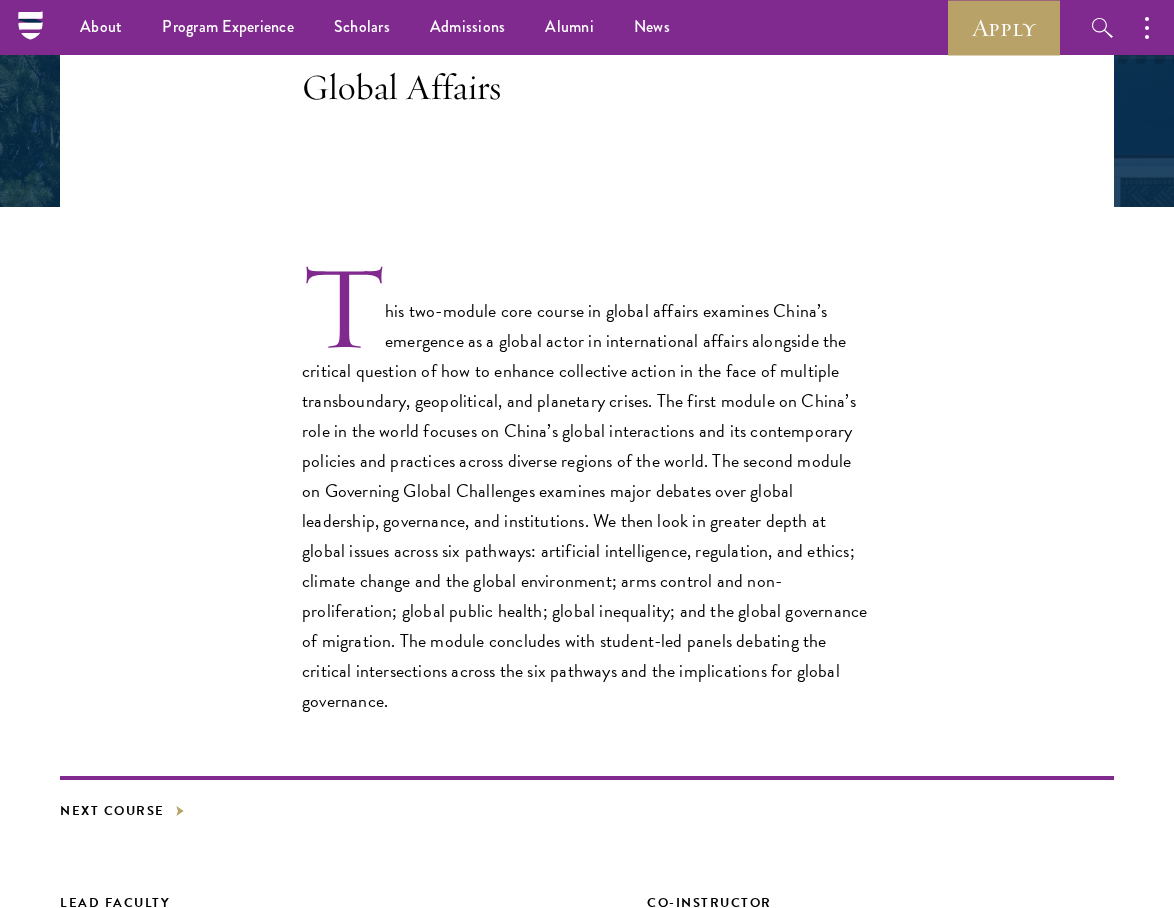 click on "This two-module core course in global affairs examines China’s emergence as a global actor in international affairs alongside the critical question of how to enhance collective action in the face of multiple transboundary, geopolitical, and planetary crises. The first module on China’s role in the world focuses on China’s global interactions and its contemporary policies and practices across diverse regions of the world. The second module on Governing Global Challenges examines major debates over global leadership, governance, and institutions. We then look in greater depth at global issues across six pathways: artificial intelligence, regulation, and ethics; climate change and the global environment; arms control and non-proliferation; global public health; global inequality; and the global governance of migration. The module concludes with student-led panels debating the critical intersections across the six pathways and the implications for global governance." at bounding box center [587, 491] 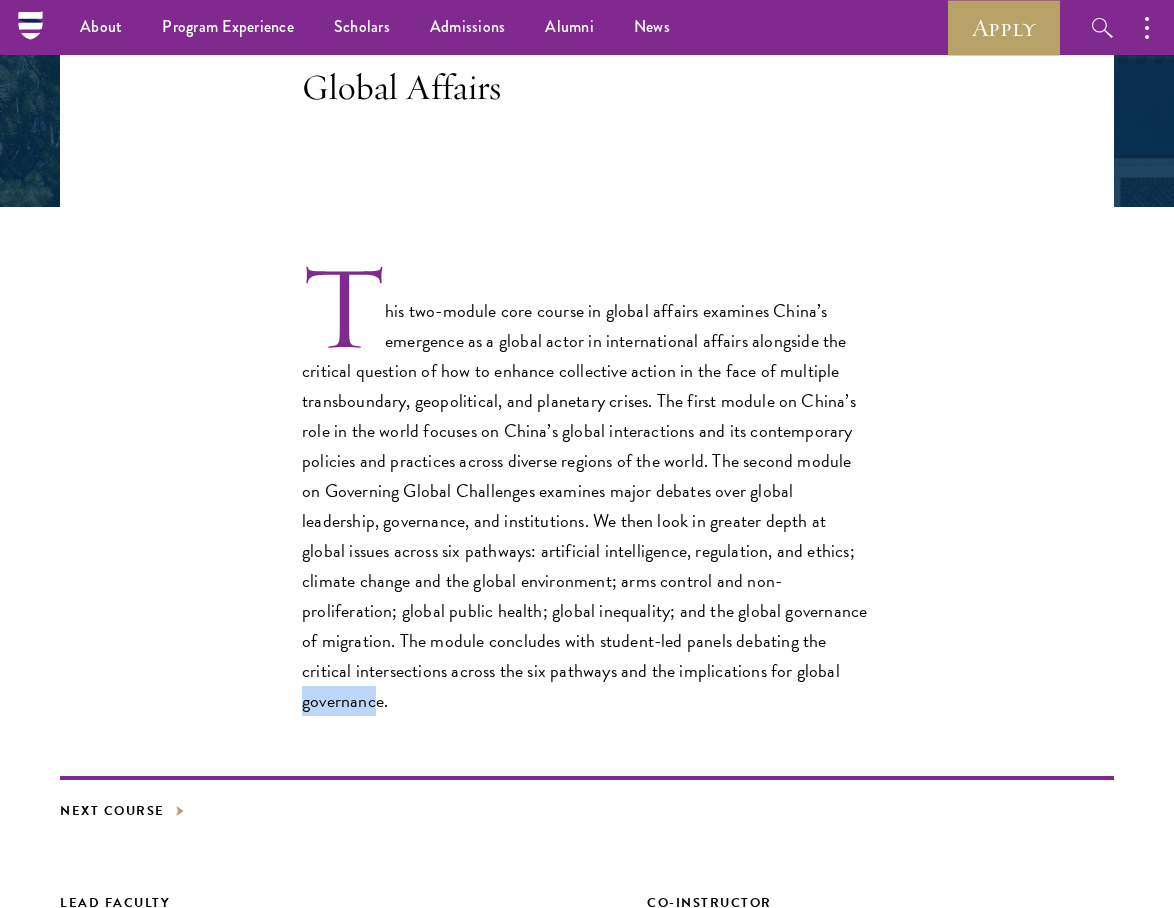 click on "This two-module core course in global affairs examines China’s emergence as a global actor in international affairs alongside the critical question of how to enhance collective action in the face of multiple transboundary, geopolitical, and planetary crises. The first module on China’s role in the world focuses on China’s global interactions and its contemporary policies and practices across diverse regions of the world. The second module on Governing Global Challenges examines major debates over global leadership, governance, and institutions. We then look in greater depth at global issues across six pathways: artificial intelligence, regulation, and ethics; climate change and the global environment; arms control and non-proliferation; global public health; global inequality; and the global governance of migration. The module concludes with student-led panels debating the critical intersections across the six pathways and the implications for global governance." at bounding box center [587, 491] 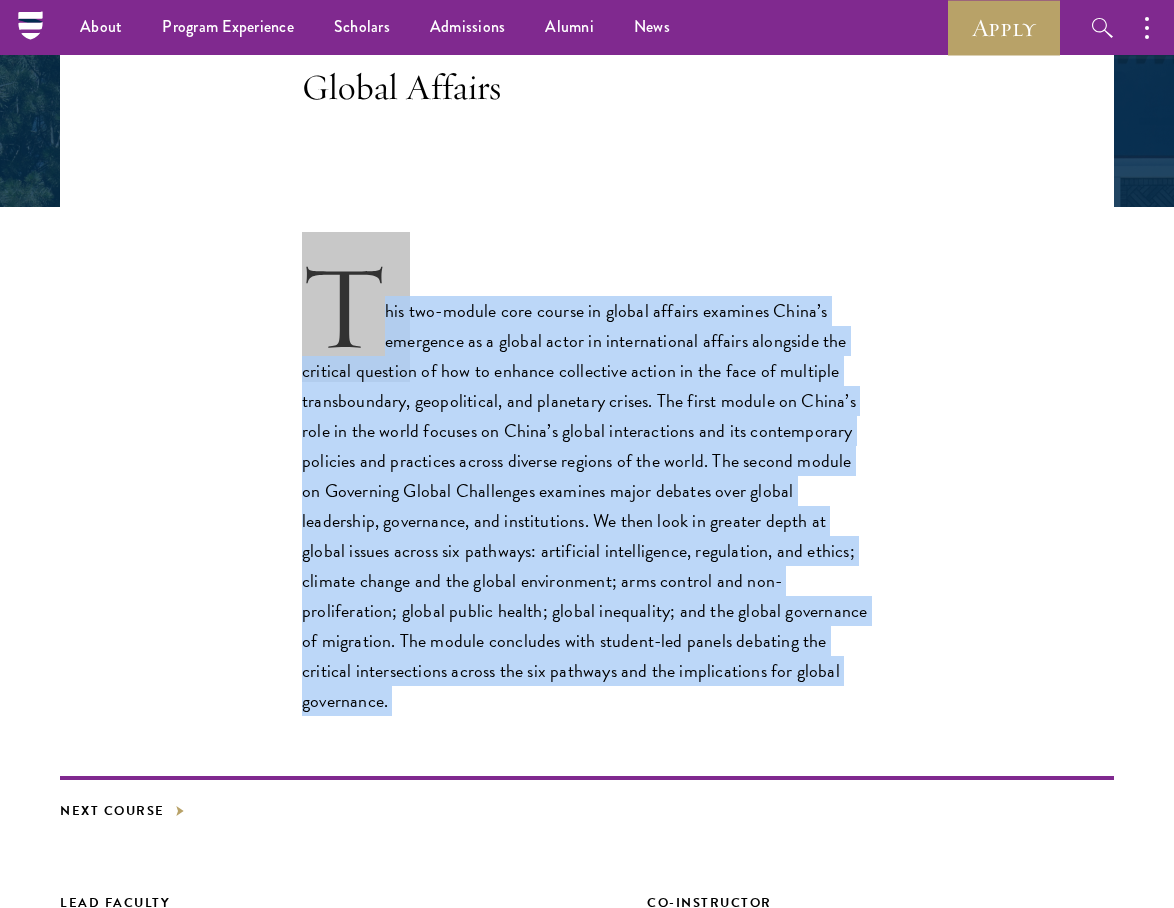 click on "This two-module core course in global affairs examines China’s emergence as a global actor in international affairs alongside the critical question of how to enhance collective action in the face of multiple transboundary, geopolitical, and planetary crises. The first module on China’s role in the world focuses on China’s global interactions and its contemporary policies and practices across diverse regions of the world. The second module on Governing Global Challenges examines major debates over global leadership, governance, and institutions. We then look in greater depth at global issues across six pathways: artificial intelligence, regulation, and ethics; climate change and the global environment; arms control and non-proliferation; global public health; global inequality; and the global governance of migration. The module concludes with student-led panels debating the critical intersections across the six pathways and the implications for global governance." at bounding box center [587, 491] 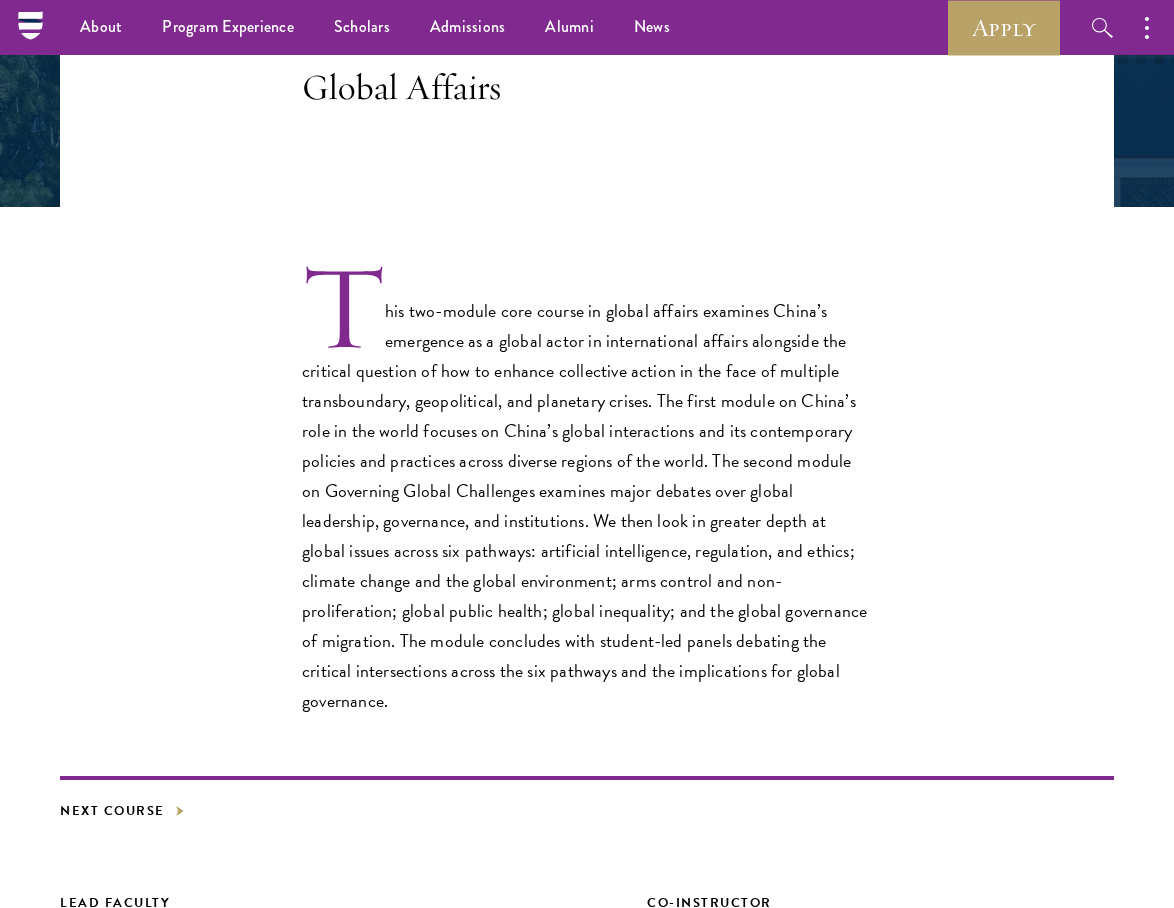 click on "This two-module core course in global affairs examines China’s emergence as a global actor in international affairs alongside the critical question of how to enhance collective action in the face of multiple transboundary, geopolitical, and planetary crises. The first module on China’s role in the world focuses on China’s global interactions and its contemporary policies and practices across diverse regions of the world. The second module on Governing Global Challenges examines major debates over global leadership, governance, and institutions. We then look in greater depth at global issues across six pathways: artificial intelligence, regulation, and ethics; climate change and the global environment; arms control and non-proliferation; global public health; global inequality; and the global governance of migration. The module concludes with student-led panels debating the critical intersections across the six pathways and the implications for global governance." at bounding box center [587, 491] 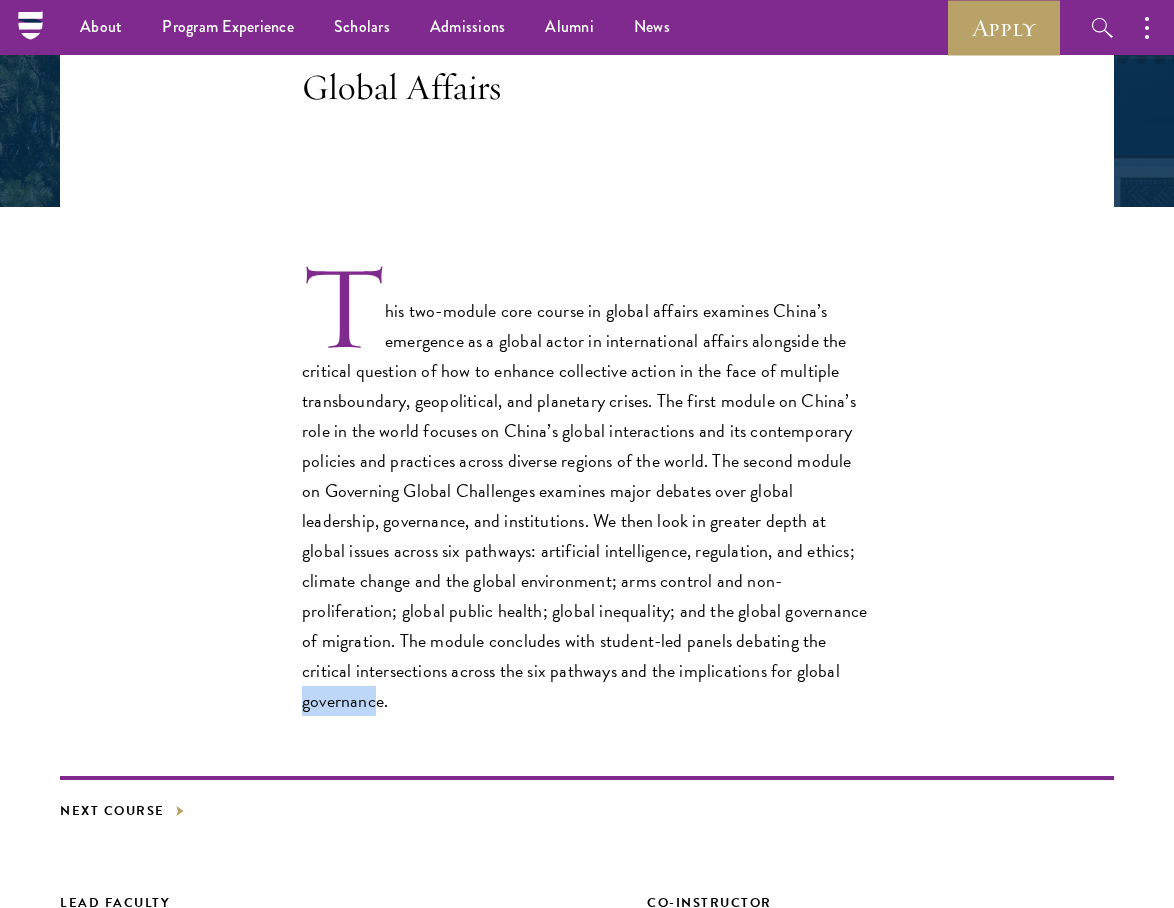 click on "This two-module core course in global affairs examines China’s emergence as a global actor in international affairs alongside the critical question of how to enhance collective action in the face of multiple transboundary, geopolitical, and planetary crises. The first module on China’s role in the world focuses on China’s global interactions and its contemporary policies and practices across diverse regions of the world. The second module on Governing Global Challenges examines major debates over global leadership, governance, and institutions. We then look in greater depth at global issues across six pathways: artificial intelligence, regulation, and ethics; climate change and the global environment; arms control and non-proliferation; global public health; global inequality; and the global governance of migration. The module concludes with student-led panels debating the critical intersections across the six pathways and the implications for global governance." at bounding box center (587, 491) 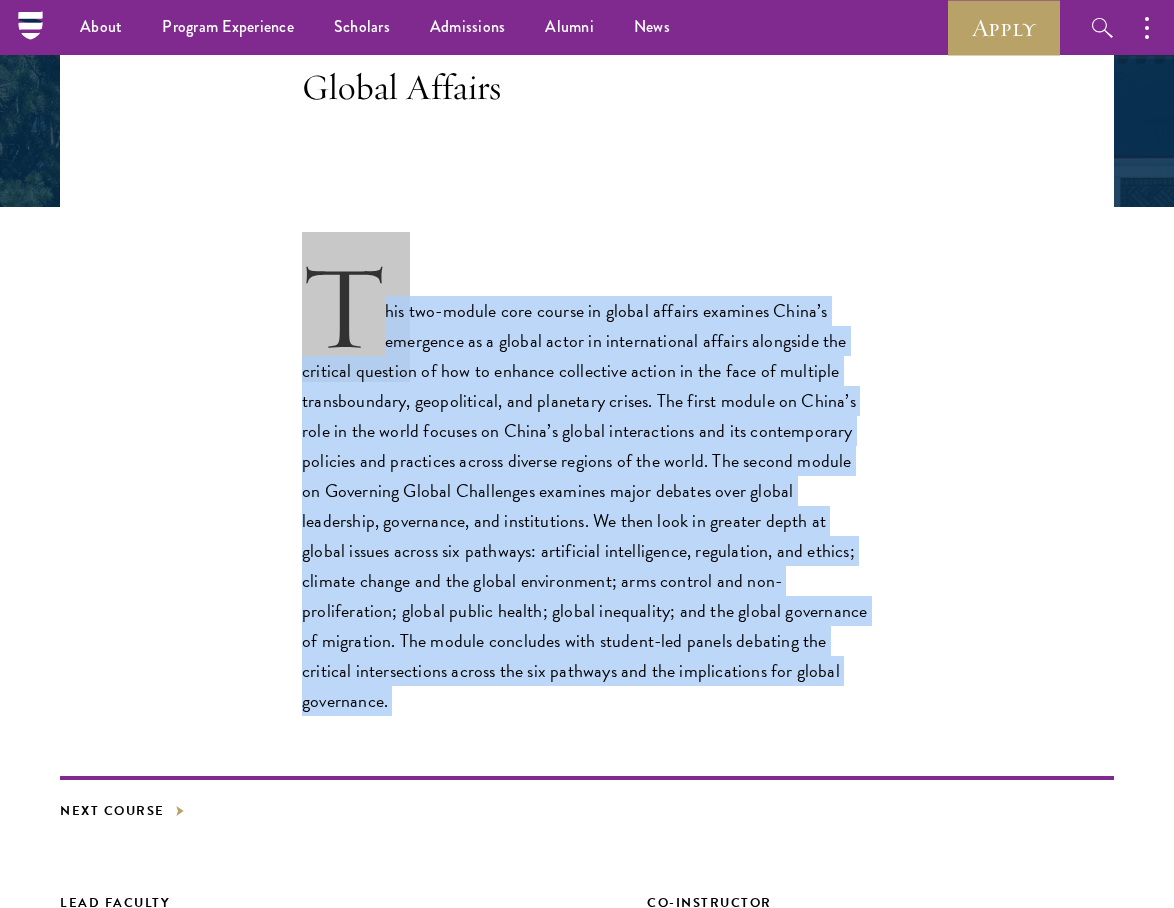 click on "This two-module core course in global affairs examines China’s emergence as a global actor in international affairs alongside the critical question of how to enhance collective action in the face of multiple transboundary, geopolitical, and planetary crises. The first module on China’s role in the world focuses on China’s global interactions and its contemporary policies and practices across diverse regions of the world. The second module on Governing Global Challenges examines major debates over global leadership, governance, and institutions. We then look in greater depth at global issues across six pathways: artificial intelligence, regulation, and ethics; climate change and the global environment; arms control and non-proliferation; global public health; global inequality; and the global governance of migration. The module concludes with student-led panels debating the critical intersections across the six pathways and the implications for global governance." at bounding box center (587, 491) 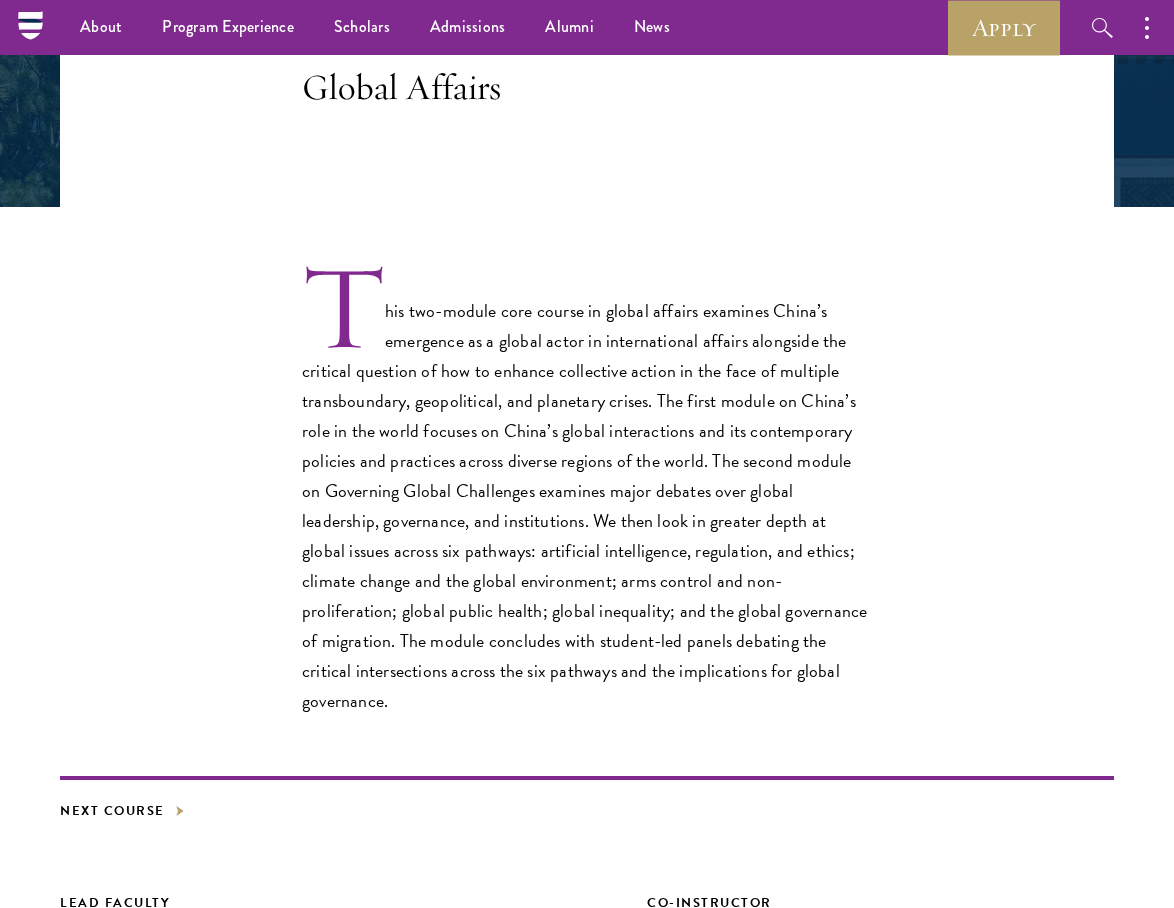 click on "This two-module core course in global affairs examines China’s emergence as a global actor in international affairs alongside the critical question of how to enhance collective action in the face of multiple transboundary, geopolitical, and planetary crises. The first module on China’s role in the world focuses on China’s global interactions and its contemporary policies and practices across diverse regions of the world. The second module on Governing Global Challenges examines major debates over global leadership, governance, and institutions. We then look in greater depth at global issues across six pathways: artificial intelligence, regulation, and ethics; climate change and the global environment; arms control and non-proliferation; global public health; global inequality; and the global governance of migration. The module concludes with student-led panels debating the critical intersections across the six pathways and the implications for global governance." at bounding box center (587, 491) 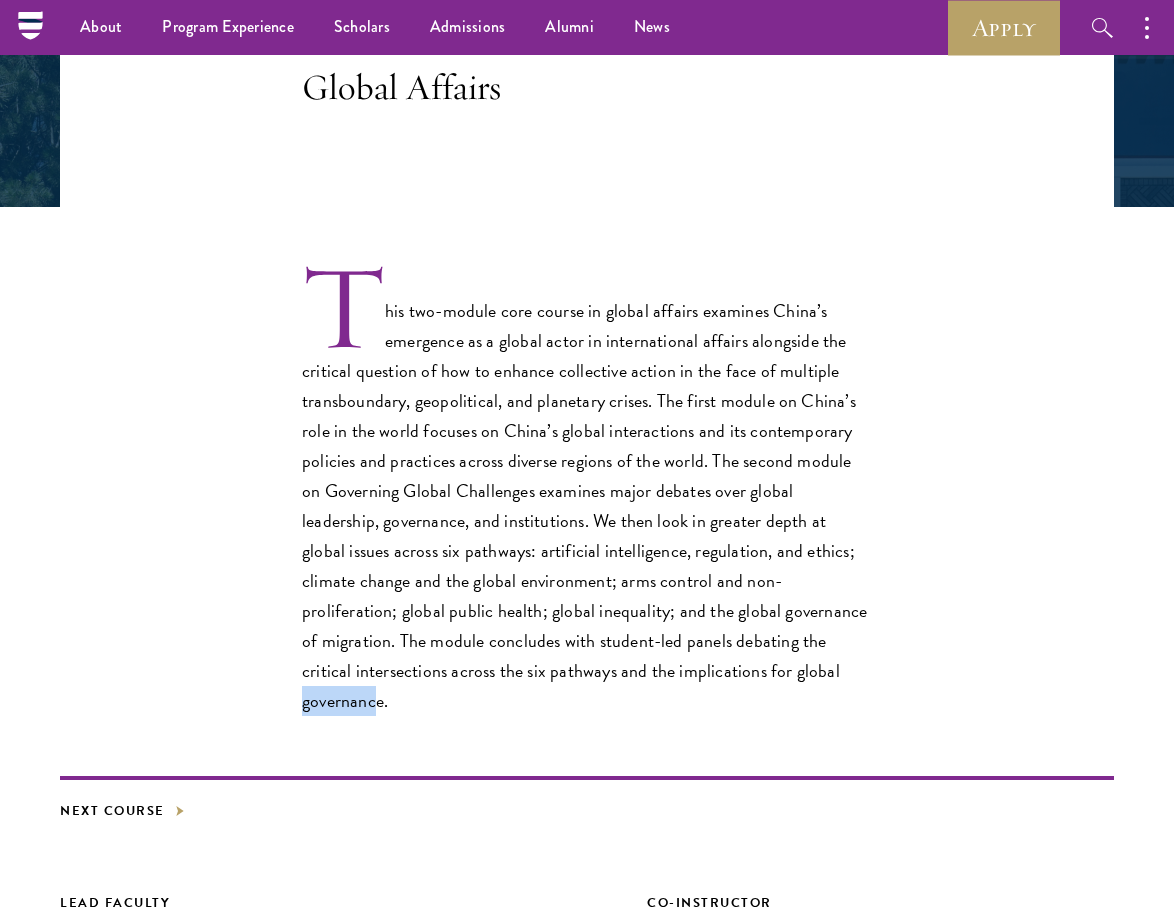 click on "This two-module core course in global affairs examines China’s emergence as a global actor in international affairs alongside the critical question of how to enhance collective action in the face of multiple transboundary, geopolitical, and planetary crises. The first module on China’s role in the world focuses on China’s global interactions and its contemporary policies and practices across diverse regions of the world. The second module on Governing Global Challenges examines major debates over global leadership, governance, and institutions. We then look in greater depth at global issues across six pathways: artificial intelligence, regulation, and ethics; climate change and the global environment; arms control and non-proliferation; global public health; global inequality; and the global governance of migration. The module concludes with student-led panels debating the critical intersections across the six pathways and the implications for global governance." at bounding box center (587, 491) 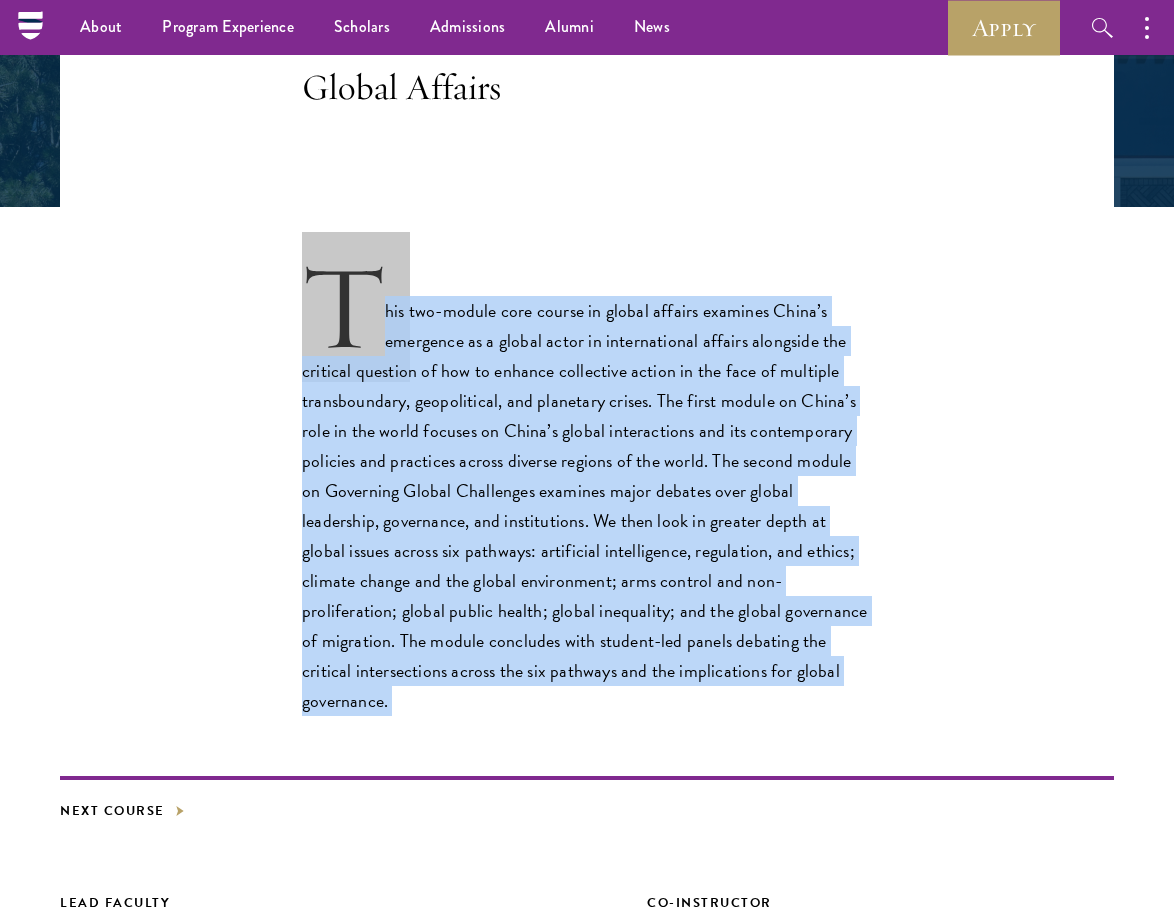 click on "This two-module core course in global affairs examines China’s emergence as a global actor in international affairs alongside the critical question of how to enhance collective action in the face of multiple transboundary, geopolitical, and planetary crises. The first module on China’s role in the world focuses on China’s global interactions and its contemporary policies and practices across diverse regions of the world. The second module on Governing Global Challenges examines major debates over global leadership, governance, and institutions. We then look in greater depth at global issues across six pathways: artificial intelligence, regulation, and ethics; climate change and the global environment; arms control and non-proliferation; global public health; global inequality; and the global governance of migration. The module concludes with student-led panels debating the critical intersections across the six pathways and the implications for global governance." at bounding box center [587, 491] 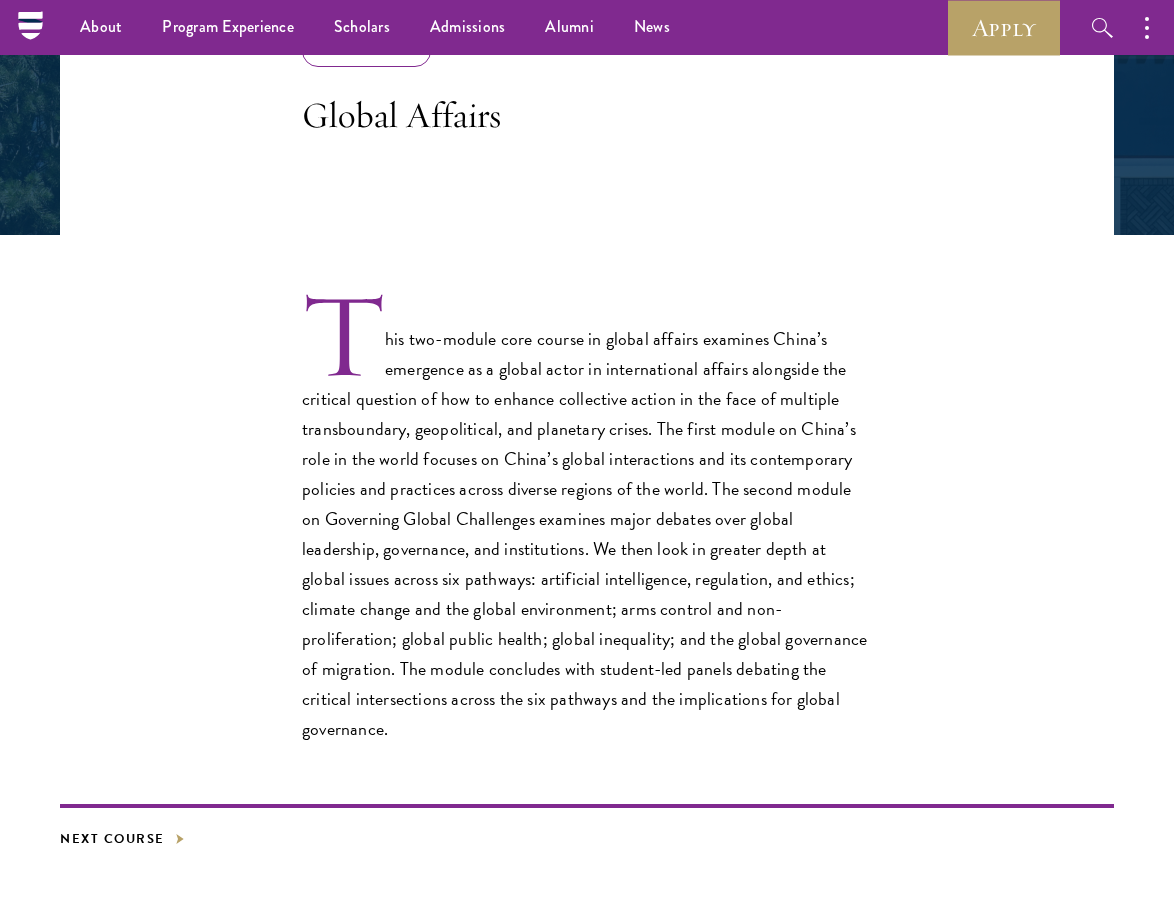 scroll, scrollTop: 383, scrollLeft: 0, axis: vertical 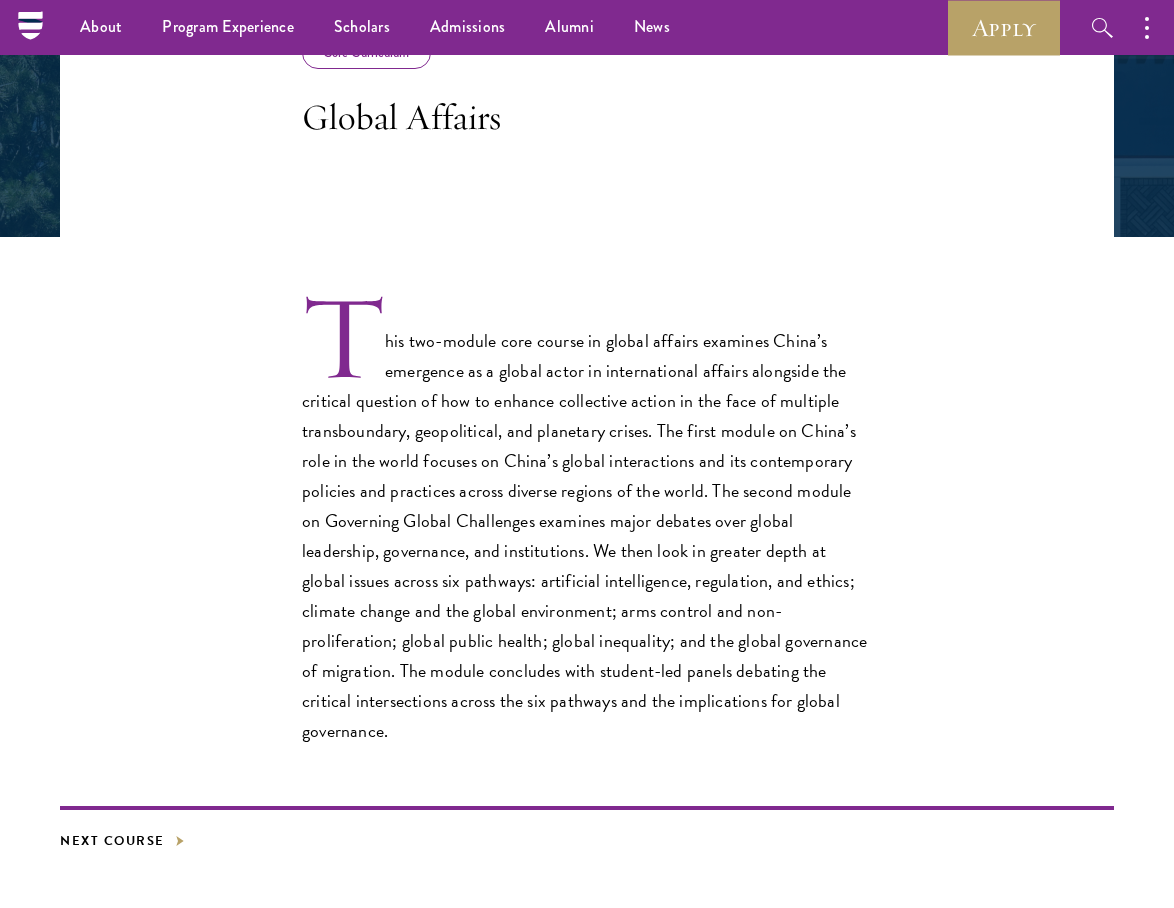 click on "This two-module core course in global affairs examines China’s emergence as a global actor in international affairs alongside the critical question of how to enhance collective action in the face of multiple transboundary, geopolitical, and planetary crises. The first module on China’s role in the world focuses on China’s global interactions and its contemporary policies and practices across diverse regions of the world. The second module on Governing Global Challenges examines major debates over global leadership, governance, and institutions. We then look in greater depth at global issues across six pathways: artificial intelligence, regulation, and ethics; climate change and the global environment; arms control and non-proliferation; global public health; global inequality; and the global governance of migration. The module concludes with student-led panels debating the critical intersections across the six pathways and the implications for global governance." at bounding box center [587, 521] 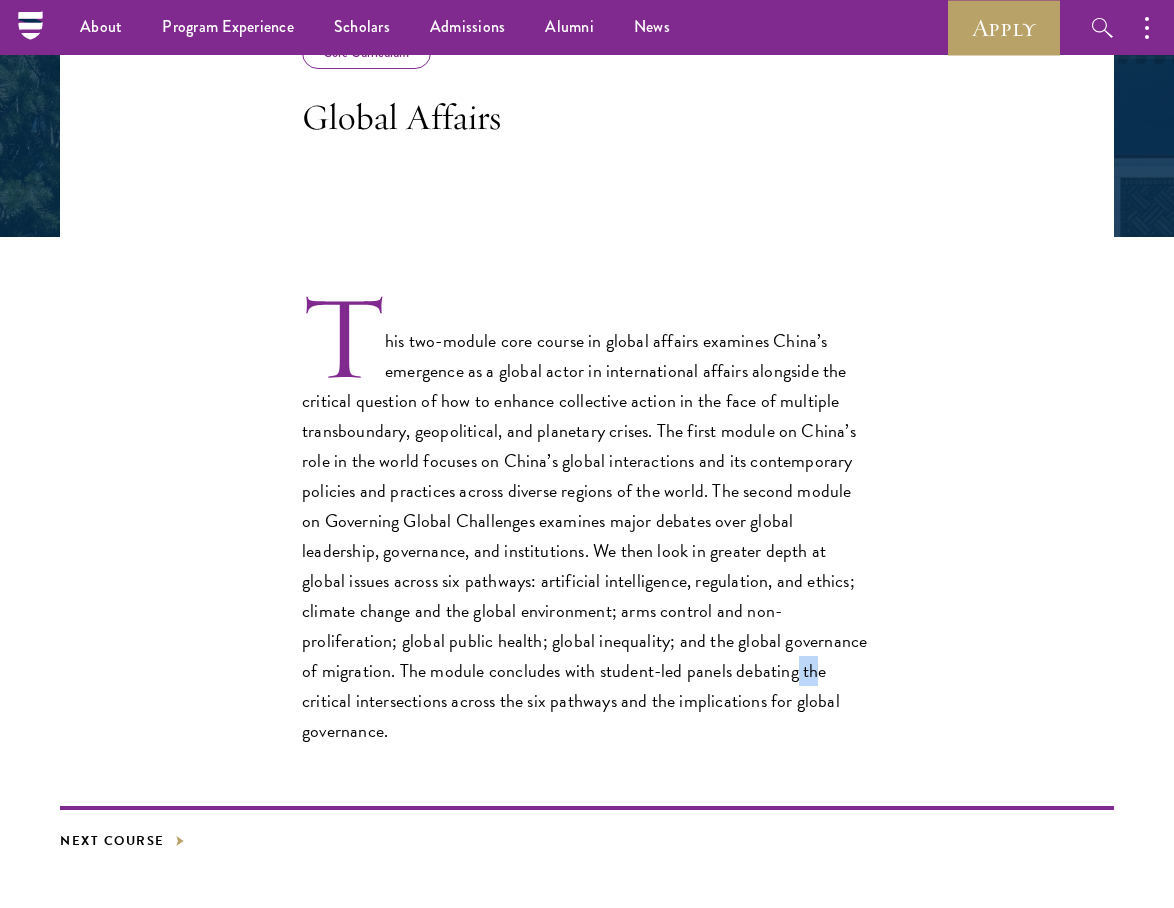 click on "This two-module core course in global affairs examines China’s emergence as a global actor in international affairs alongside the critical question of how to enhance collective action in the face of multiple transboundary, geopolitical, and planetary crises. The first module on China’s role in the world focuses on China’s global interactions and its contemporary policies and practices across diverse regions of the world. The second module on Governing Global Challenges examines major debates over global leadership, governance, and institutions. We then look in greater depth at global issues across six pathways: artificial intelligence, regulation, and ethics; climate change and the global environment; arms control and non-proliferation; global public health; global inequality; and the global governance of migration. The module concludes with student-led panels debating the critical intersections across the six pathways and the implications for global governance." at bounding box center (587, 521) 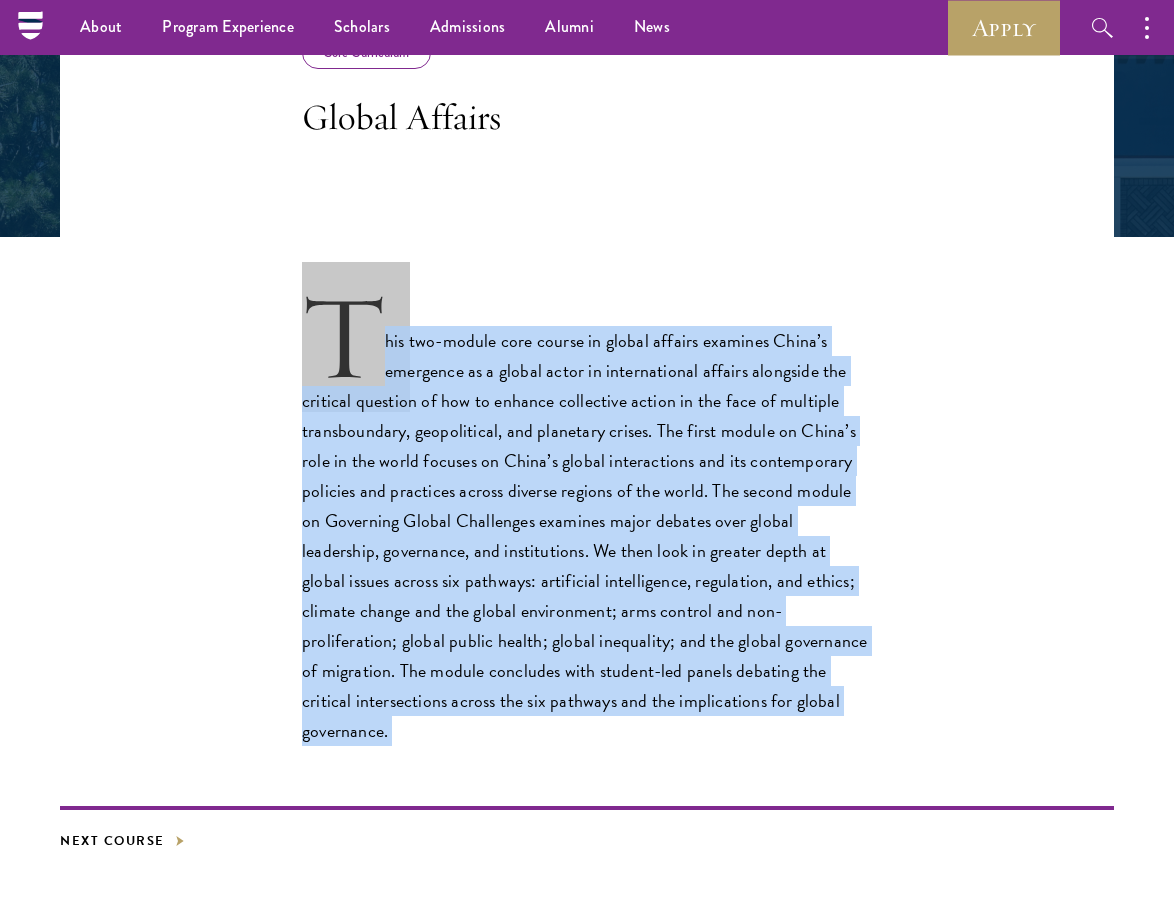 click on "This two-module core course in global affairs examines China’s emergence as a global actor in international affairs alongside the critical question of how to enhance collective action in the face of multiple transboundary, geopolitical, and planetary crises. The first module on China’s role in the world focuses on China’s global interactions and its contemporary policies and practices across diverse regions of the world. The second module on Governing Global Challenges examines major debates over global leadership, governance, and institutions. We then look in greater depth at global issues across six pathways: artificial intelligence, regulation, and ethics; climate change and the global environment; arms control and non-proliferation; global public health; global inequality; and the global governance of migration. The module concludes with student-led panels debating the critical intersections across the six pathways and the implications for global governance." at bounding box center (587, 521) 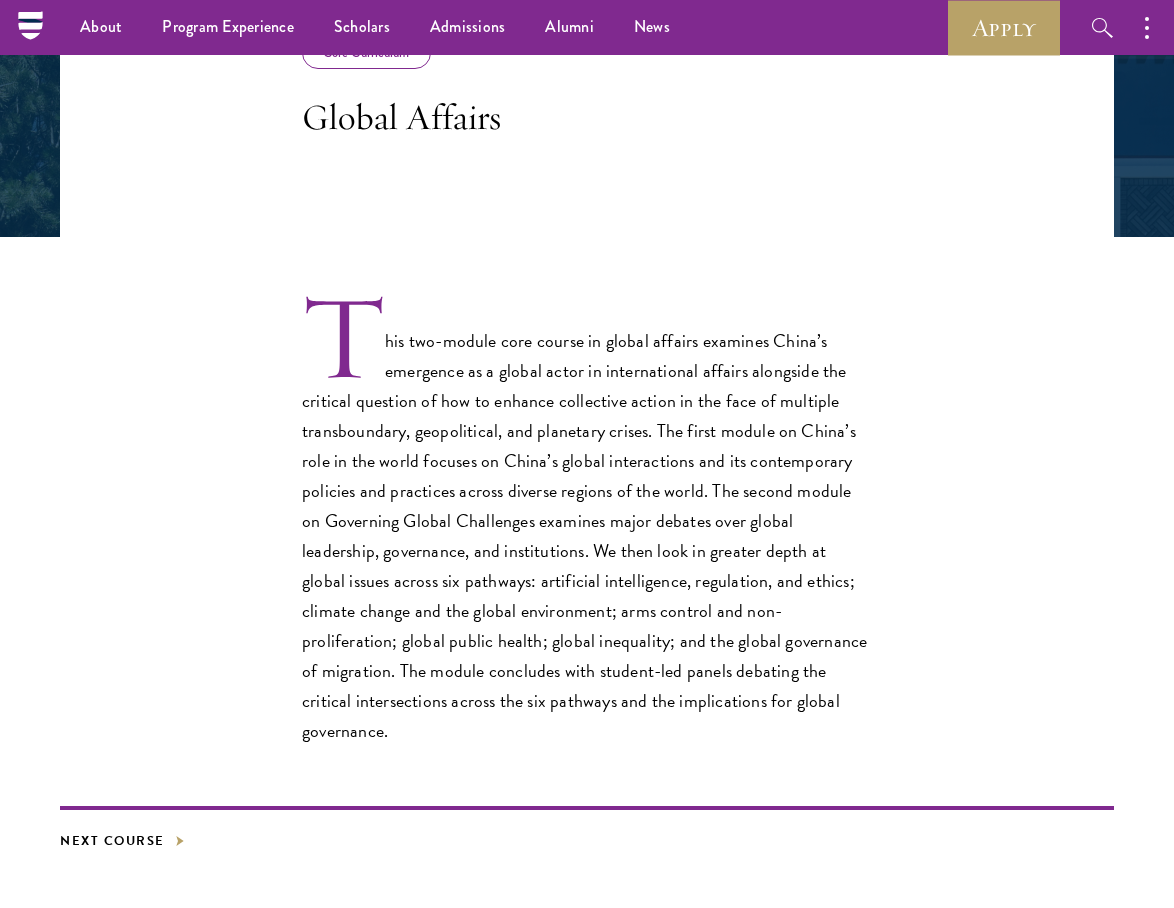 click on "This two-module core course in global affairs examines China’s emergence as a global actor in international affairs alongside the critical question of how to enhance collective action in the face of multiple transboundary, geopolitical, and planetary crises. The first module on China’s role in the world focuses on China’s global interactions and its contemporary policies and practices across diverse regions of the world. The second module on Governing Global Challenges examines major debates over global leadership, governance, and institutions. We then look in greater depth at global issues across six pathways: artificial intelligence, regulation, and ethics; climate change and the global environment; arms control and non-proliferation; global public health; global inequality; and the global governance of migration. The module concludes with student-led panels debating the critical intersections across the six pathways and the implications for global governance." at bounding box center (587, 521) 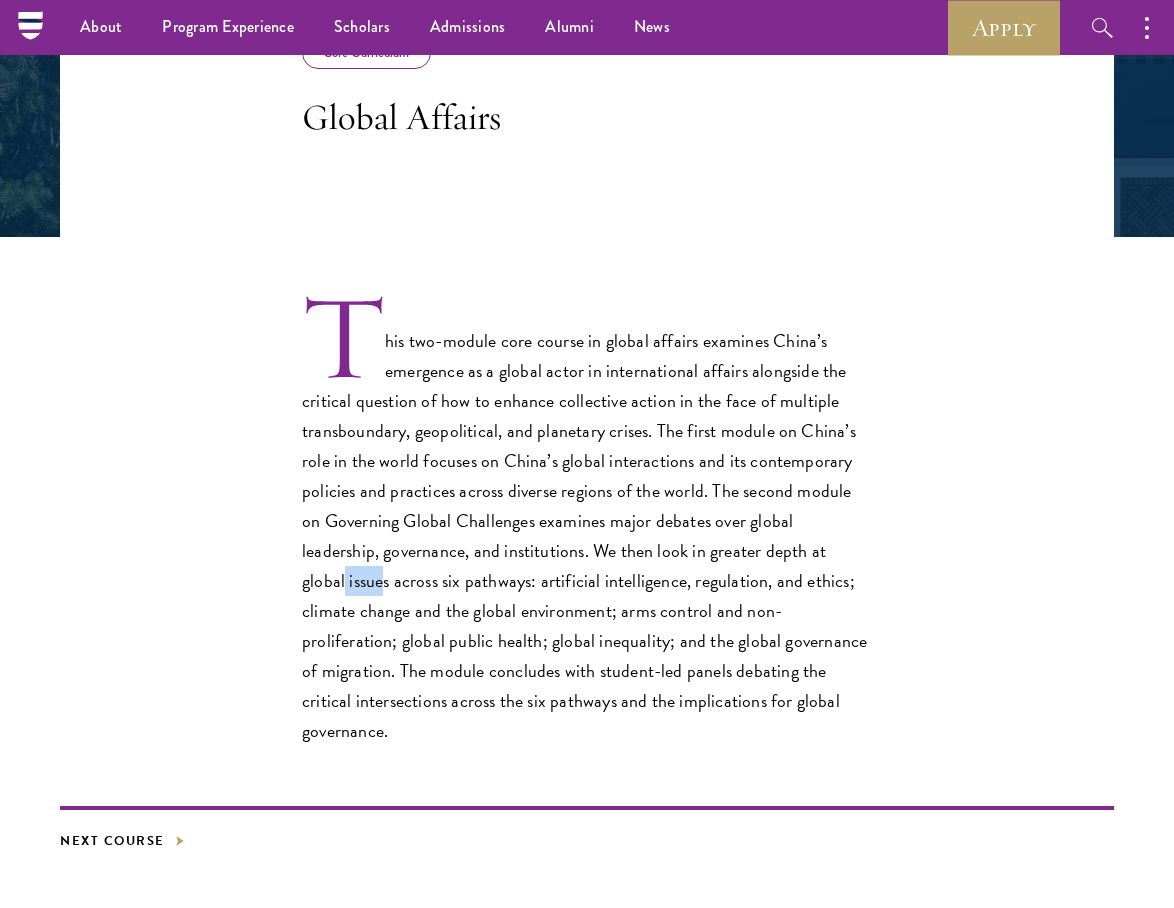 click on "This two-module core course in global affairs examines China’s emergence as a global actor in international affairs alongside the critical question of how to enhance collective action in the face of multiple transboundary, geopolitical, and planetary crises. The first module on China’s role in the world focuses on China’s global interactions and its contemporary policies and practices across diverse regions of the world. The second module on Governing Global Challenges examines major debates over global leadership, governance, and institutions. We then look in greater depth at global issues across six pathways: artificial intelligence, regulation, and ethics; climate change and the global environment; arms control and non-proliferation; global public health; global inequality; and the global governance of migration. The module concludes with student-led panels debating the critical intersections across the six pathways and the implications for global governance." at bounding box center [587, 521] 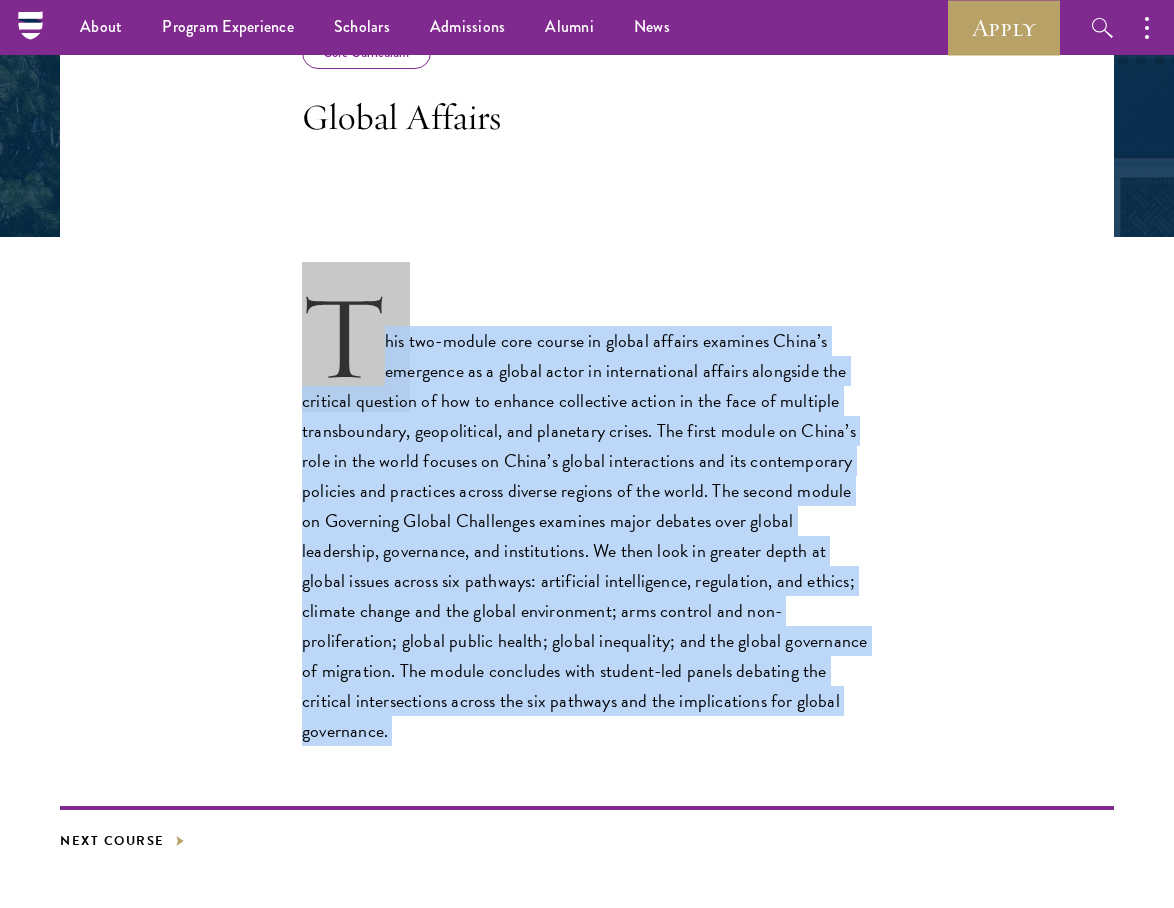 click on "This two-module core course in global affairs examines China’s emergence as a global actor in international affairs alongside the critical question of how to enhance collective action in the face of multiple transboundary, geopolitical, and planetary crises. The first module on China’s role in the world focuses on China’s global interactions and its contemporary policies and practices across diverse regions of the world. The second module on Governing Global Challenges examines major debates over global leadership, governance, and institutions. We then look in greater depth at global issues across six pathways: artificial intelligence, regulation, and ethics; climate change and the global environment; arms control and non-proliferation; global public health; global inequality; and the global governance of migration. The module concludes with student-led panels debating the critical intersections across the six pathways and the implications for global governance." at bounding box center (587, 521) 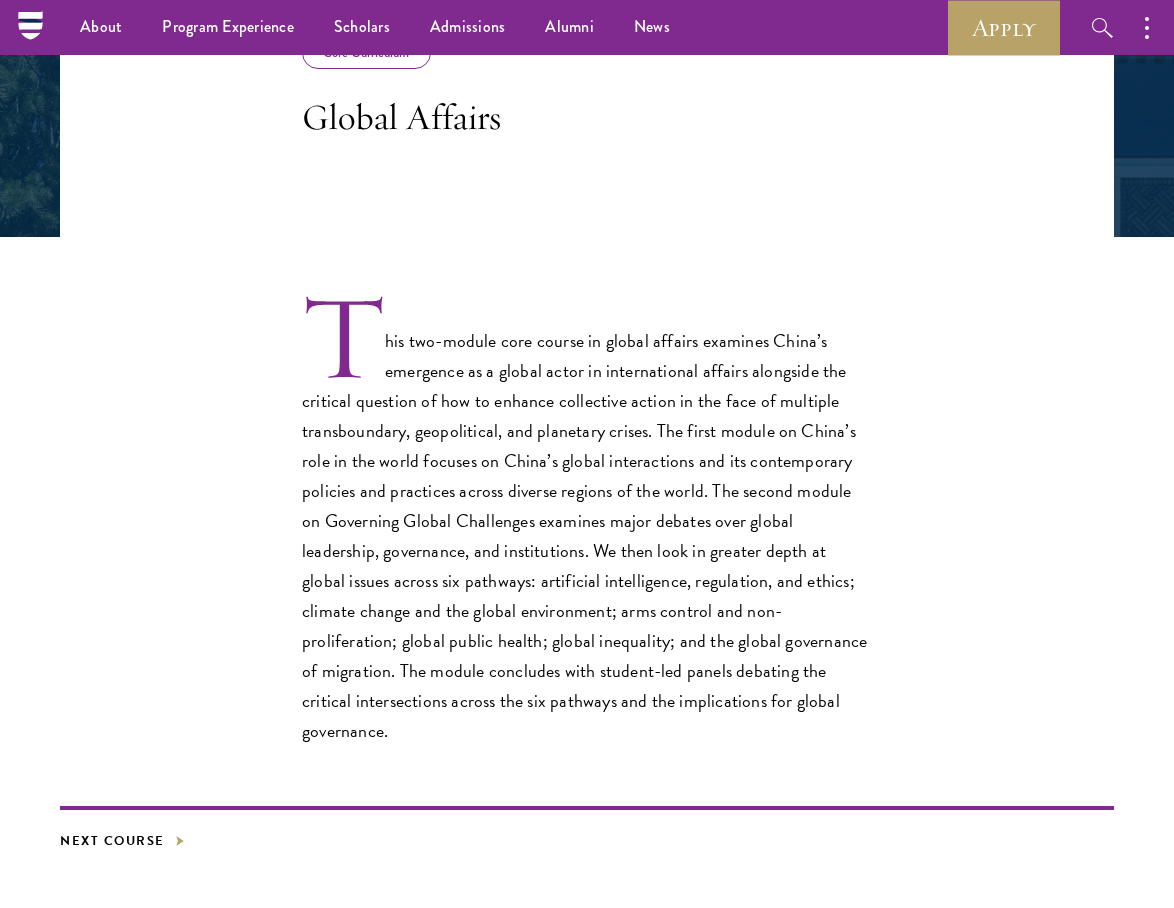click on "This two-module core course in global affairs examines China’s emergence as a global actor in international affairs alongside the critical question of how to enhance collective action in the face of multiple transboundary, geopolitical, and planetary crises. The first module on China’s role in the world focuses on China’s global interactions and its contemporary policies and practices across diverse regions of the world. The second module on Governing Global Challenges examines major debates over global leadership, governance, and institutions. We then look in greater depth at global issues across six pathways: artificial intelligence, regulation, and ethics; climate change and the global environment; arms control and non-proliferation; global public health; global inequality; and the global governance of migration. The module concludes with student-led panels debating the critical intersections across the six pathways and the implications for global governance." at bounding box center (587, 521) 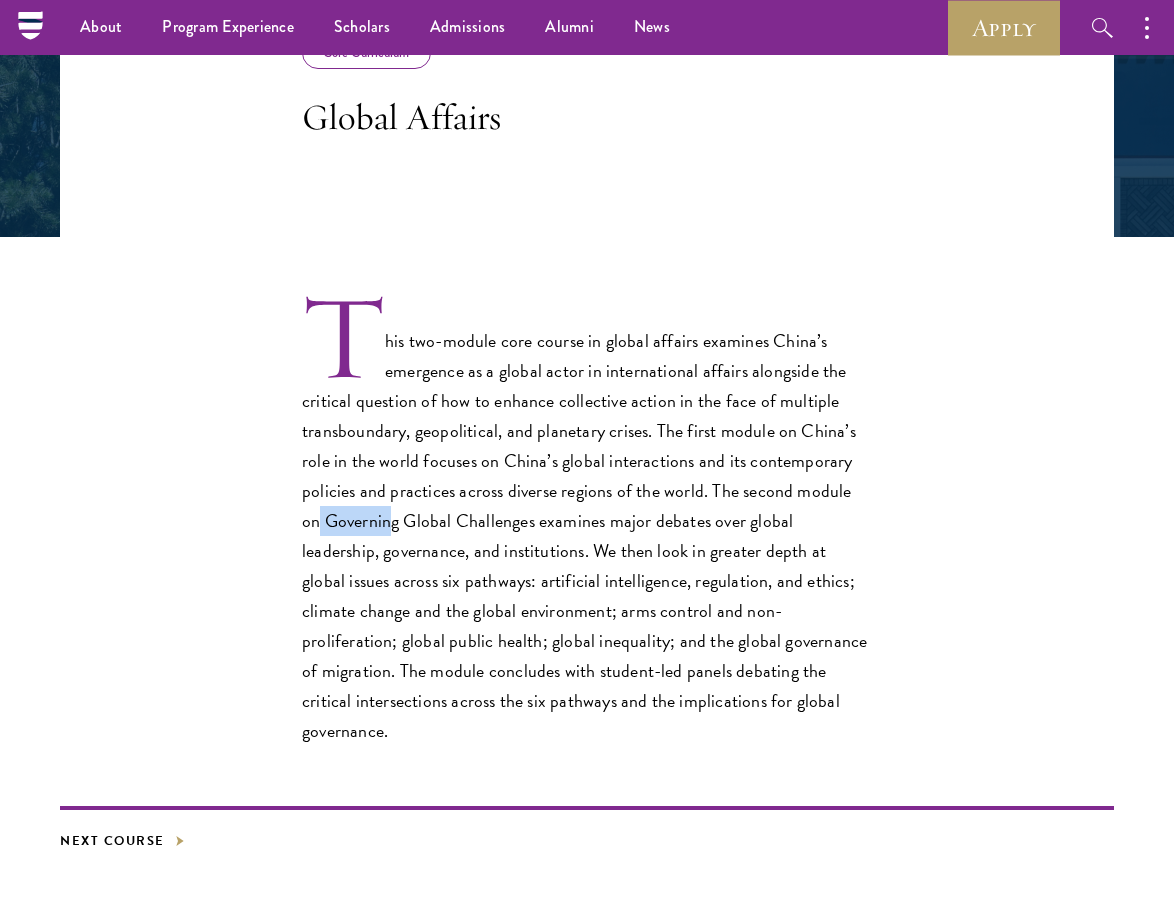 click on "This two-module core course in global affairs examines China’s emergence as a global actor in international affairs alongside the critical question of how to enhance collective action in the face of multiple transboundary, geopolitical, and planetary crises. The first module on China’s role in the world focuses on China’s global interactions and its contemporary policies and practices across diverse regions of the world. The second module on Governing Global Challenges examines major debates over global leadership, governance, and institutions. We then look in greater depth at global issues across six pathways: artificial intelligence, regulation, and ethics; climate change and the global environment; arms control and non-proliferation; global public health; global inequality; and the global governance of migration. The module concludes with student-led panels debating the critical intersections across the six pathways and the implications for global governance." at bounding box center [587, 521] 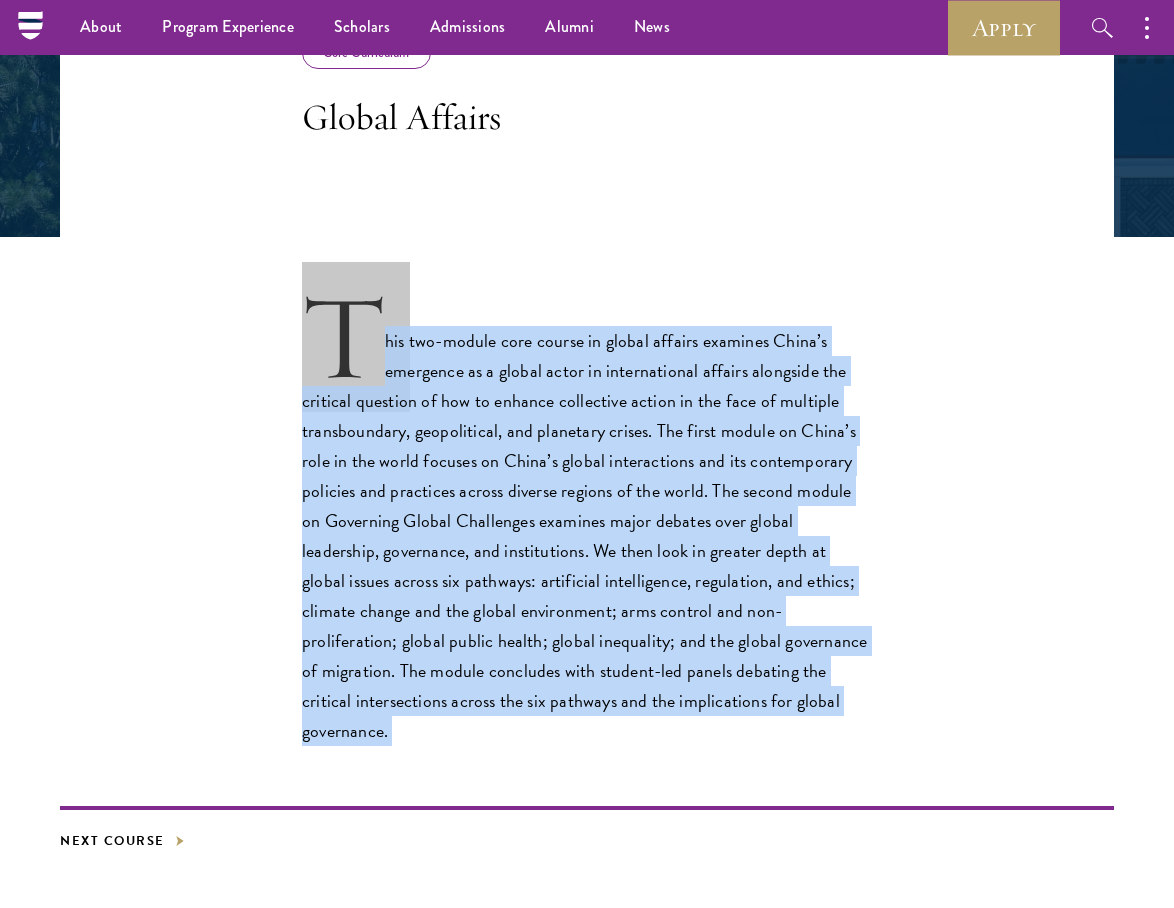 click on "This two-module core course in global affairs examines China’s emergence as a global actor in international affairs alongside the critical question of how to enhance collective action in the face of multiple transboundary, geopolitical, and planetary crises. The first module on China’s role in the world focuses on China’s global interactions and its contemporary policies and practices across diverse regions of the world. The second module on Governing Global Challenges examines major debates over global leadership, governance, and institutions. We then look in greater depth at global issues across six pathways: artificial intelligence, regulation, and ethics; climate change and the global environment; arms control and non-proliferation; global public health; global inequality; and the global governance of migration. The module concludes with student-led panels debating the critical intersections across the six pathways and the implications for global governance." at bounding box center (587, 521) 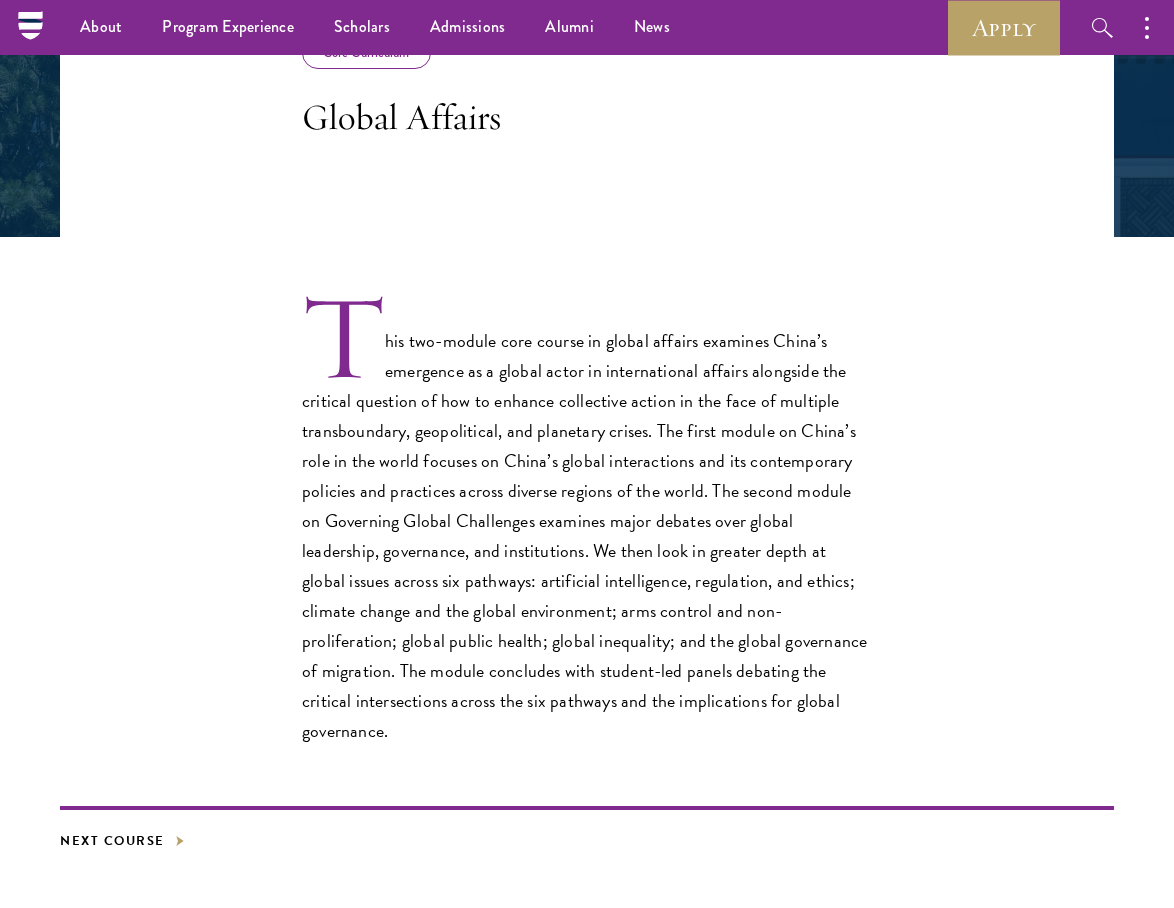 click on "This two-module core course in global affairs examines China’s emergence as a global actor in international affairs alongside the critical question of how to enhance collective action in the face of multiple transboundary, geopolitical, and planetary crises. The first module on China’s role in the world focuses on China’s global interactions and its contemporary policies and practices across diverse regions of the world. The second module on Governing Global Challenges examines major debates over global leadership, governance, and institutions. We then look in greater depth at global issues across six pathways: artificial intelligence, regulation, and ethics; climate change and the global environment; arms control and non-proliferation; global public health; global inequality; and the global governance of migration. The module concludes with student-led panels debating the critical intersections across the six pathways and the implications for global governance." at bounding box center [587, 521] 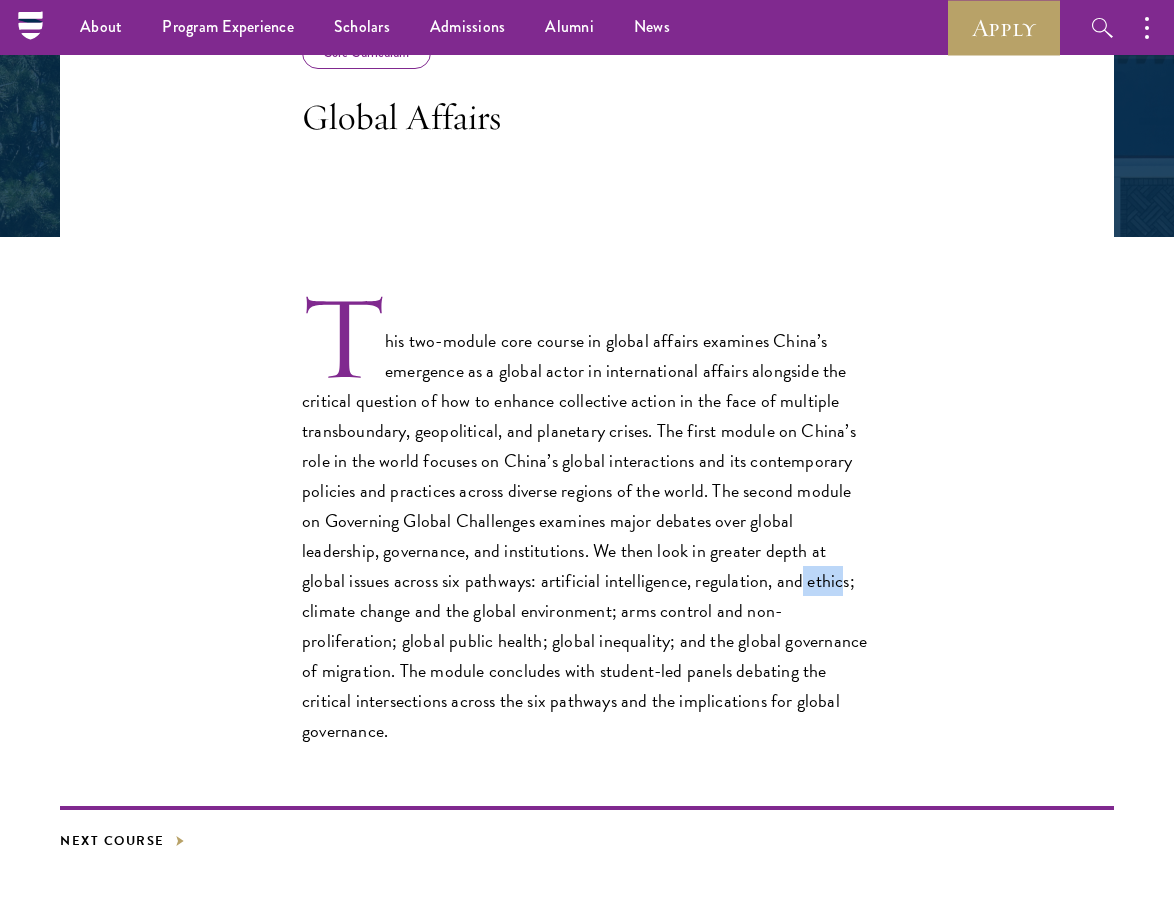 click on "This two-module core course in global affairs examines China’s emergence as a global actor in international affairs alongside the critical question of how to enhance collective action in the face of multiple transboundary, geopolitical, and planetary crises. The first module on China’s role in the world focuses on China’s global interactions and its contemporary policies and practices across diverse regions of the world. The second module on Governing Global Challenges examines major debates over global leadership, governance, and institutions. We then look in greater depth at global issues across six pathways: artificial intelligence, regulation, and ethics; climate change and the global environment; arms control and non-proliferation; global public health; global inequality; and the global governance of migration. The module concludes with student-led panels debating the critical intersections across the six pathways and the implications for global governance." at bounding box center (587, 521) 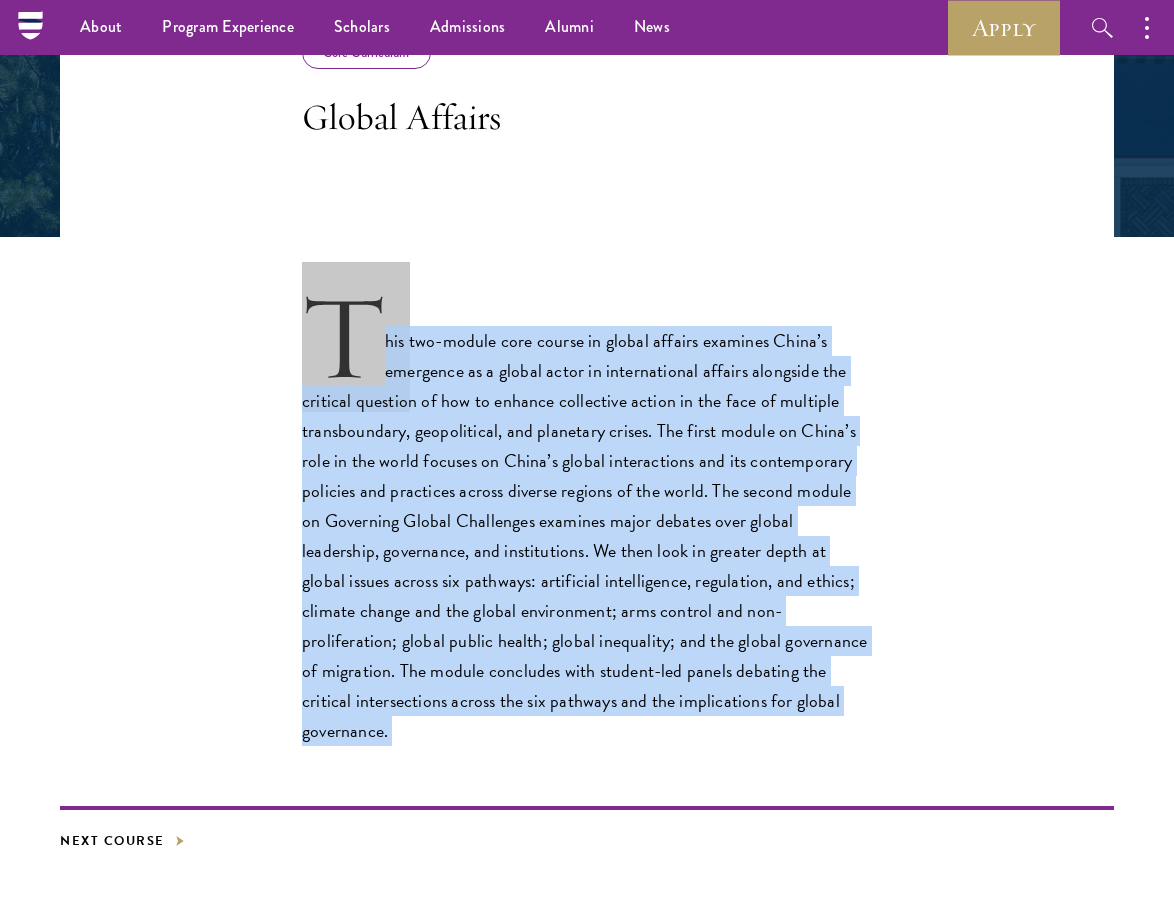 click on "This two-module core course in global affairs examines China’s emergence as a global actor in international affairs alongside the critical question of how to enhance collective action in the face of multiple transboundary, geopolitical, and planetary crises. The first module on China’s role in the world focuses on China’s global interactions and its contemporary policies and practices across diverse regions of the world. The second module on Governing Global Challenges examines major debates over global leadership, governance, and institutions. We then look in greater depth at global issues across six pathways: artificial intelligence, regulation, and ethics; climate change and the global environment; arms control and non-proliferation; global public health; global inequality; and the global governance of migration. The module concludes with student-led panels debating the critical intersections across the six pathways and the implications for global governance." at bounding box center [587, 521] 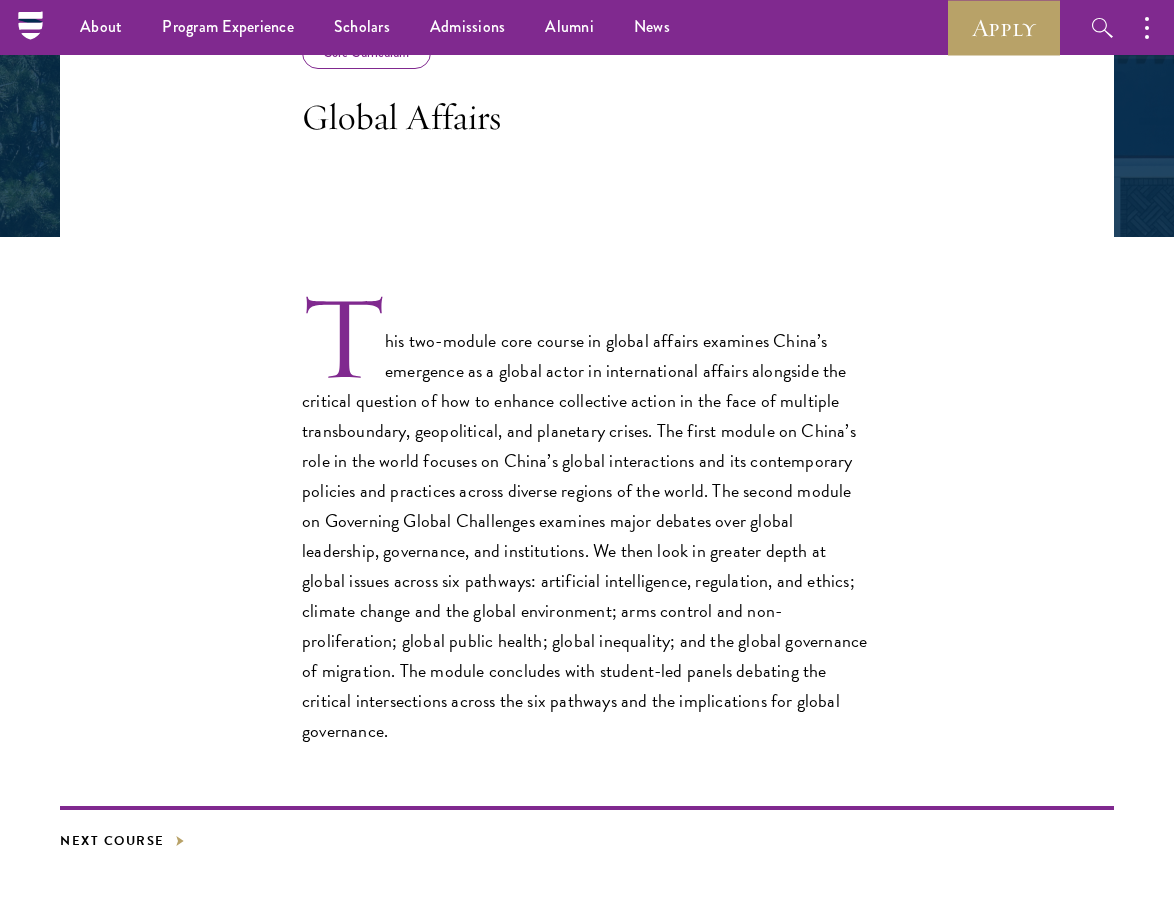 click on "This two-module core course in global affairs examines China’s emergence as a global actor in international affairs alongside the critical question of how to enhance collective action in the face of multiple transboundary, geopolitical, and planetary crises. The first module on China’s role in the world focuses on China’s global interactions and its contemporary policies and practices across diverse regions of the world. The second module on Governing Global Challenges examines major debates over global leadership, governance, and institutions. We then look in greater depth at global issues across six pathways: artificial intelligence, regulation, and ethics; climate change and the global environment; arms control and non-proliferation; global public health; global inequality; and the global governance of migration. The module concludes with student-led panels debating the critical intersections across the six pathways and the implications for global governance." at bounding box center [587, 521] 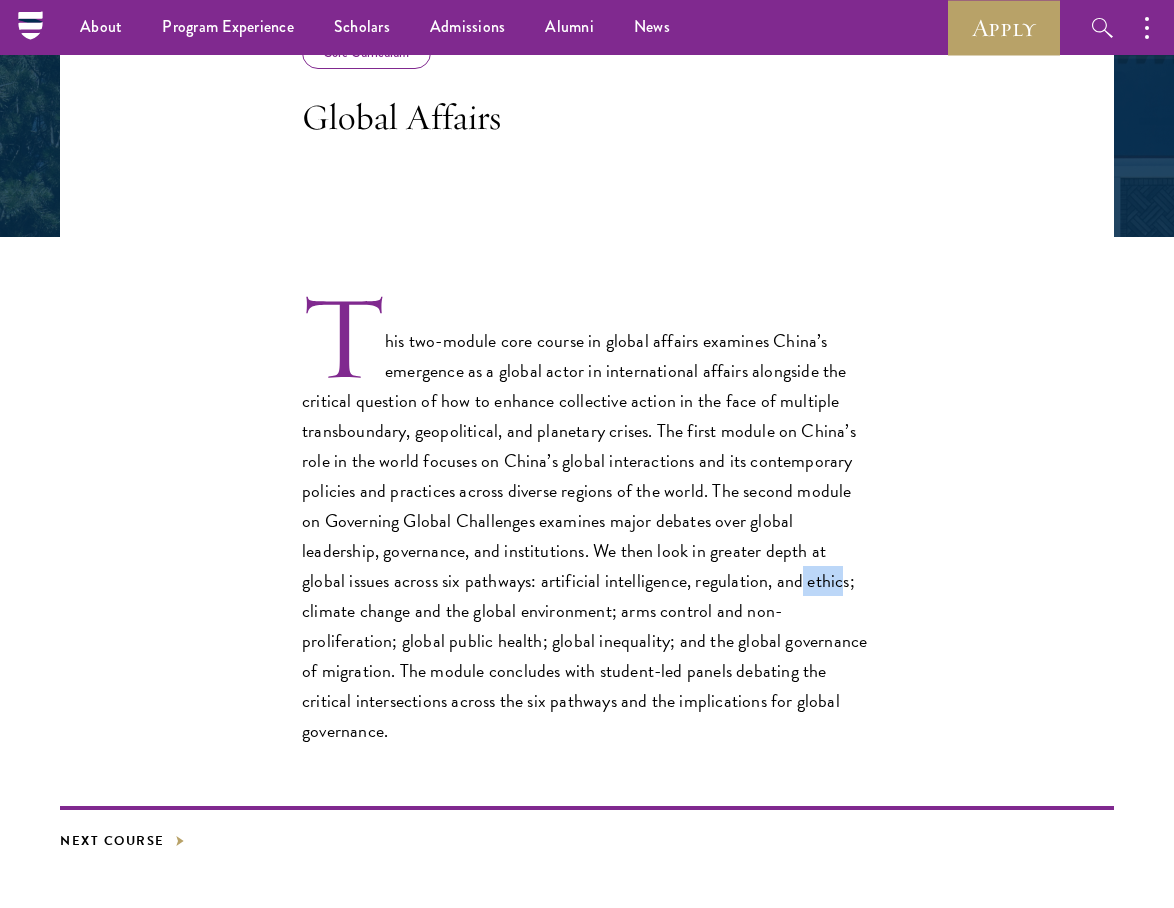 click on "This two-module core course in global affairs examines China’s emergence as a global actor in international affairs alongside the critical question of how to enhance collective action in the face of multiple transboundary, geopolitical, and planetary crises. The first module on China’s role in the world focuses on China’s global interactions and its contemporary policies and practices across diverse regions of the world. The second module on Governing Global Challenges examines major debates over global leadership, governance, and institutions. We then look in greater depth at global issues across six pathways: artificial intelligence, regulation, and ethics; climate change and the global environment; arms control and non-proliferation; global public health; global inequality; and the global governance of migration. The module concludes with student-led panels debating the critical intersections across the six pathways and the implications for global governance." at bounding box center (587, 521) 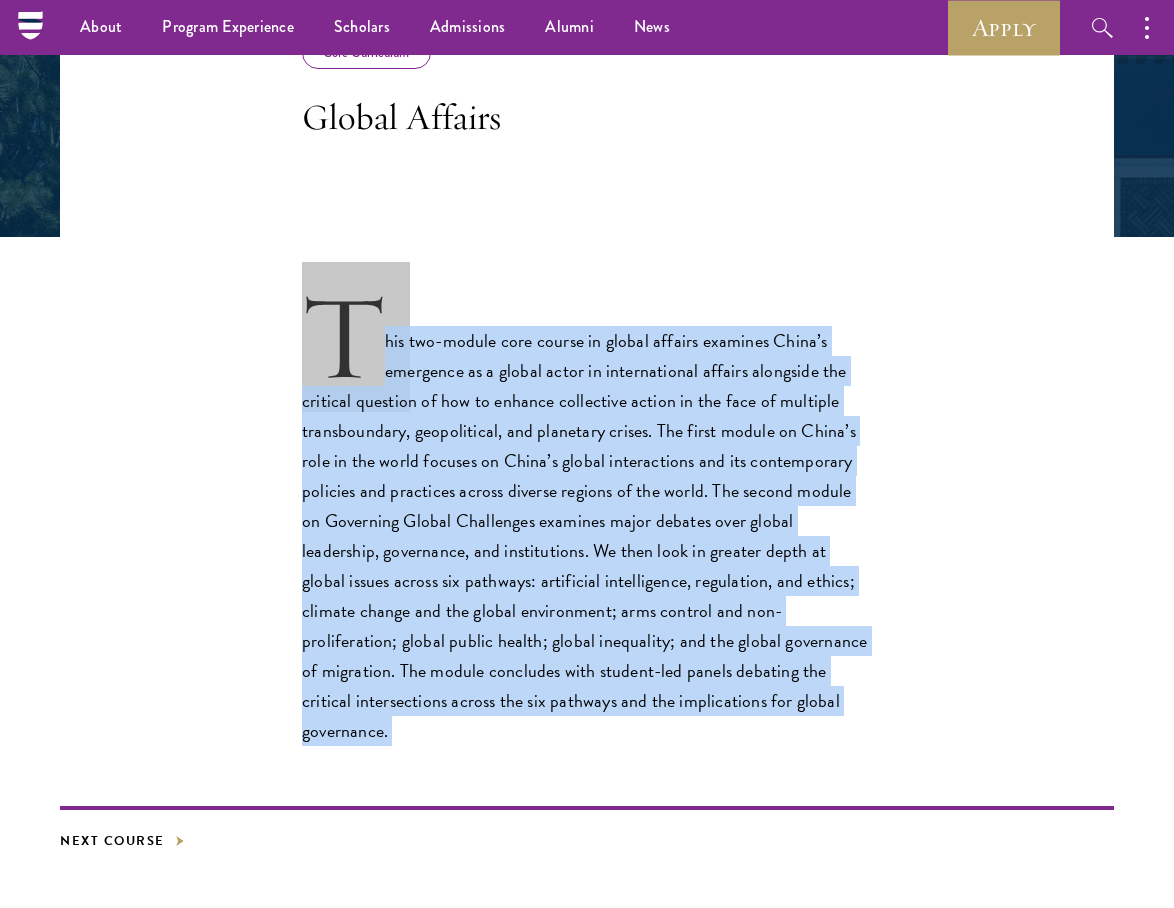 click on "This two-module core course in global affairs examines China’s emergence as a global actor in international affairs alongside the critical question of how to enhance collective action in the face of multiple transboundary, geopolitical, and planetary crises. The first module on China’s role in the world focuses on China’s global interactions and its contemporary policies and practices across diverse regions of the world. The second module on Governing Global Challenges examines major debates over global leadership, governance, and institutions. We then look in greater depth at global issues across six pathways: artificial intelligence, regulation, and ethics; climate change and the global environment; arms control and non-proliferation; global public health; global inequality; and the global governance of migration. The module concludes with student-led panels debating the critical intersections across the six pathways and the implications for global governance." at bounding box center (587, 521) 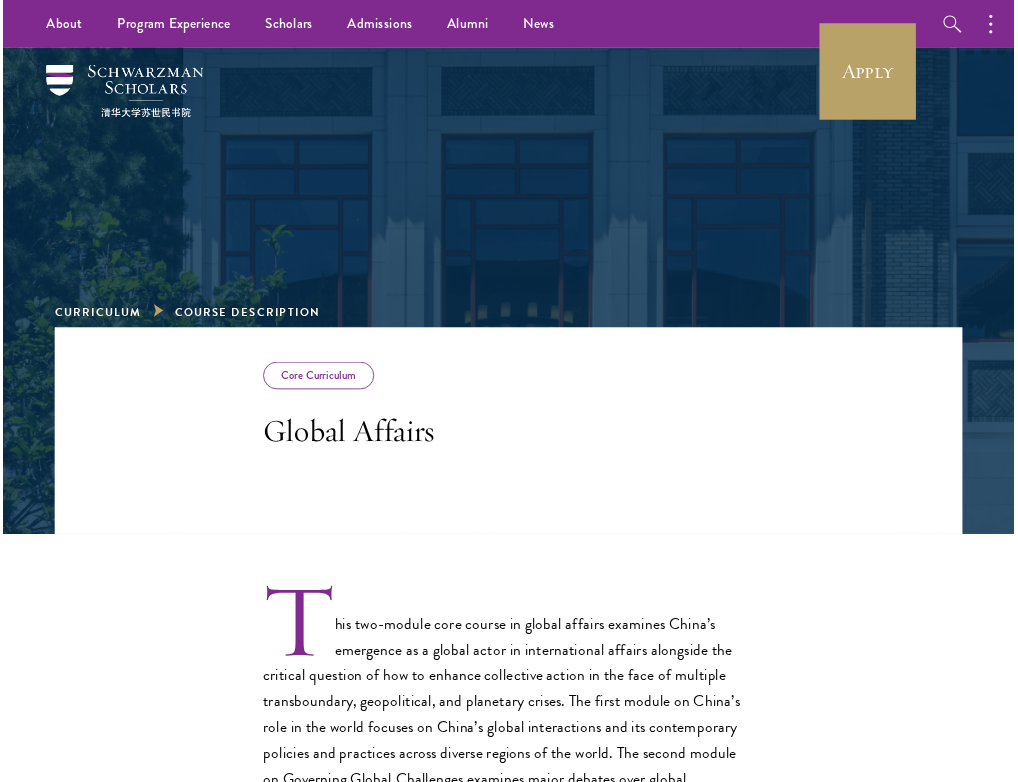 scroll, scrollTop: 659, scrollLeft: 0, axis: vertical 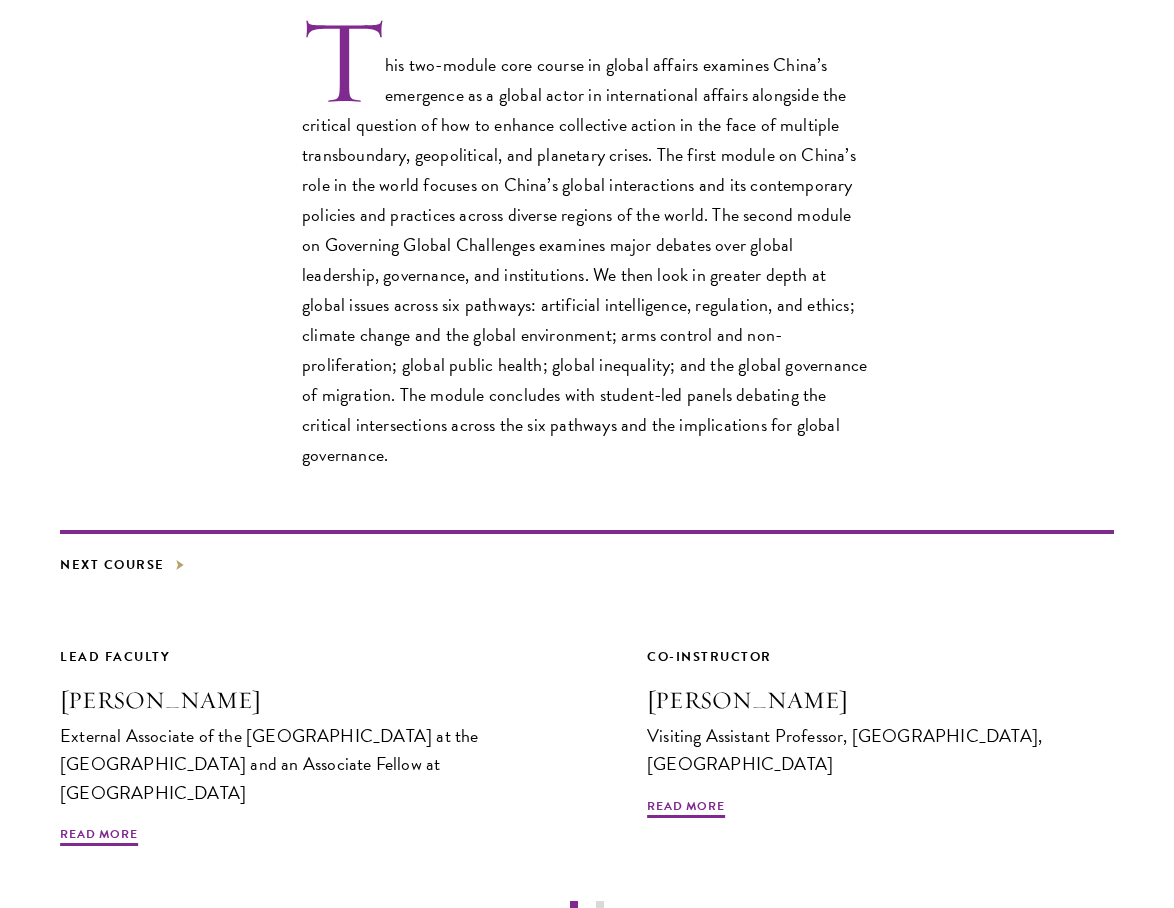 click on "This two-module core course in global affairs examines China’s emergence as a global actor in international affairs alongside the critical question of how to enhance collective action in the face of multiple transboundary, geopolitical, and planetary crises. The first module on China’s role in the world focuses on China’s global interactions and its contemporary policies and practices across diverse regions of the world. The second module on Governing Global Challenges examines major debates over global leadership, governance, and institutions. We then look in greater depth at global issues across six pathways: artificial intelligence, regulation, and ethics; climate change and the global environment; arms control and non-proliferation; global public health; global inequality; and the global governance of migration. The module concludes with student-led panels debating the critical intersections across the six pathways and the implications for global governance." at bounding box center (587, 245) 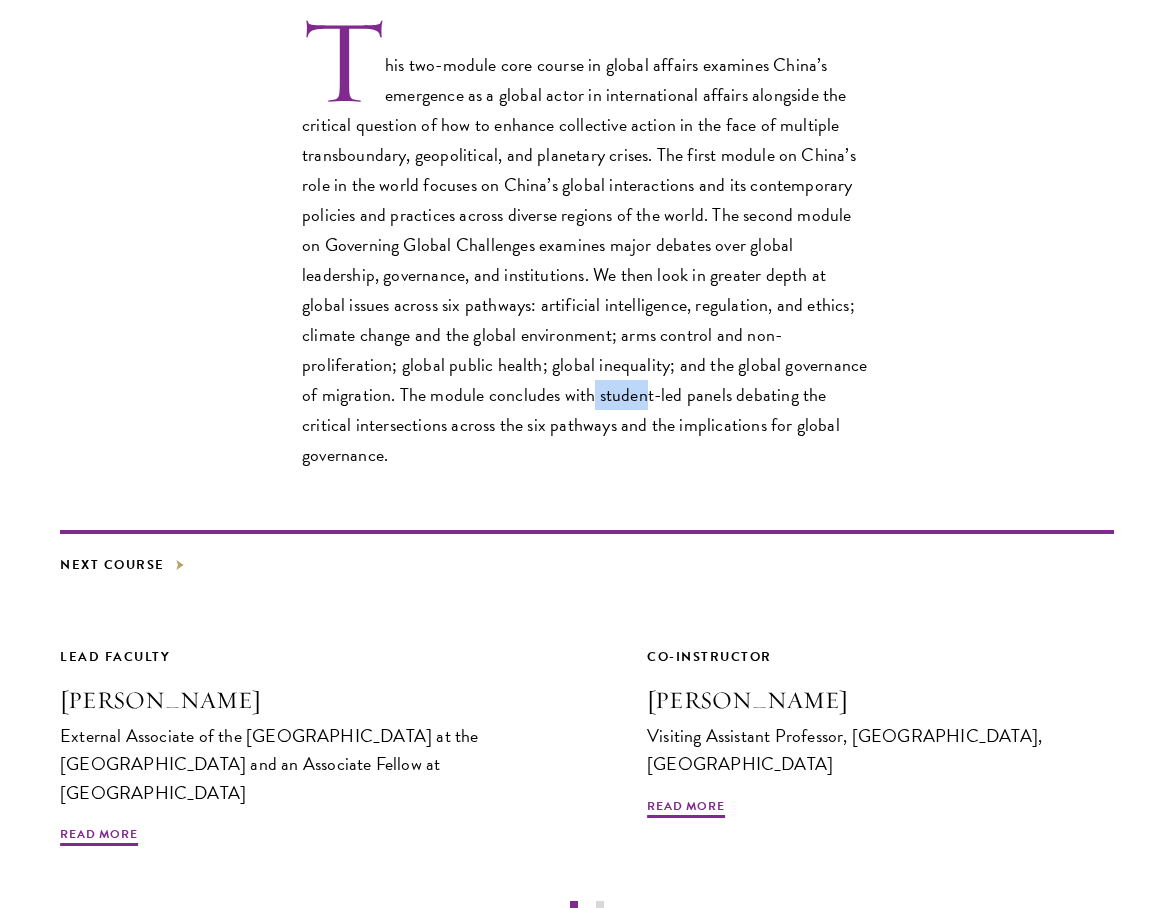 click on "This two-module core course in global affairs examines China’s emergence as a global actor in international affairs alongside the critical question of how to enhance collective action in the face of multiple transboundary, geopolitical, and planetary crises. The first module on China’s role in the world focuses on China’s global interactions and its contemporary policies and practices across diverse regions of the world. The second module on Governing Global Challenges examines major debates over global leadership, governance, and institutions. We then look in greater depth at global issues across six pathways: artificial intelligence, regulation, and ethics; climate change and the global environment; arms control and non-proliferation; global public health; global inequality; and the global governance of migration. The module concludes with student-led panels debating the critical intersections across the six pathways and the implications for global governance." at bounding box center [587, 245] 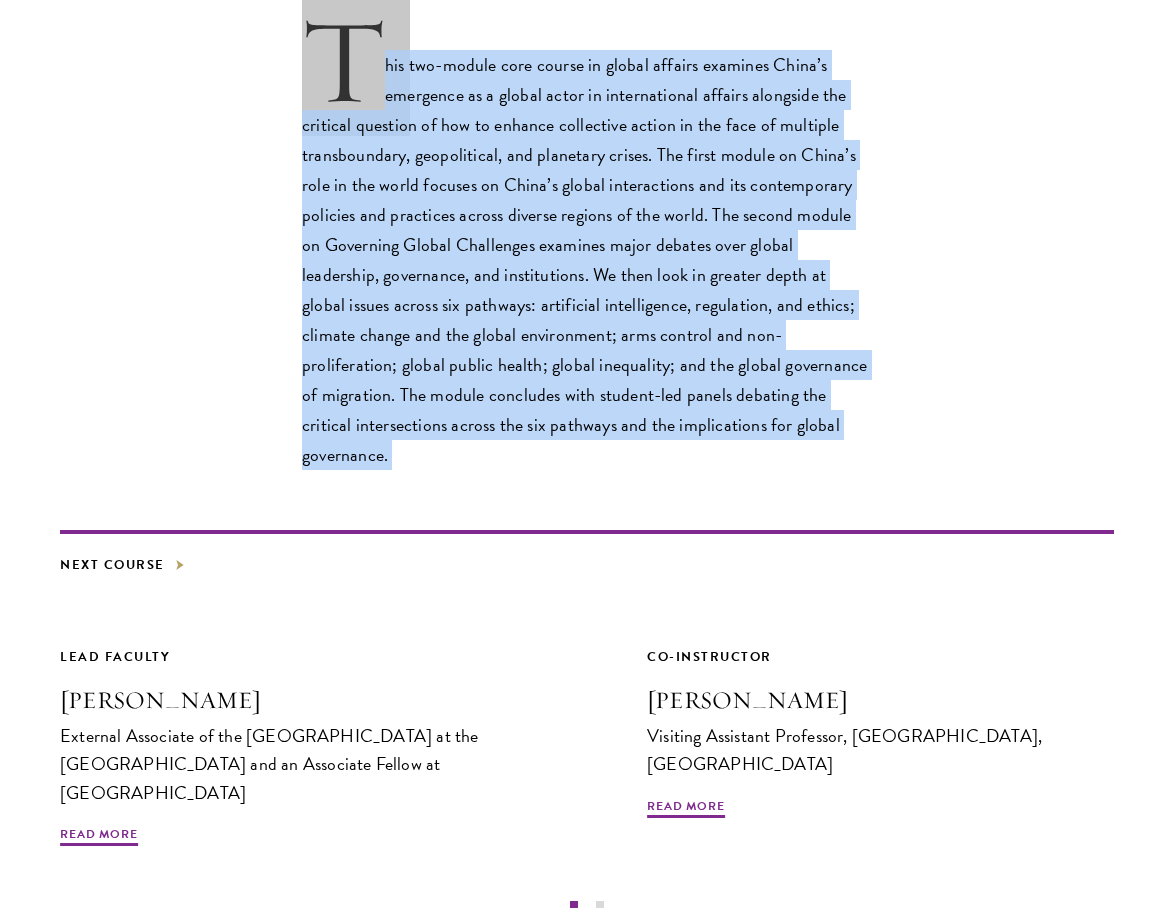 click on "This two-module core course in global affairs examines China’s emergence as a global actor in international affairs alongside the critical question of how to enhance collective action in the face of multiple transboundary, geopolitical, and planetary crises. The first module on China’s role in the world focuses on China’s global interactions and its contemporary policies and practices across diverse regions of the world. The second module on Governing Global Challenges examines major debates over global leadership, governance, and institutions. We then look in greater depth at global issues across six pathways: artificial intelligence, regulation, and ethics; climate change and the global environment; arms control and non-proliferation; global public health; global inequality; and the global governance of migration. The module concludes with student-led panels debating the critical intersections across the six pathways and the implications for global governance." at bounding box center (587, 245) 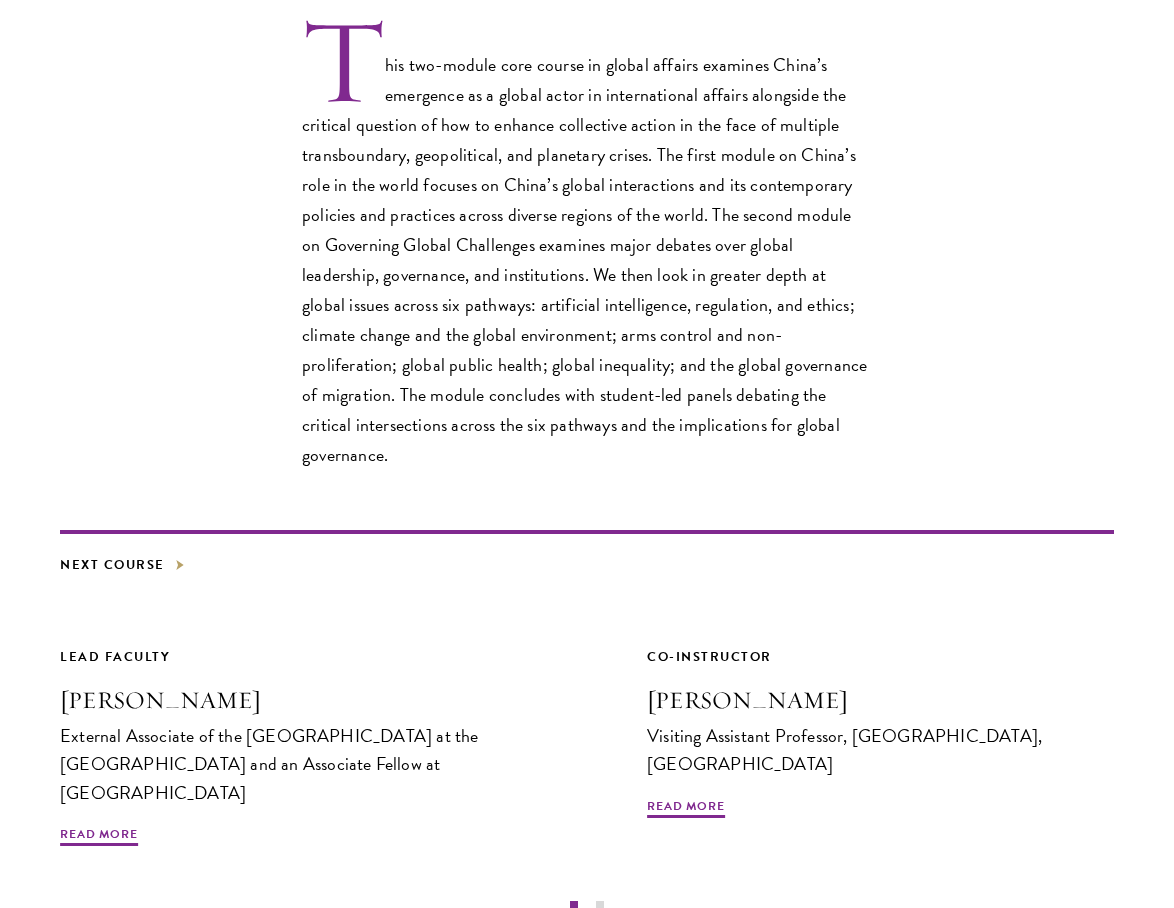 click on "This two-module core course in global affairs examines China’s emergence as a global actor in international affairs alongside the critical question of how to enhance collective action in the face of multiple transboundary, geopolitical, and planetary crises. The first module on China’s role in the world focuses on China’s global interactions and its contemporary policies and practices across diverse regions of the world. The second module on Governing Global Challenges examines major debates over global leadership, governance, and institutions. We then look in greater depth at global issues across six pathways: artificial intelligence, regulation, and ethics; climate change and the global environment; arms control and non-proliferation; global public health; global inequality; and the global governance of migration. The module concludes with student-led panels debating the critical intersections across the six pathways and the implications for global governance." at bounding box center [587, 245] 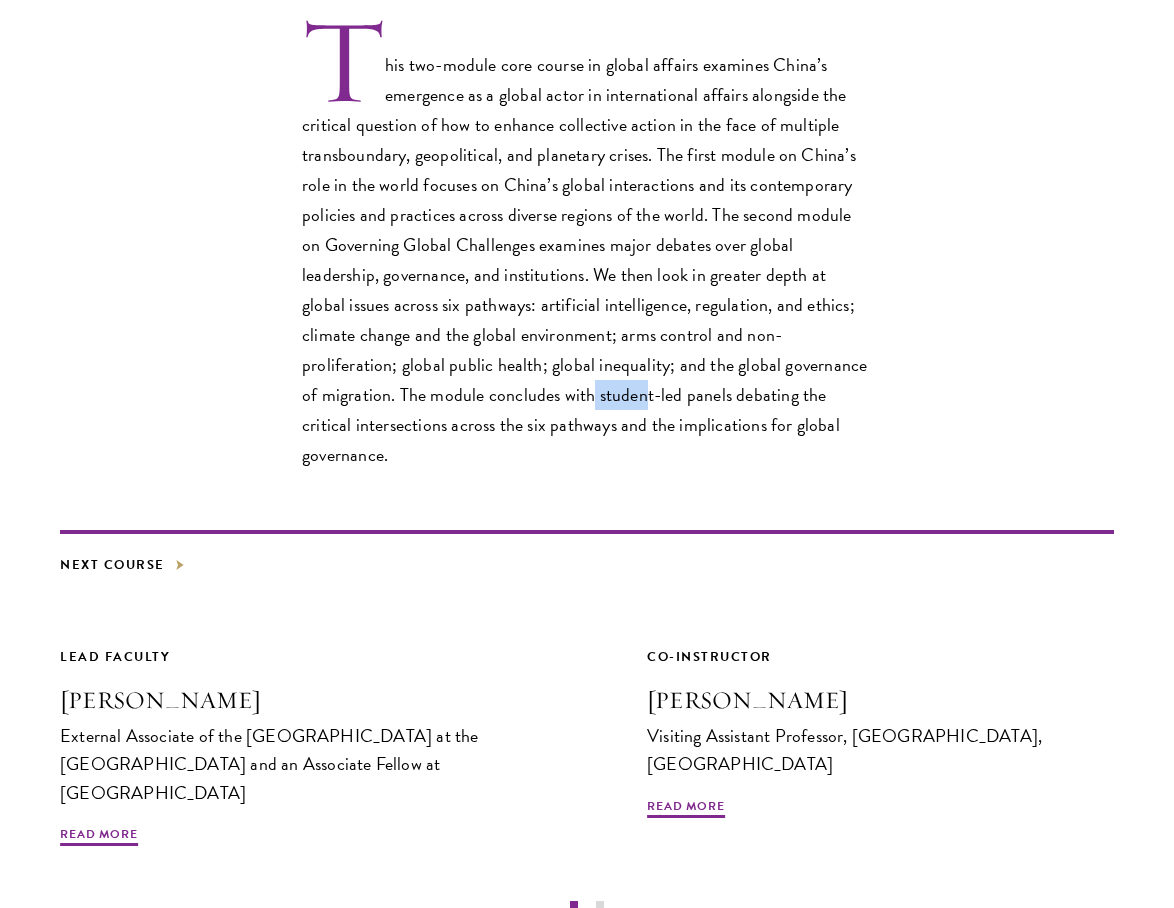 click on "This two-module core course in global affairs examines China’s emergence as a global actor in international affairs alongside the critical question of how to enhance collective action in the face of multiple transboundary, geopolitical, and planetary crises. The first module on China’s role in the world focuses on China’s global interactions and its contemporary policies and practices across diverse regions of the world. The second module on Governing Global Challenges examines major debates over global leadership, governance, and institutions. We then look in greater depth at global issues across six pathways: artificial intelligence, regulation, and ethics; climate change and the global environment; arms control and non-proliferation; global public health; global inequality; and the global governance of migration. The module concludes with student-led panels debating the critical intersections across the six pathways and the implications for global governance." at bounding box center (587, 245) 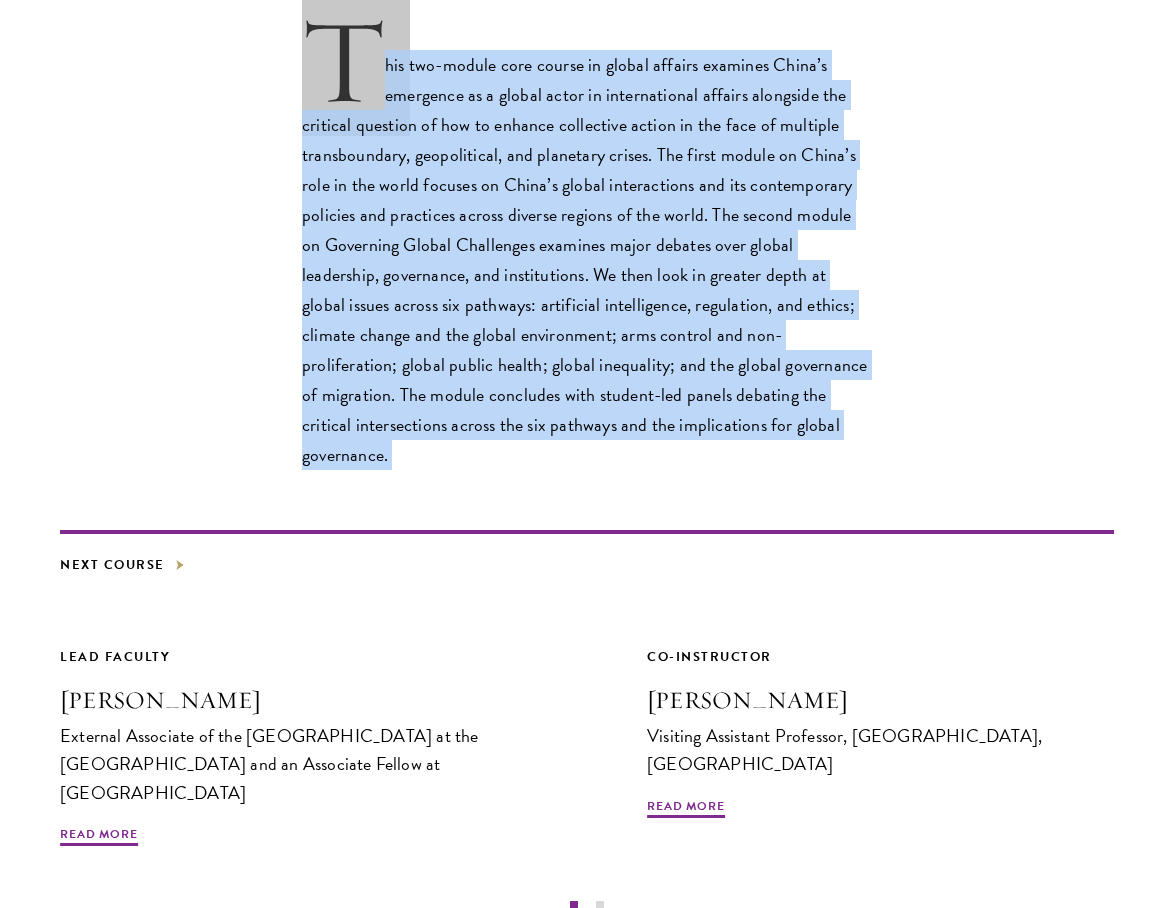click on "This two-module core course in global affairs examines China’s emergence as a global actor in international affairs alongside the critical question of how to enhance collective action in the face of multiple transboundary, geopolitical, and planetary crises. The first module on China’s role in the world focuses on China’s global interactions and its contemporary policies and practices across diverse regions of the world. The second module on Governing Global Challenges examines major debates over global leadership, governance, and institutions. We then look in greater depth at global issues across six pathways: artificial intelligence, regulation, and ethics; climate change and the global environment; arms control and non-proliferation; global public health; global inequality; and the global governance of migration. The module concludes with student-led panels debating the critical intersections across the six pathways and the implications for global governance." at bounding box center [587, 245] 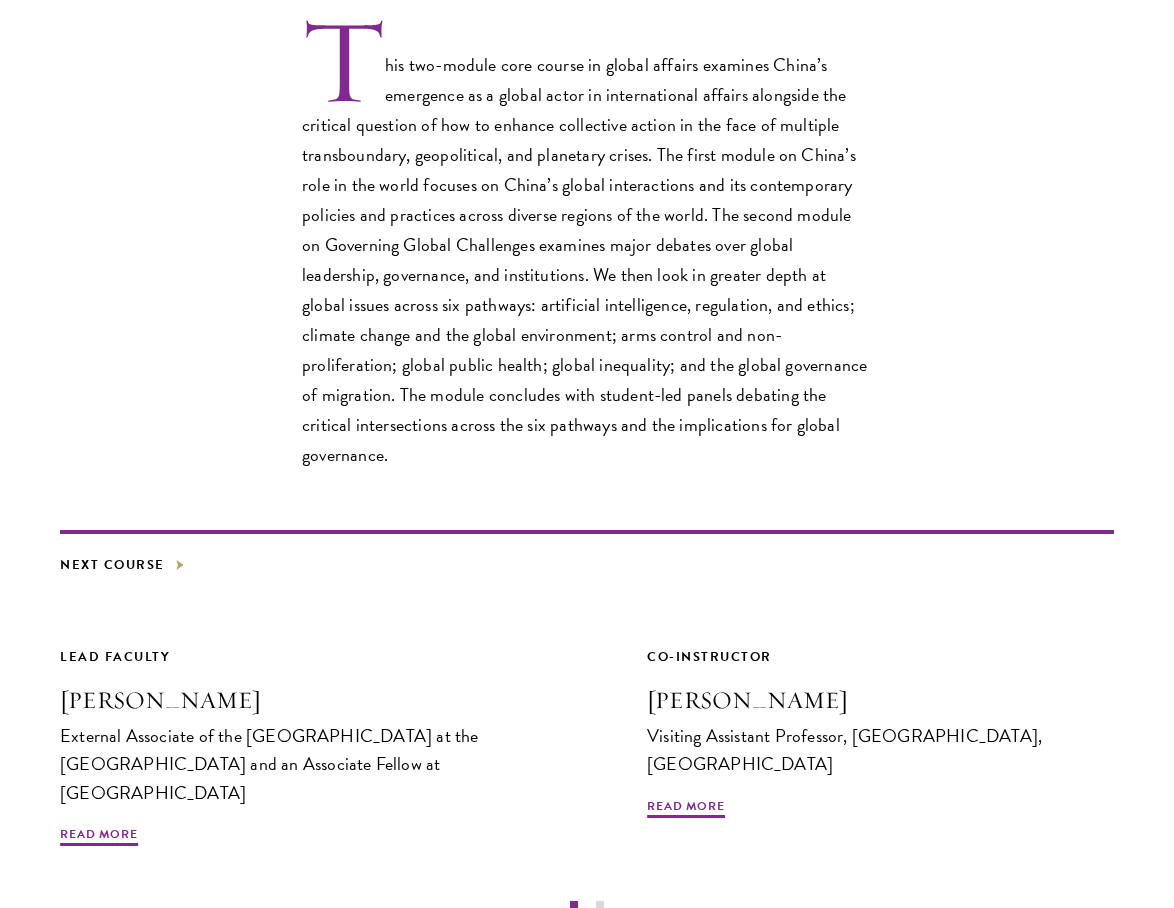 click on "This two-module core course in global affairs examines China’s emergence as a global actor in international affairs alongside the critical question of how to enhance collective action in the face of multiple transboundary, geopolitical, and planetary crises. The first module on China’s role in the world focuses on China’s global interactions and its contemporary policies and practices across diverse regions of the world. The second module on Governing Global Challenges examines major debates over global leadership, governance, and institutions. We then look in greater depth at global issues across six pathways: artificial intelligence, regulation, and ethics; climate change and the global environment; arms control and non-proliferation; global public health; global inequality; and the global governance of migration. The module concludes with student-led panels debating the critical intersections across the six pathways and the implications for global governance." at bounding box center (587, 245) 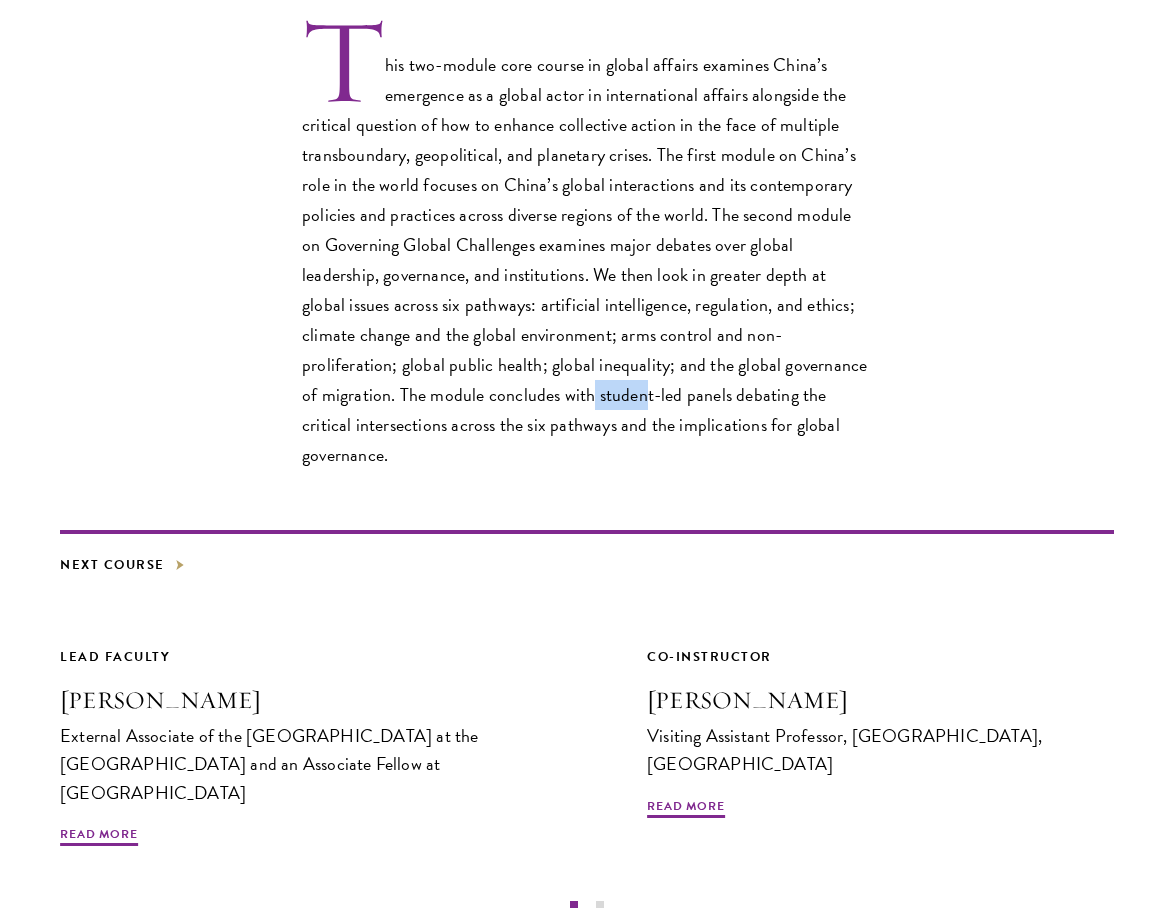 click on "This two-module core course in global affairs examines China’s emergence as a global actor in international affairs alongside the critical question of how to enhance collective action in the face of multiple transboundary, geopolitical, and planetary crises. The first module on China’s role in the world focuses on China’s global interactions and its contemporary policies and practices across diverse regions of the world. The second module on Governing Global Challenges examines major debates over global leadership, governance, and institutions. We then look in greater depth at global issues across six pathways: artificial intelligence, regulation, and ethics; climate change and the global environment; arms control and non-proliferation; global public health; global inequality; and the global governance of migration. The module concludes with student-led panels debating the critical intersections across the six pathways and the implications for global governance." at bounding box center [587, 245] 